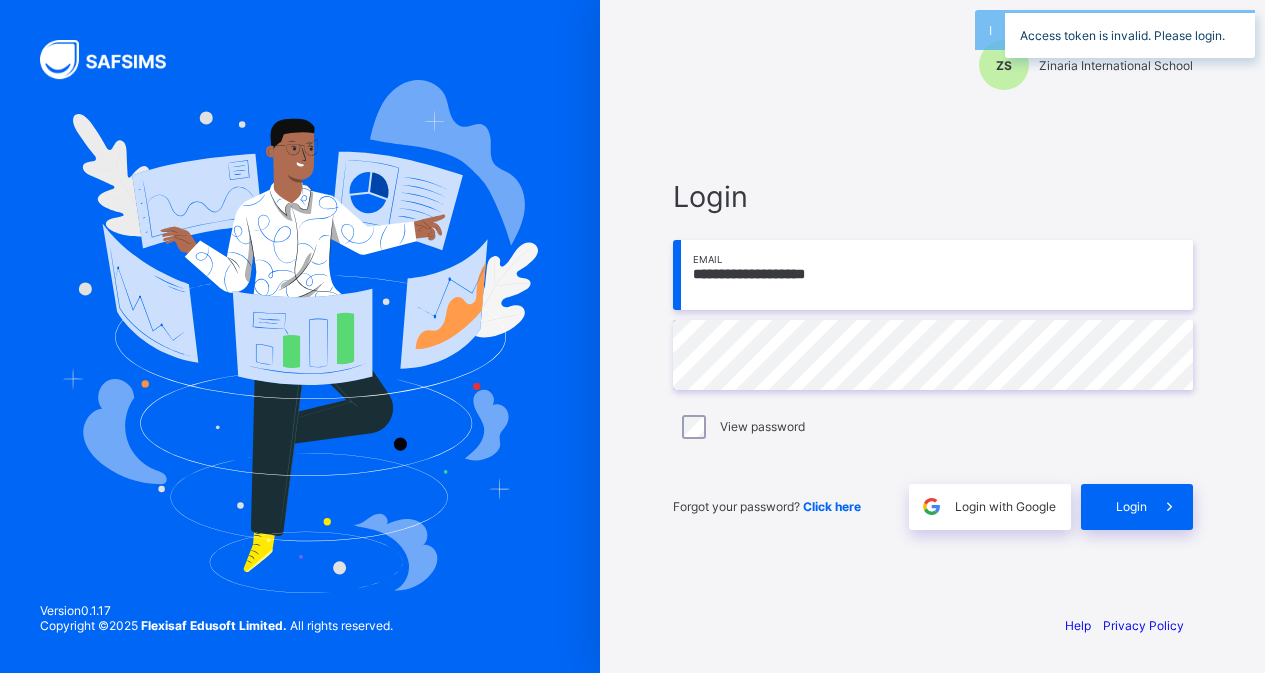 scroll, scrollTop: 0, scrollLeft: 0, axis: both 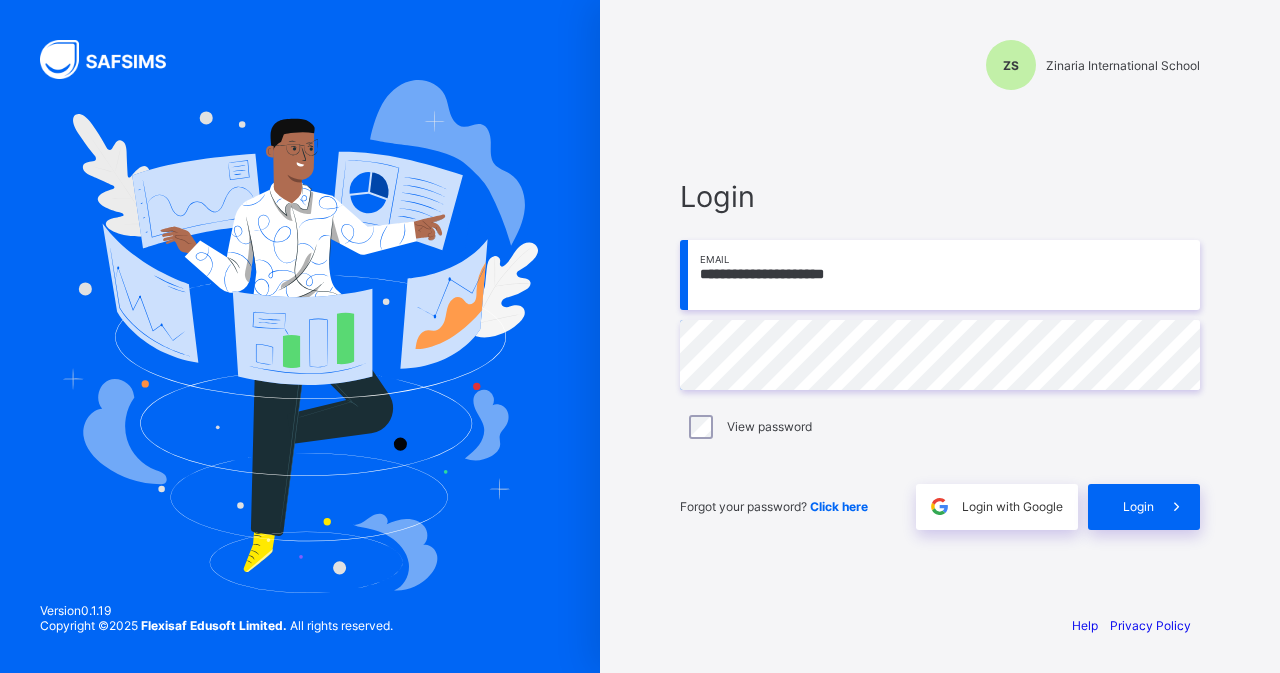 click on "**********" at bounding box center [940, 354] 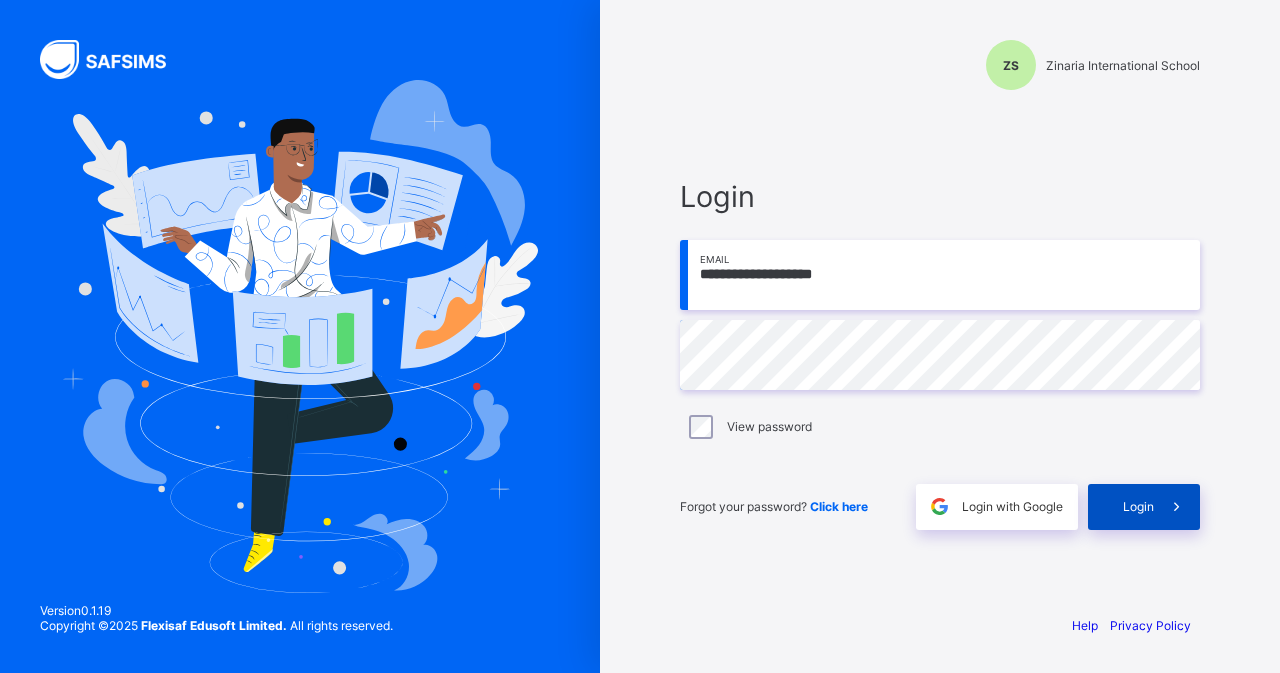 type on "**********" 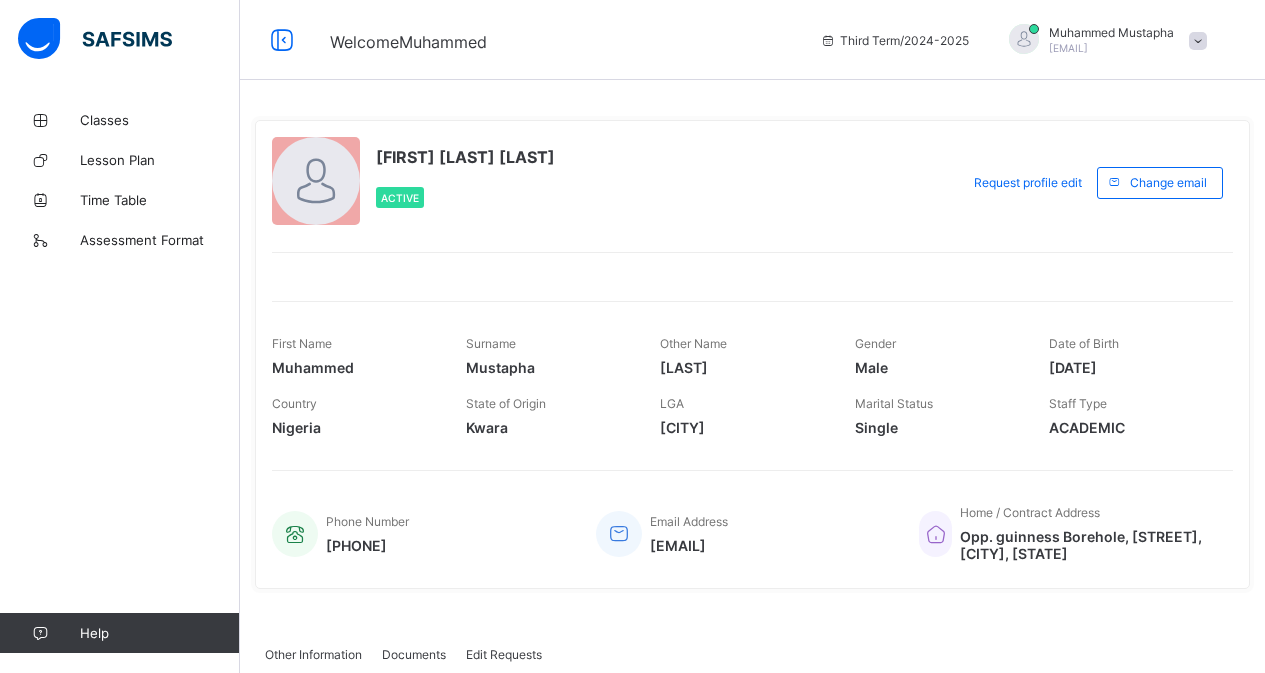 click at bounding box center [1131, 355] 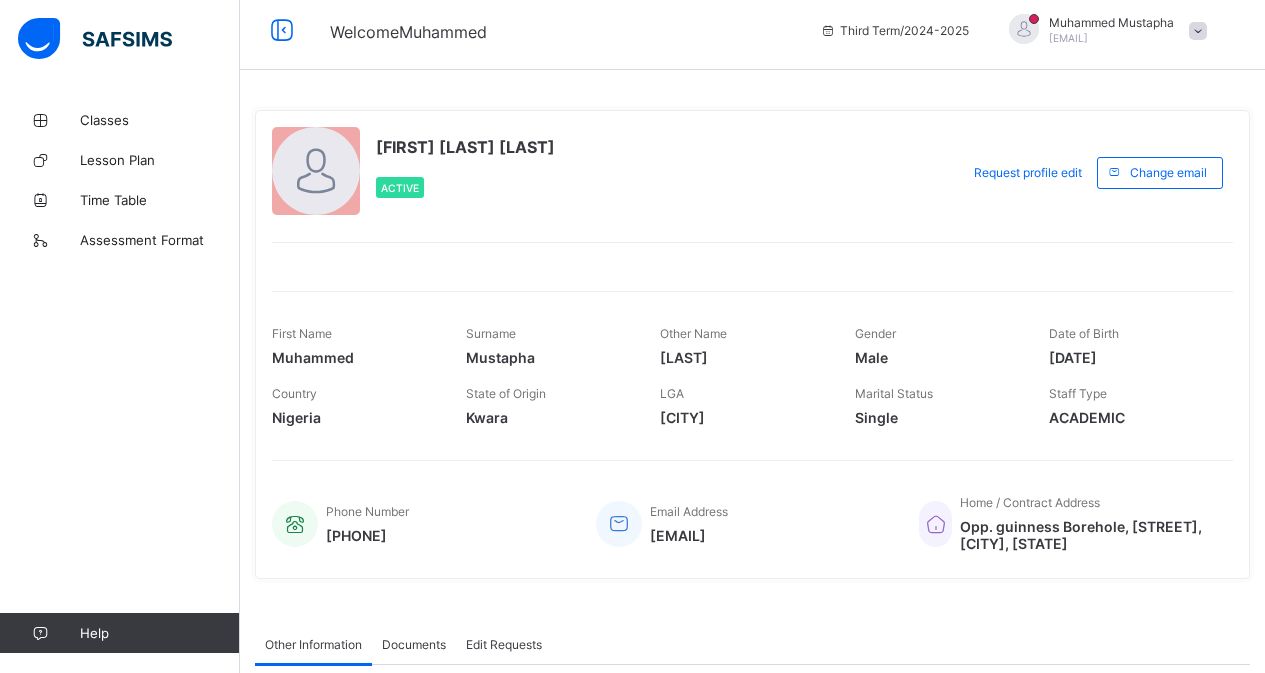 scroll, scrollTop: 0, scrollLeft: 0, axis: both 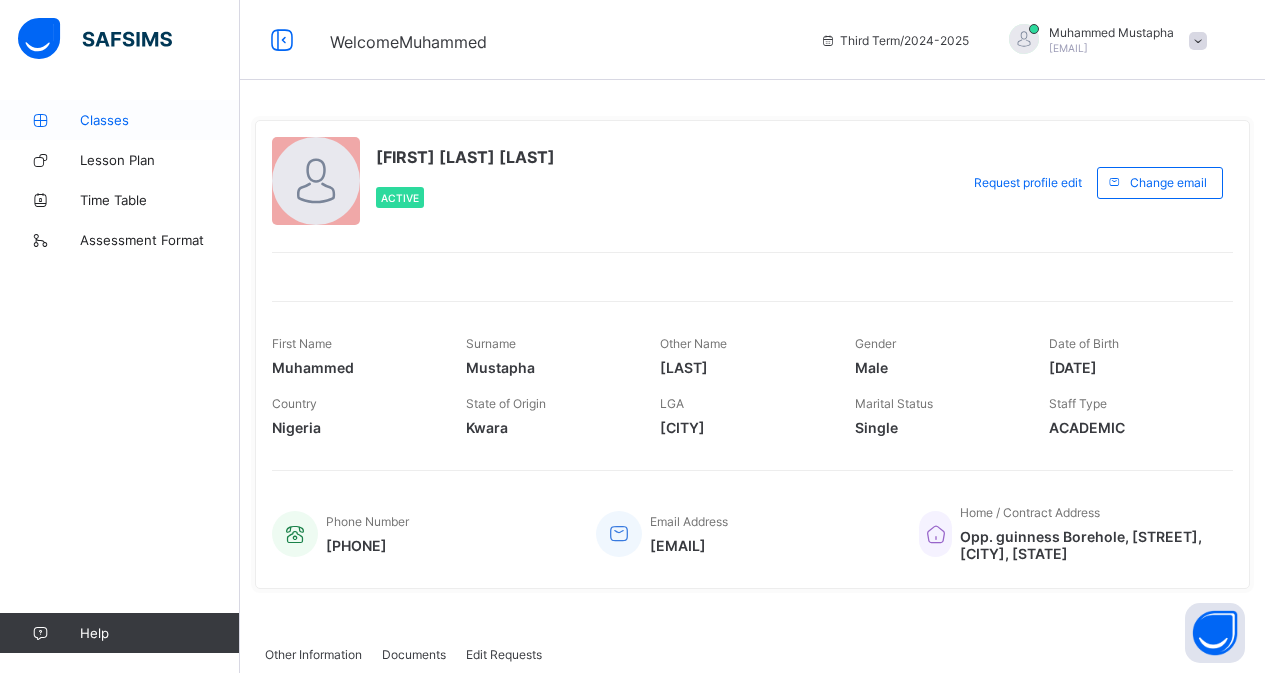 drag, startPoint x: 141, startPoint y: 112, endPoint x: 153, endPoint y: 113, distance: 12.0415945 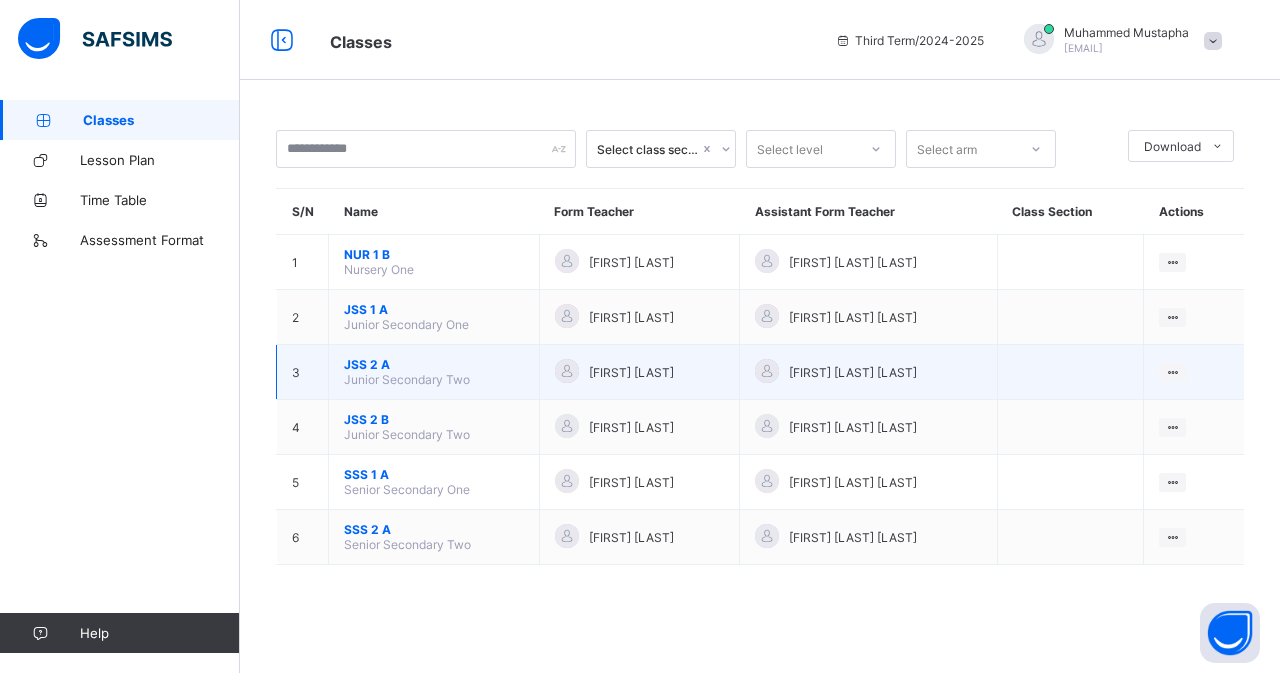 click on "JSS 2   A" at bounding box center (434, 364) 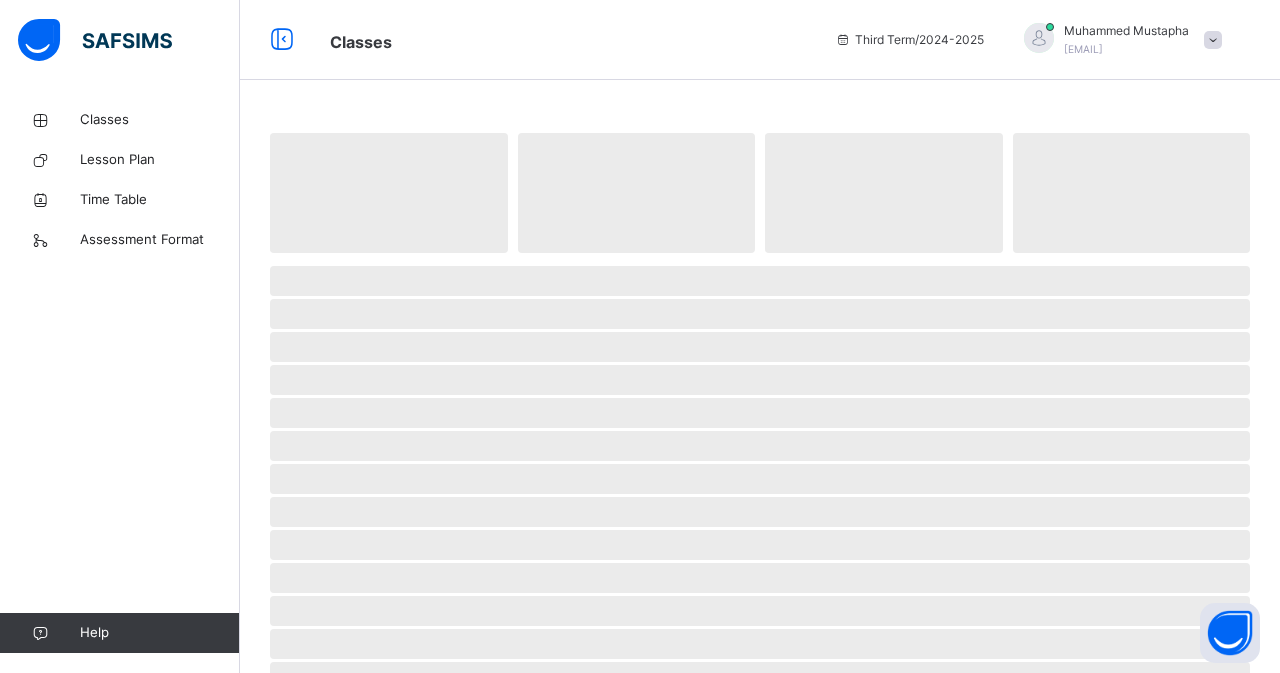 click on "‌" at bounding box center (760, 380) 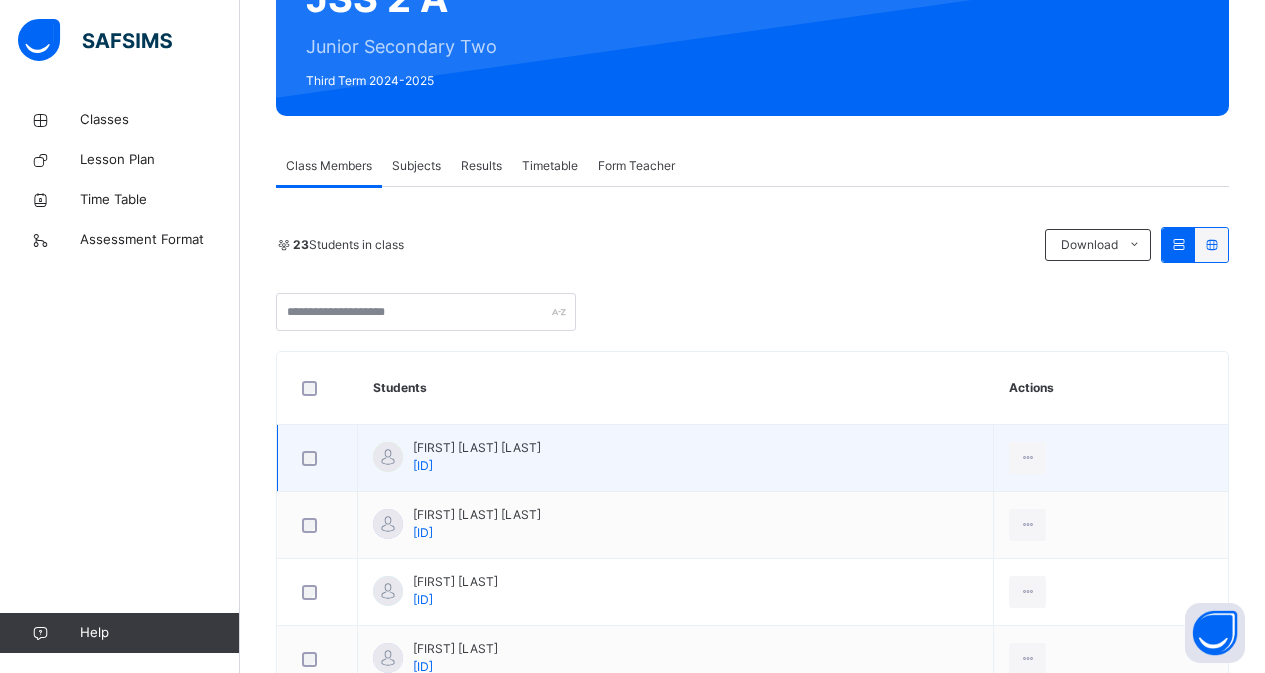 scroll, scrollTop: 300, scrollLeft: 0, axis: vertical 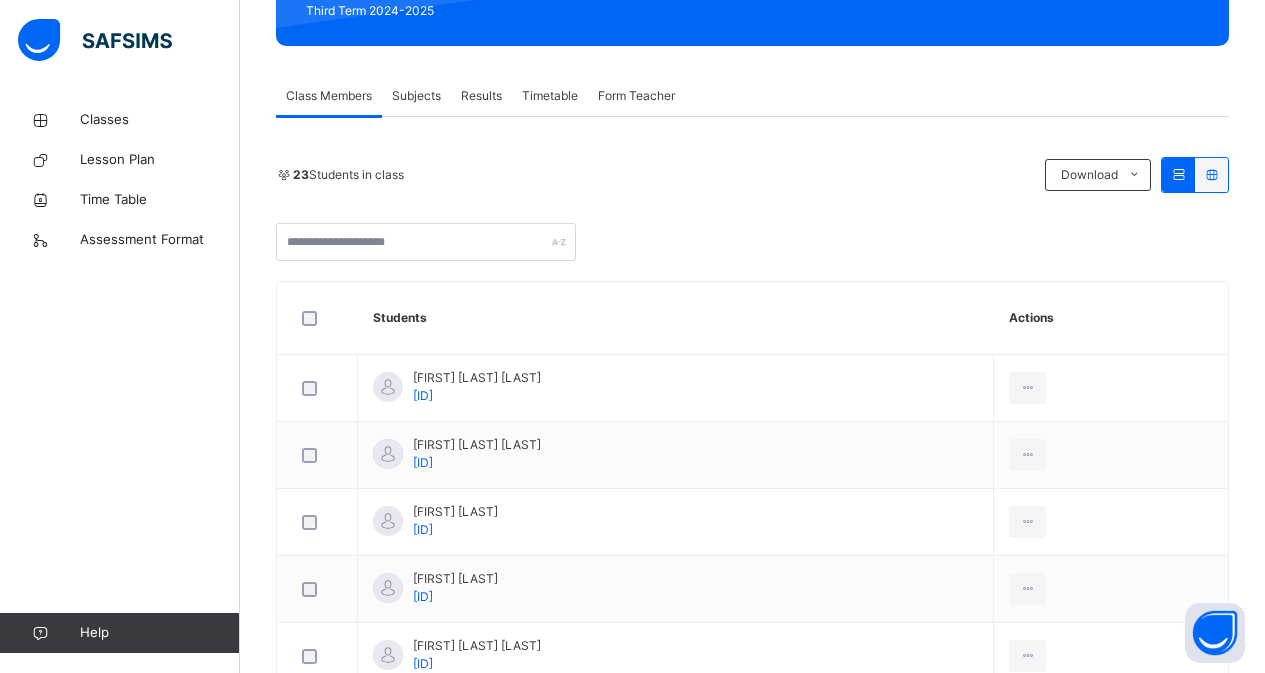 click on "Subjects" at bounding box center [416, 96] 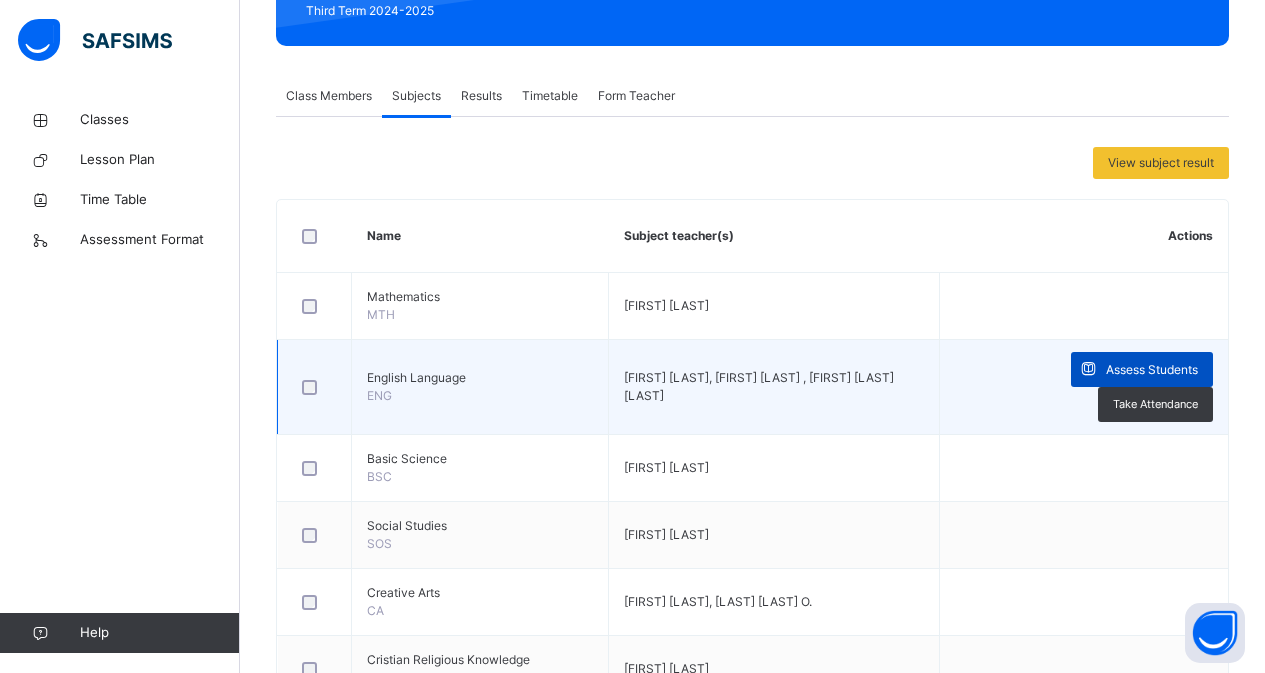 click on "Assess Students" at bounding box center (1152, 370) 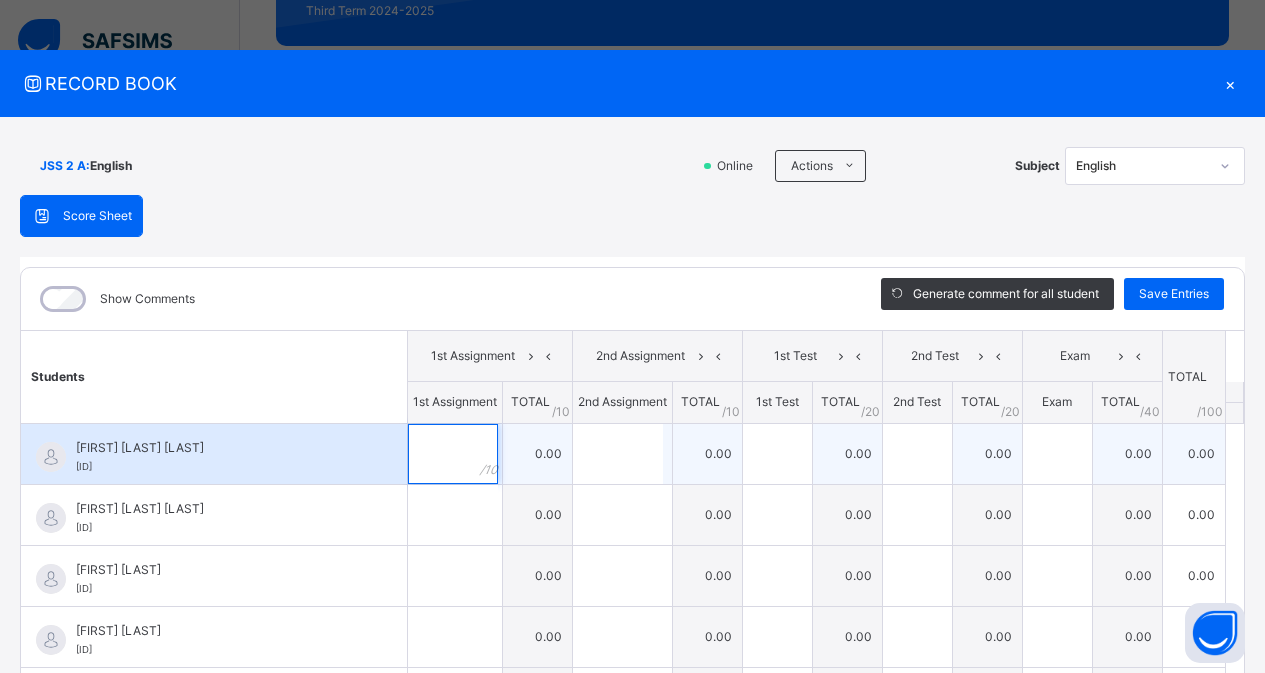 click at bounding box center (453, 454) 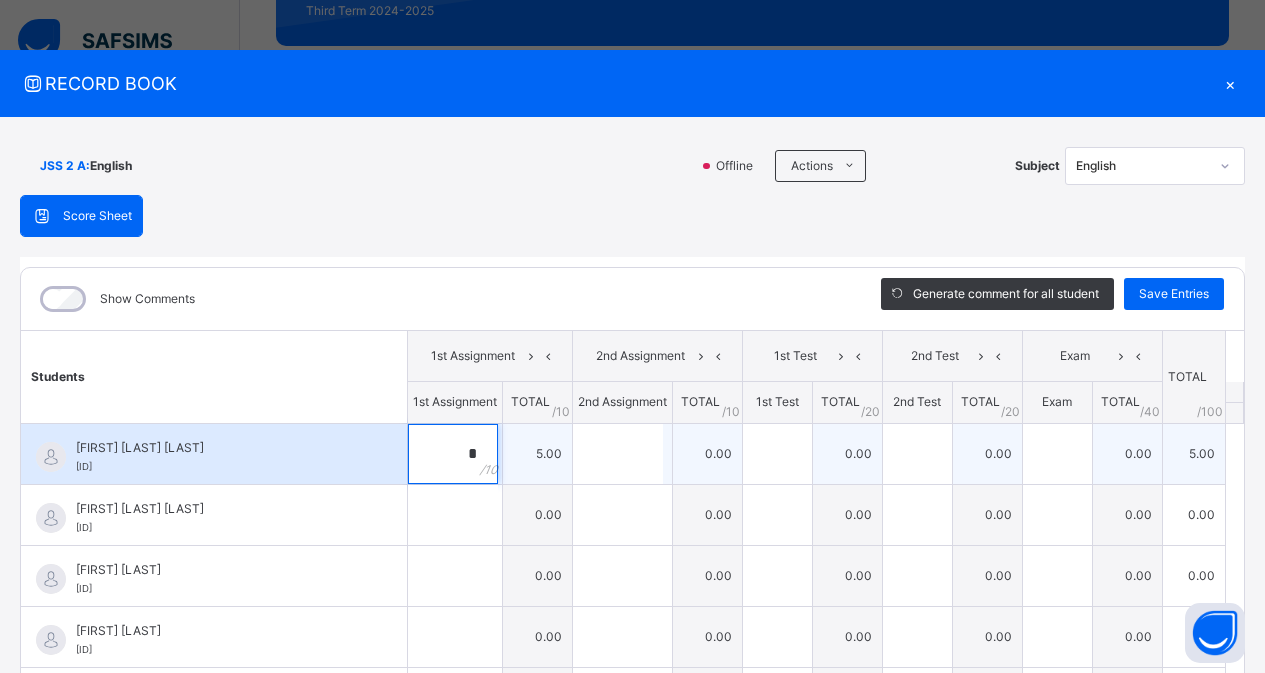 type on "*" 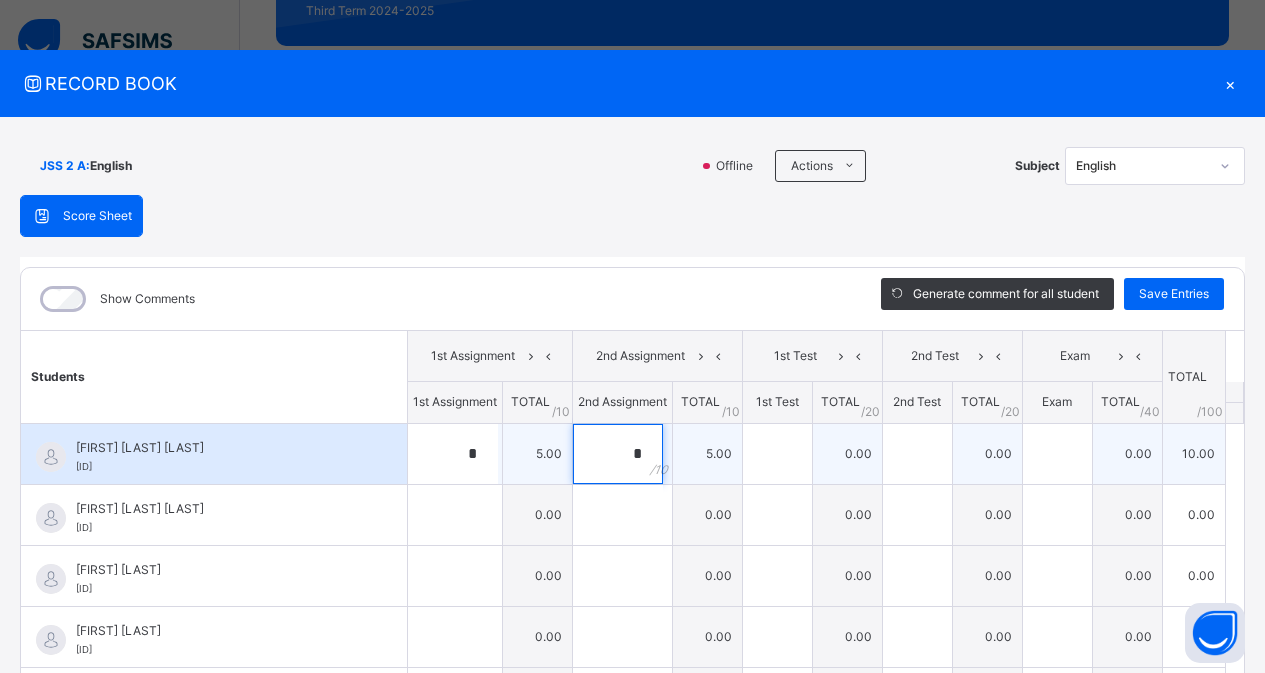 type on "*" 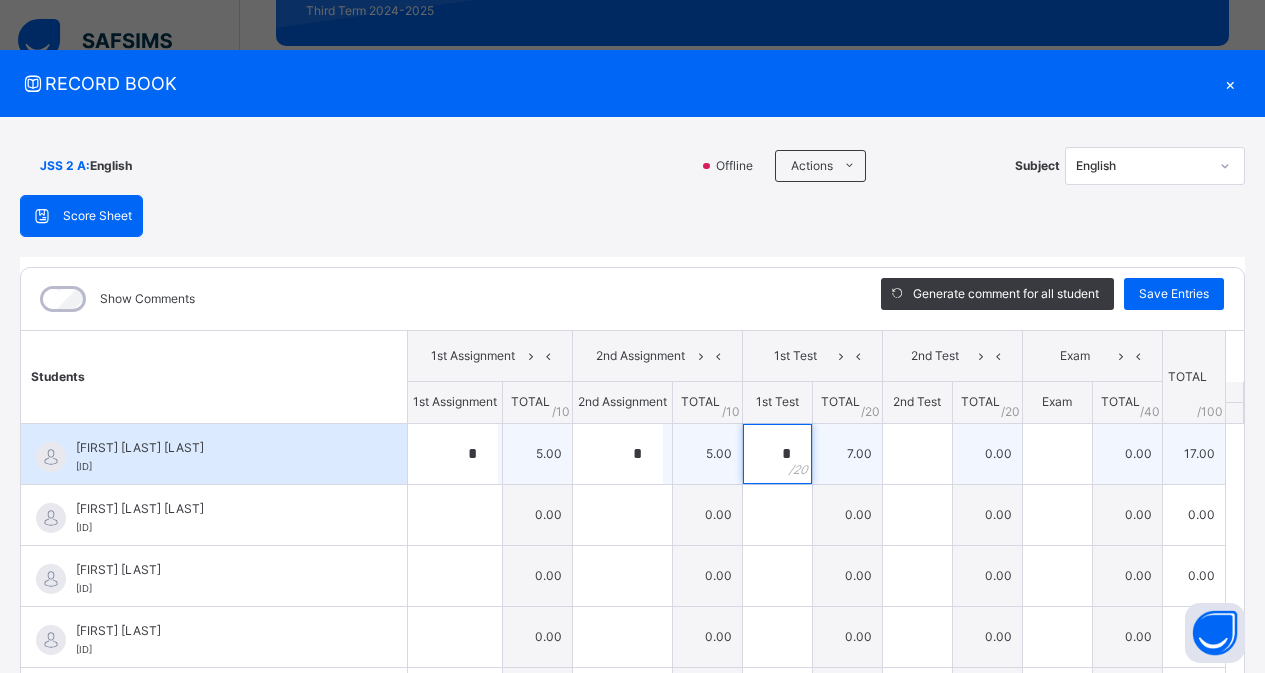 type on "*" 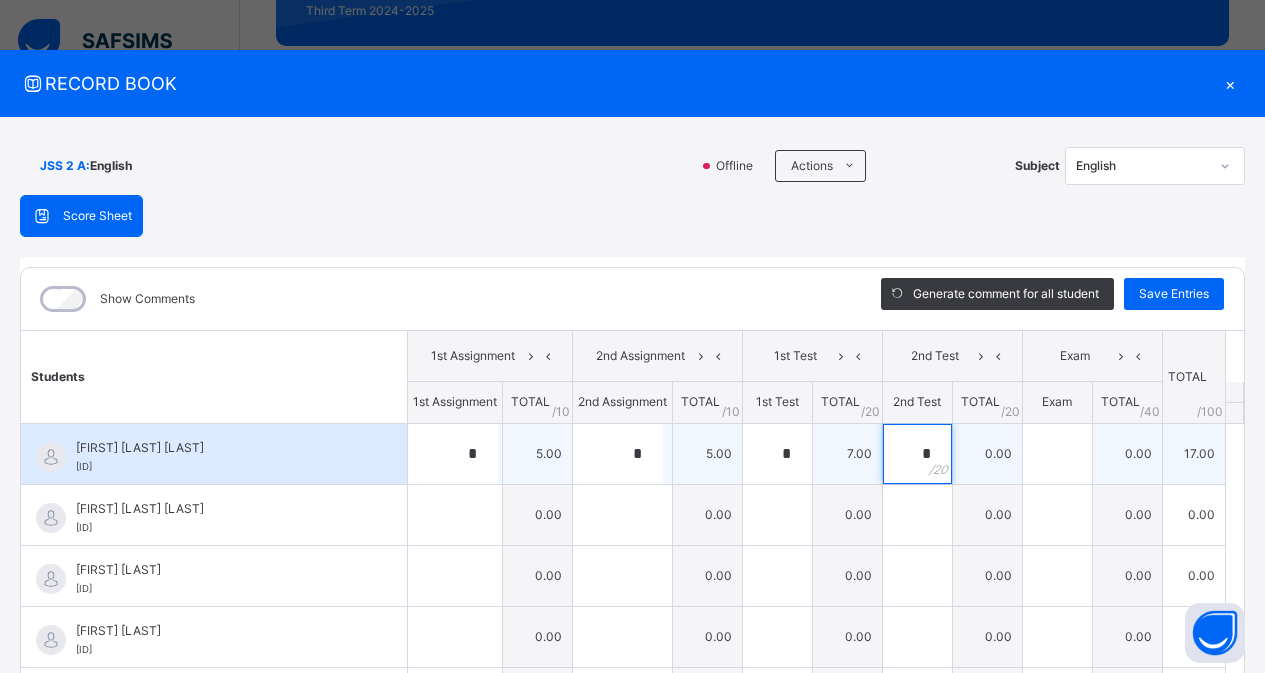 type on "*" 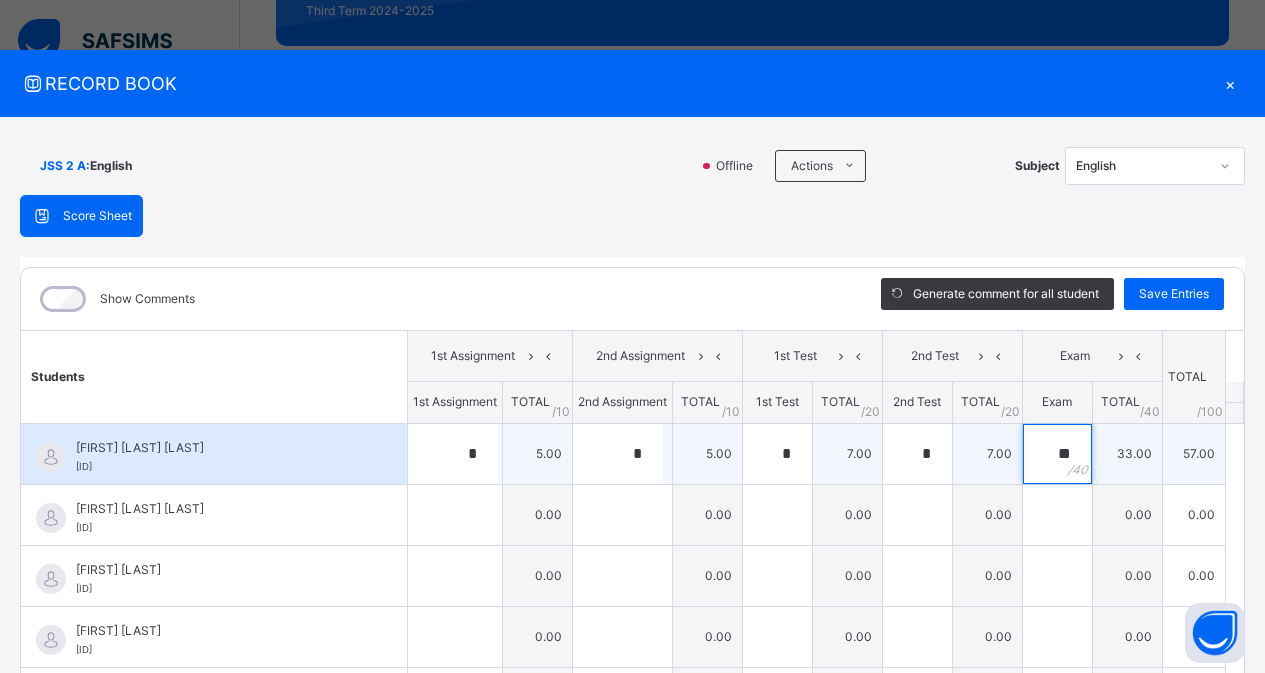 type on "**" 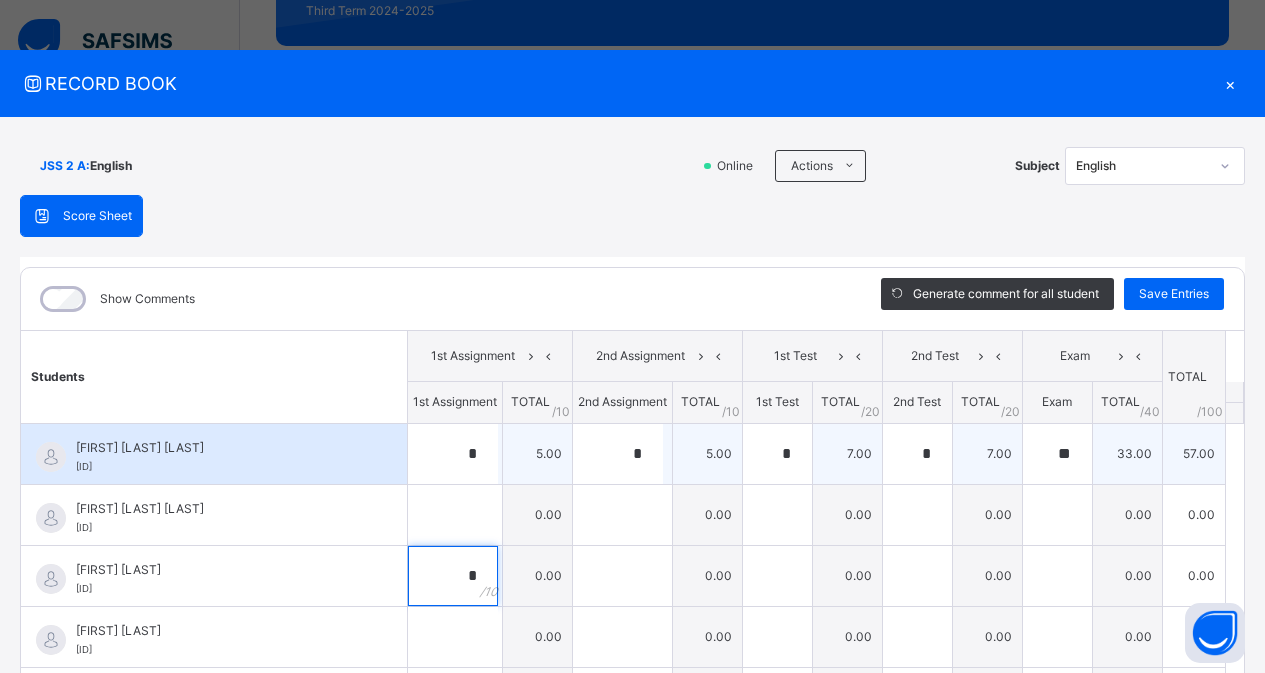 type on "*" 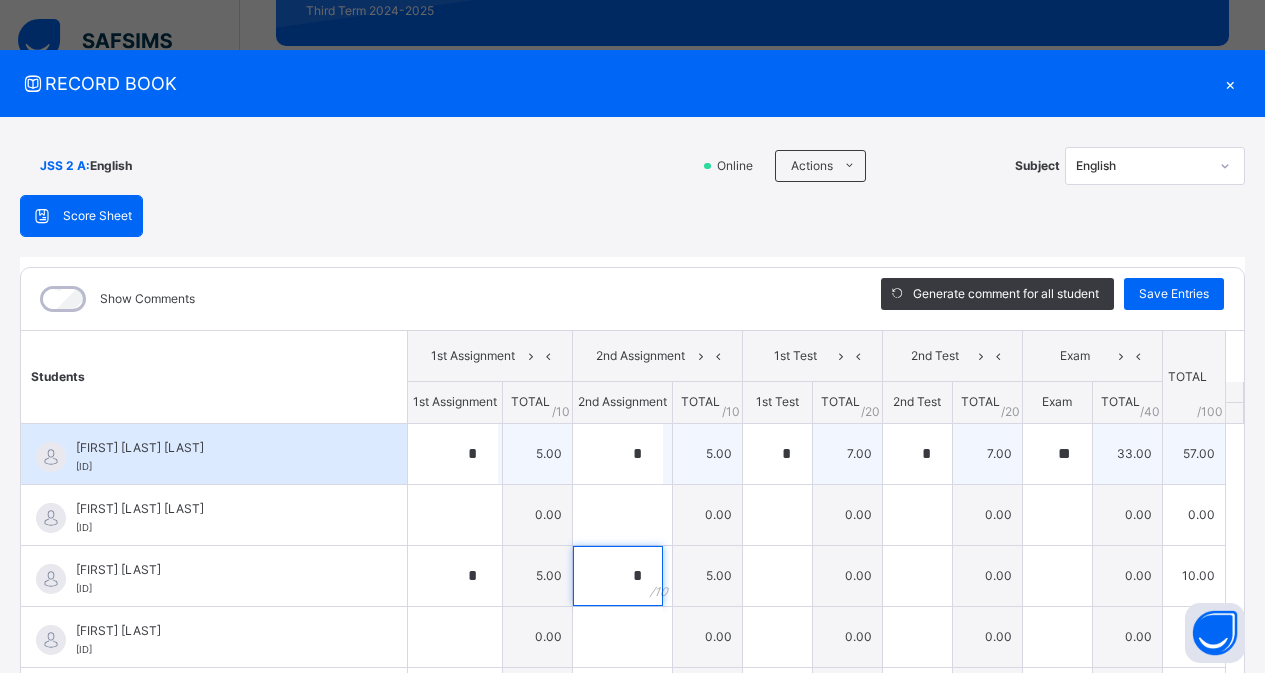 type on "*" 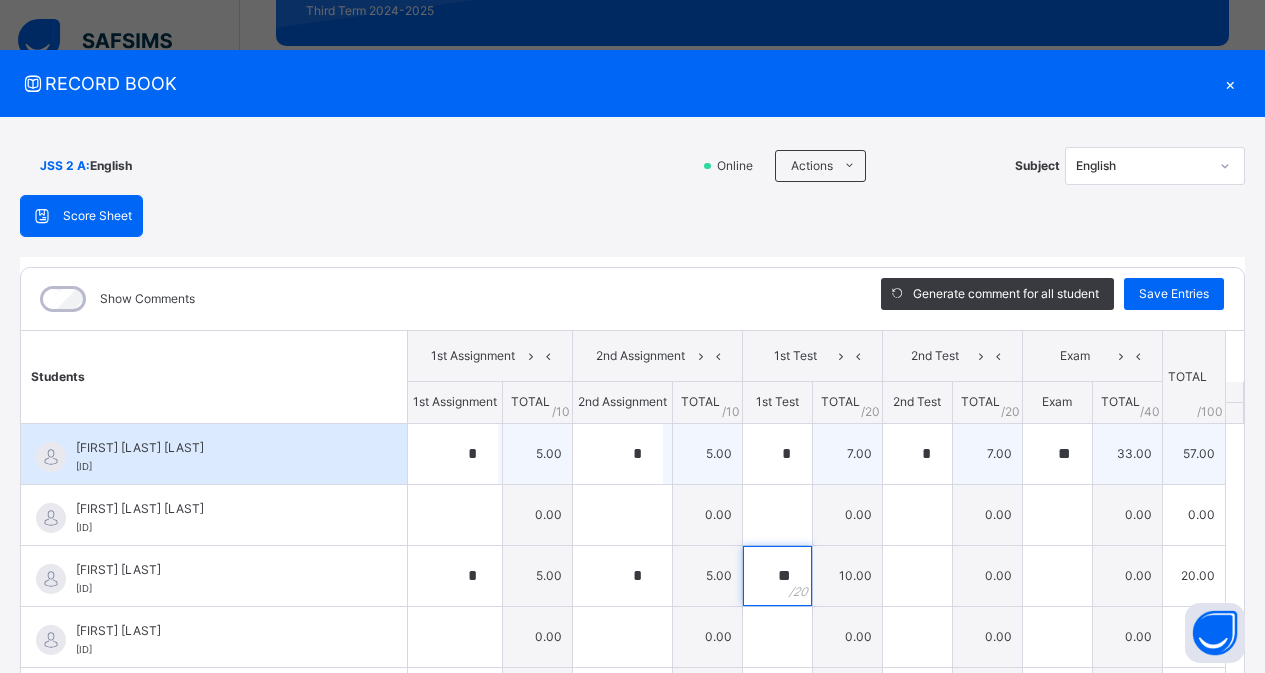 type on "**" 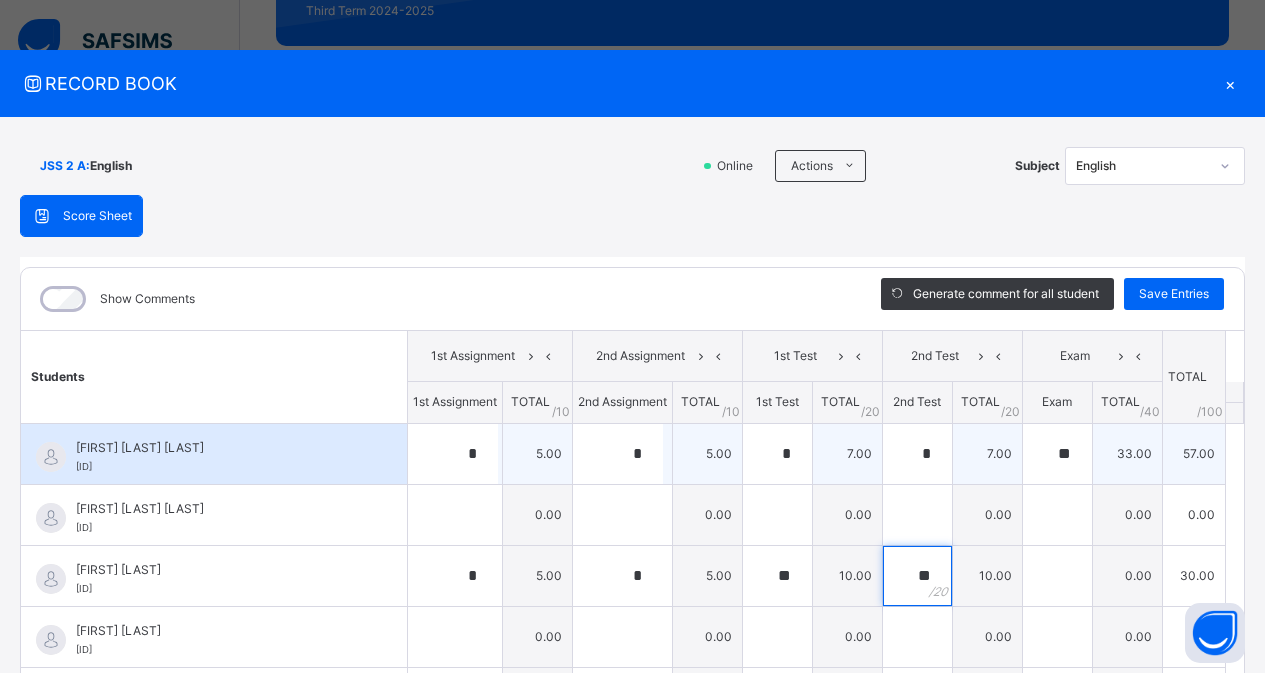 type on "**" 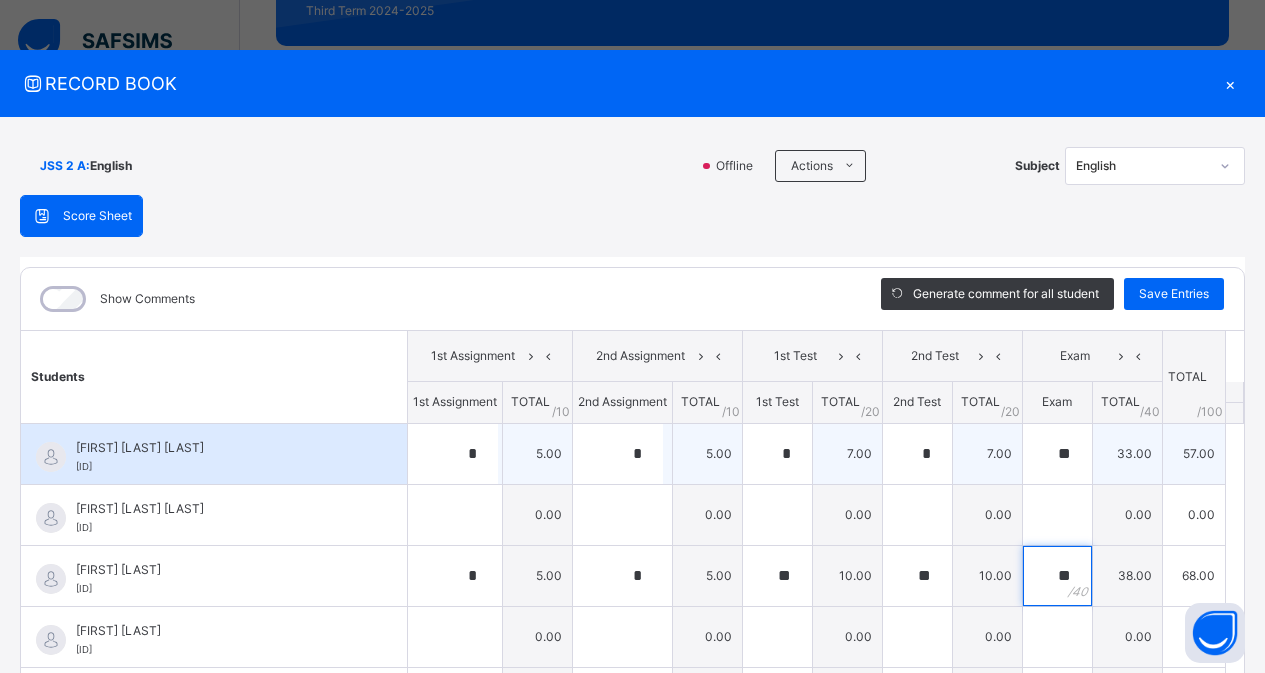 type on "**" 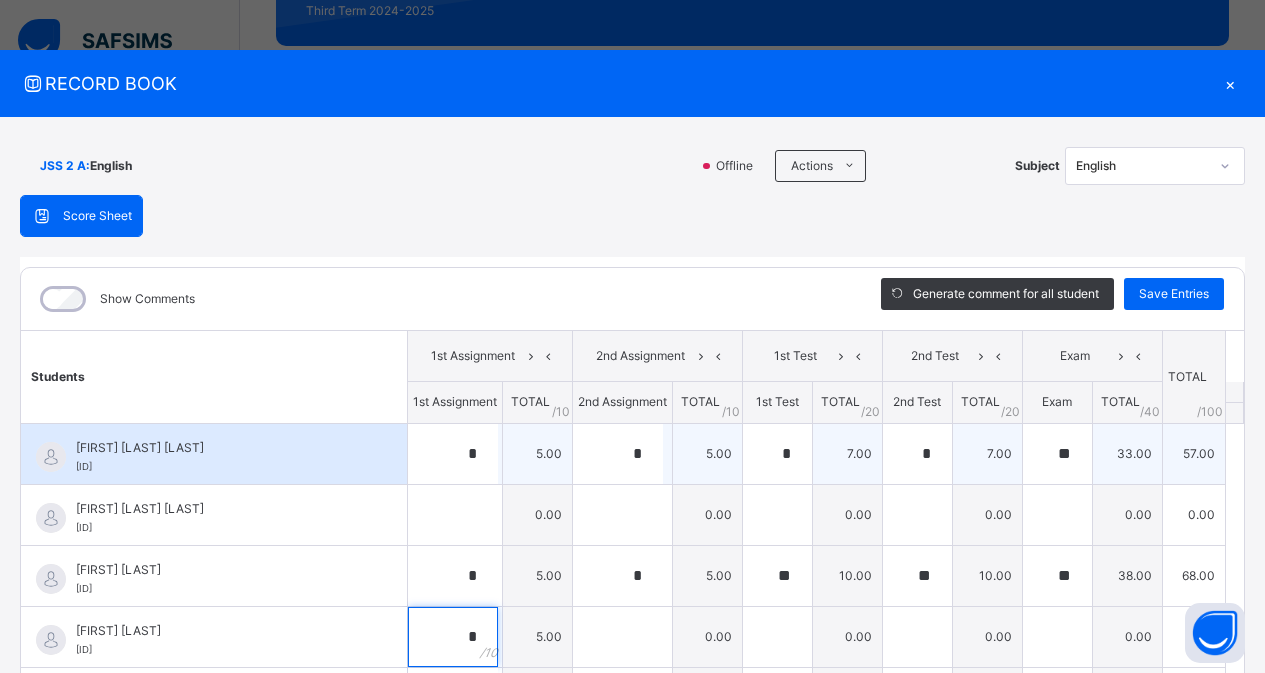 type on "*" 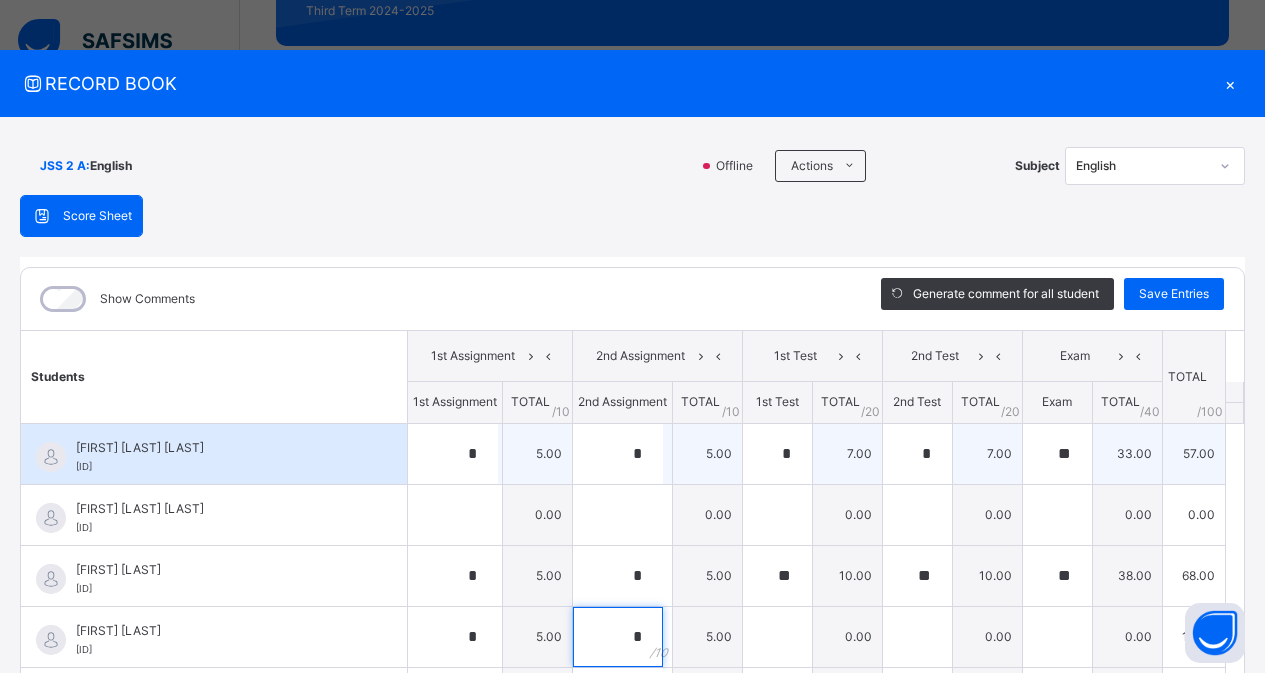 type on "*" 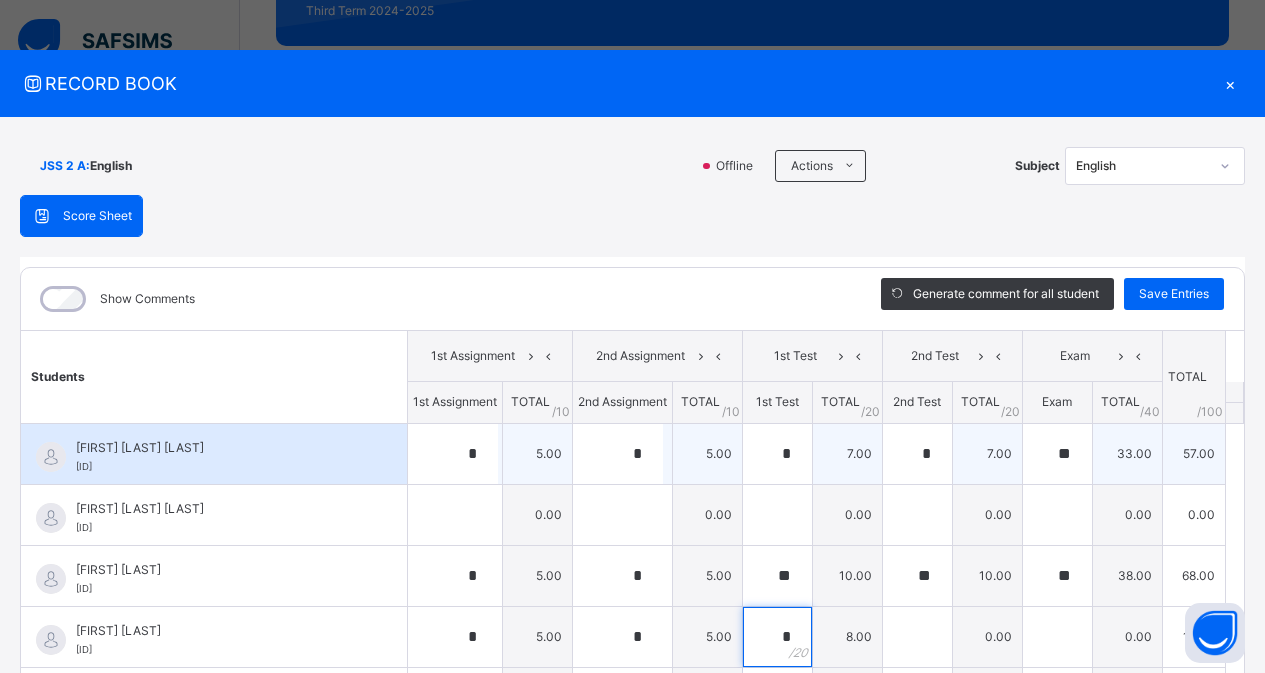 type on "*" 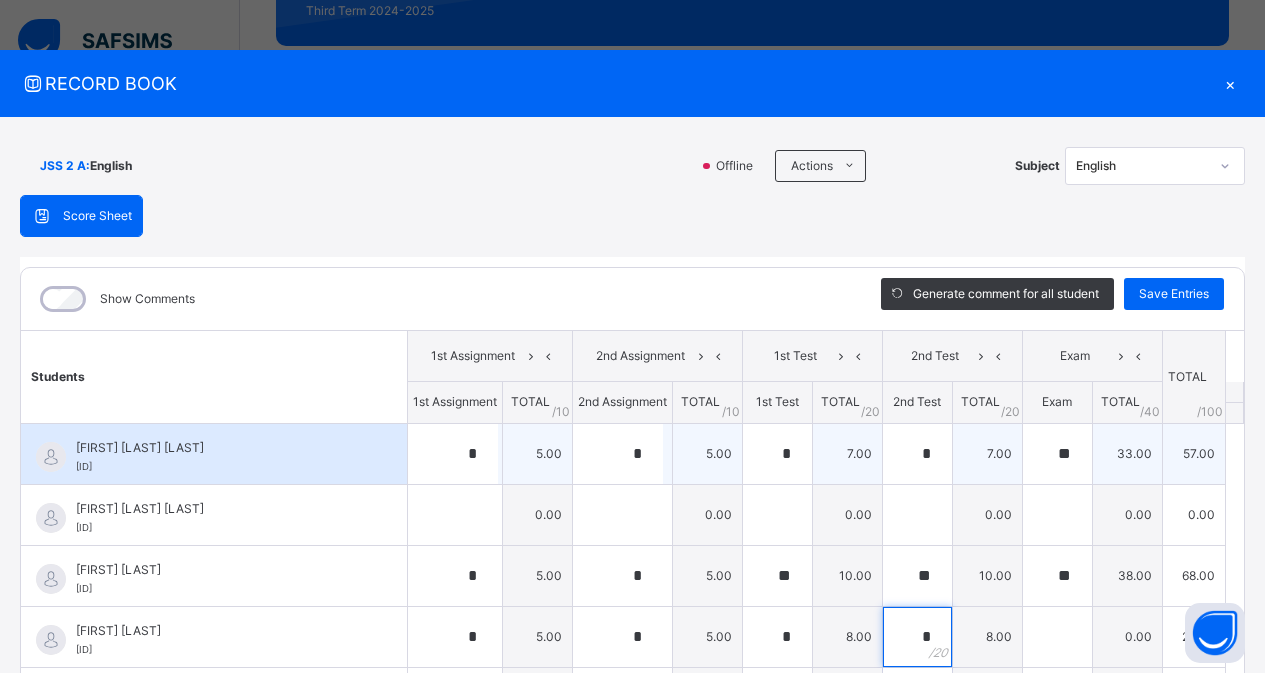 type on "*" 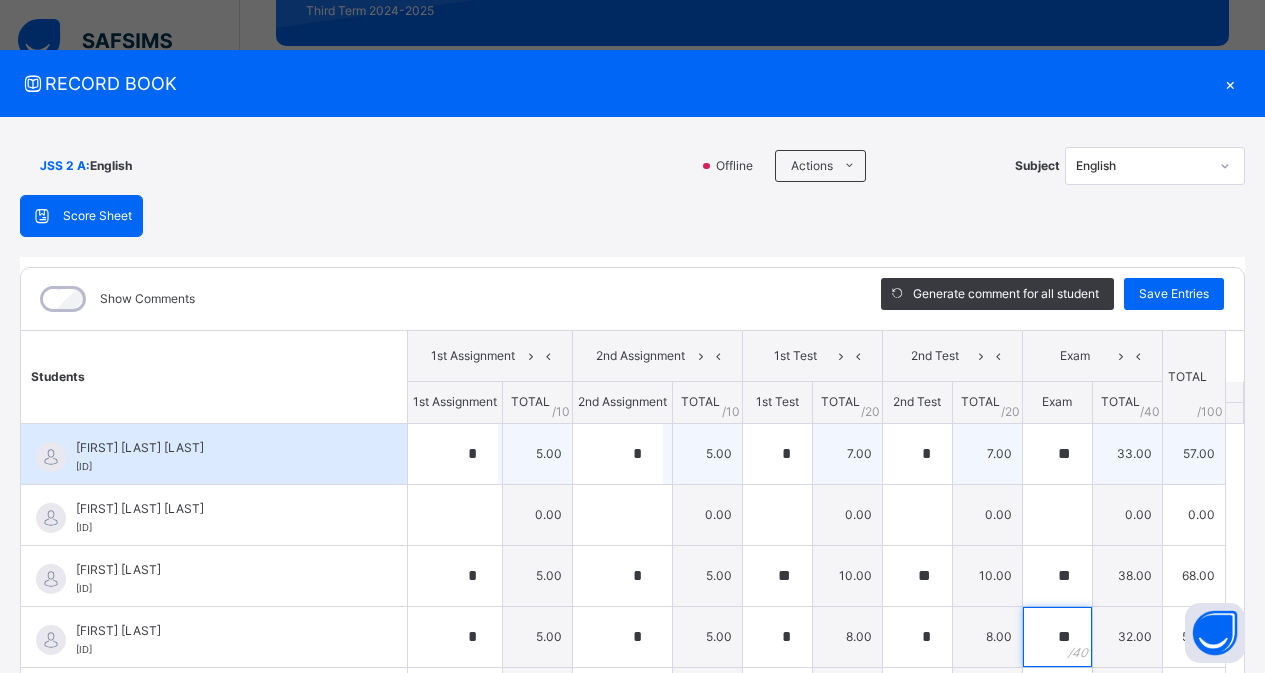 type on "**" 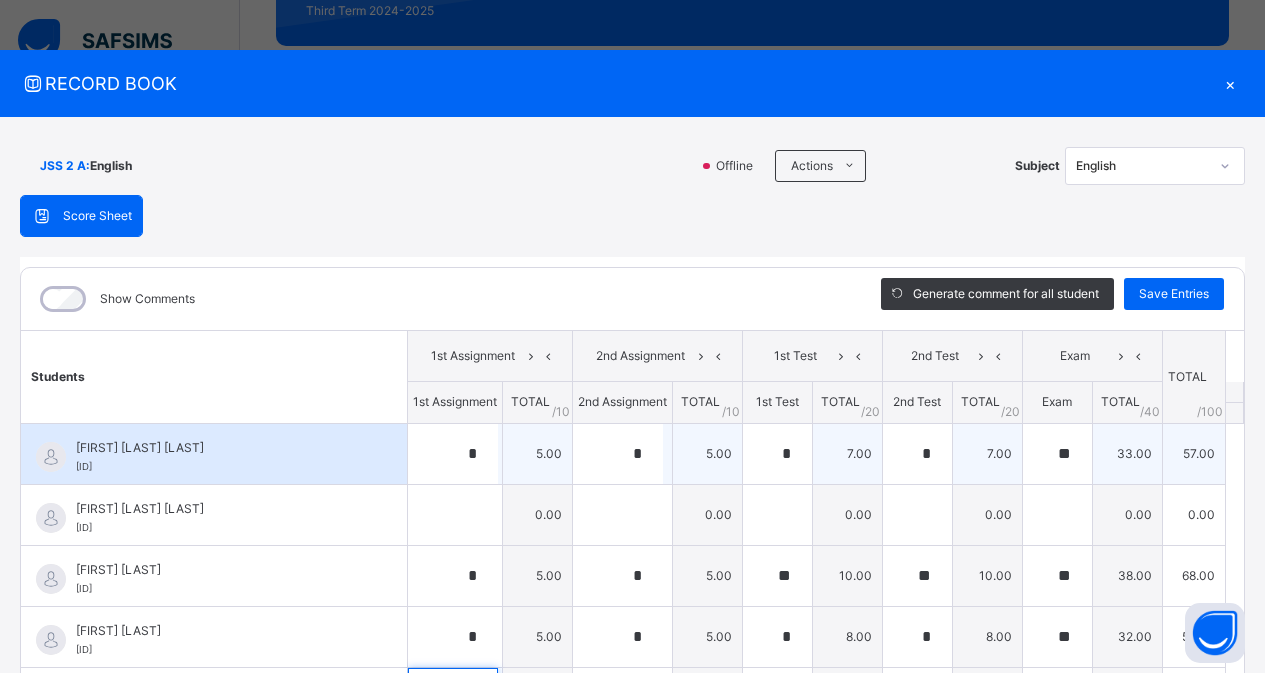 scroll, scrollTop: 55, scrollLeft: 0, axis: vertical 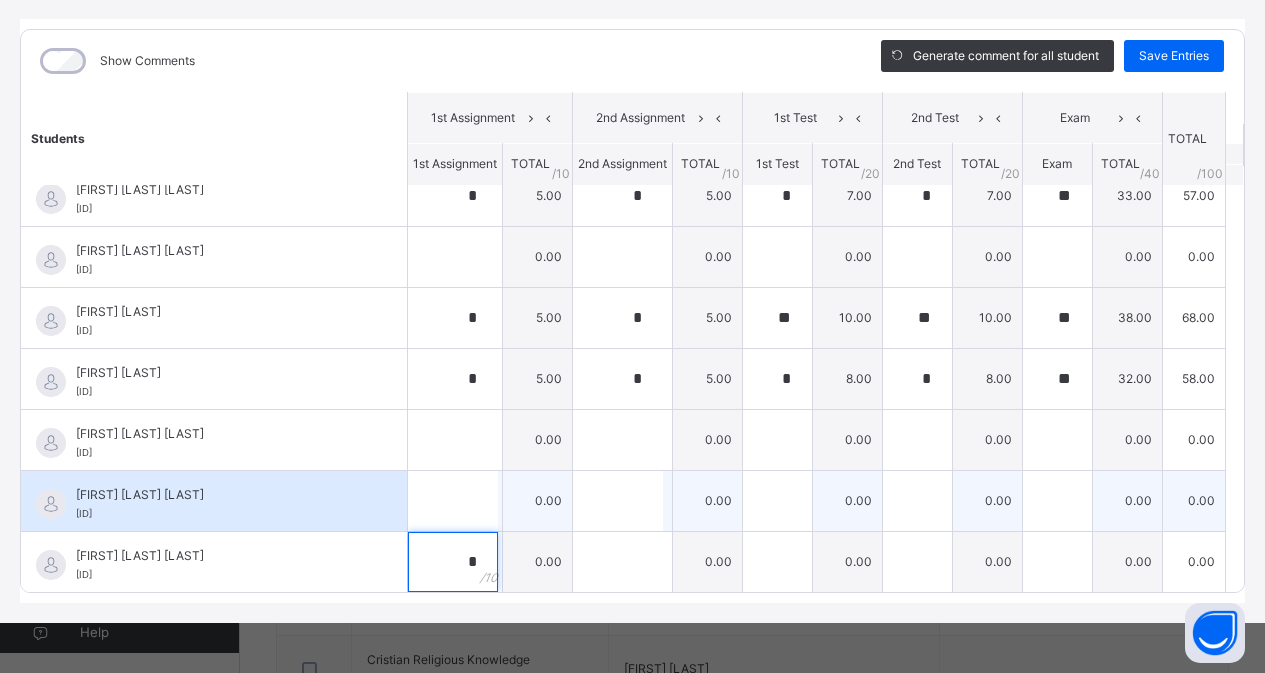 type on "*" 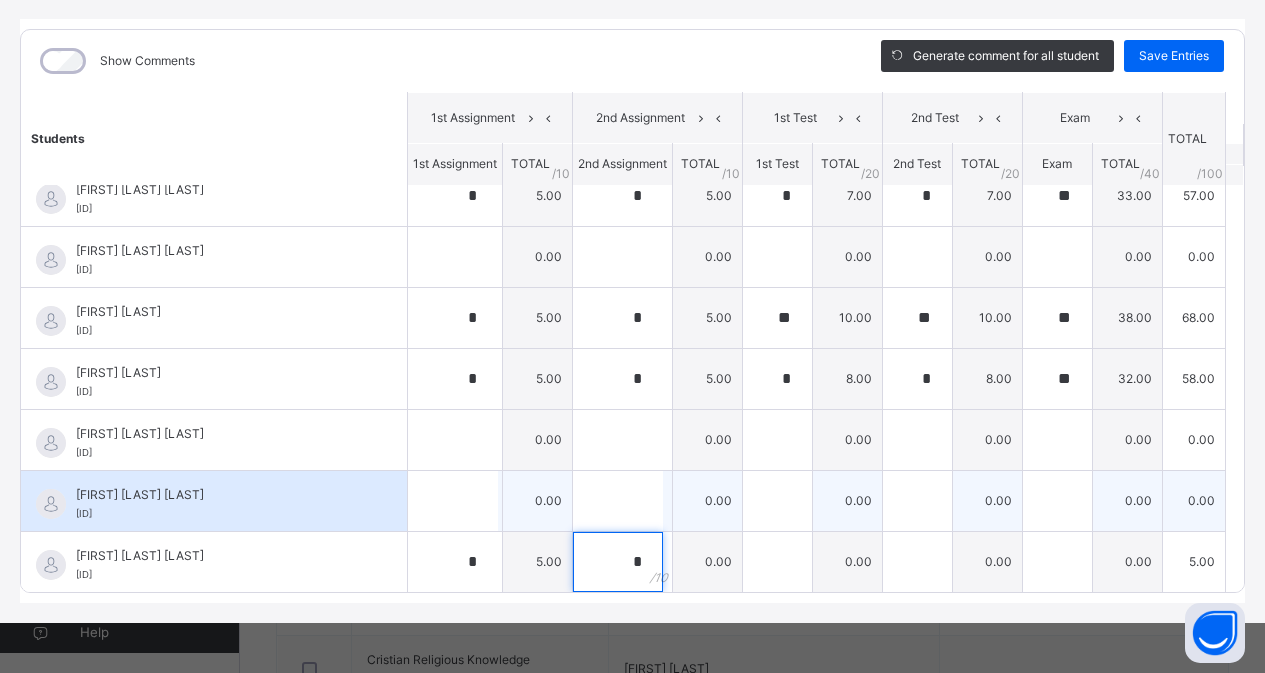 type on "*" 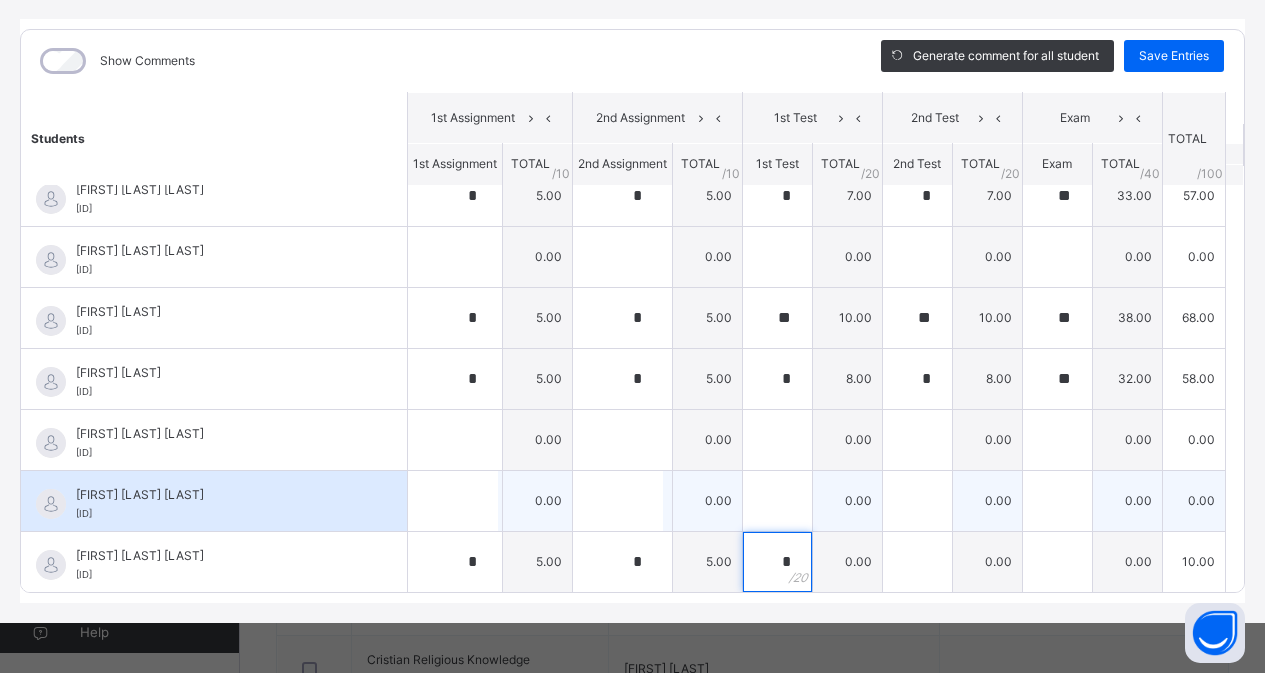 type on "*" 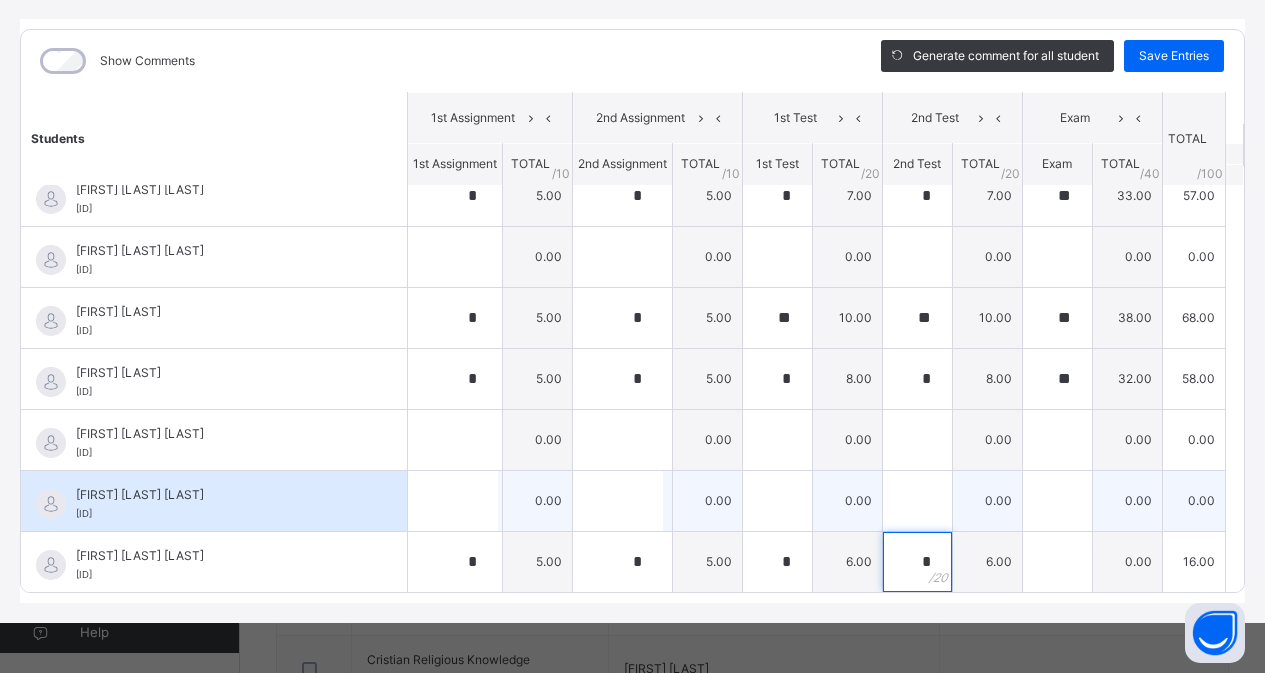type on "*" 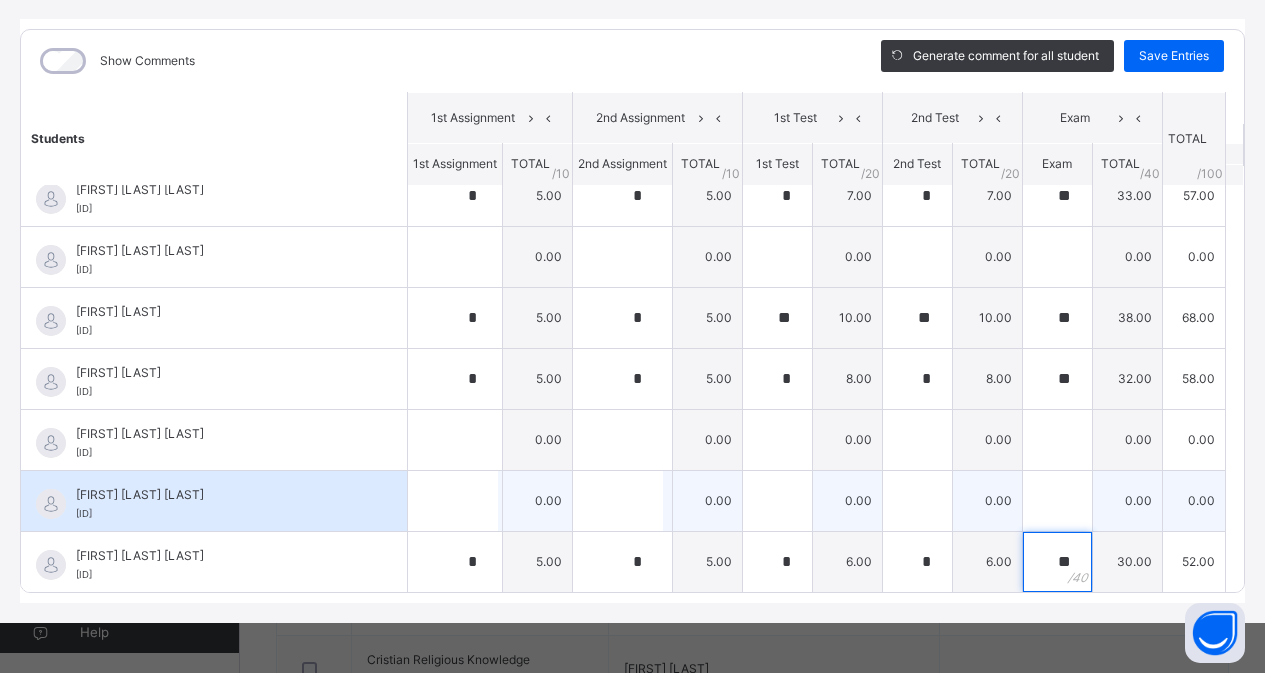 type on "**" 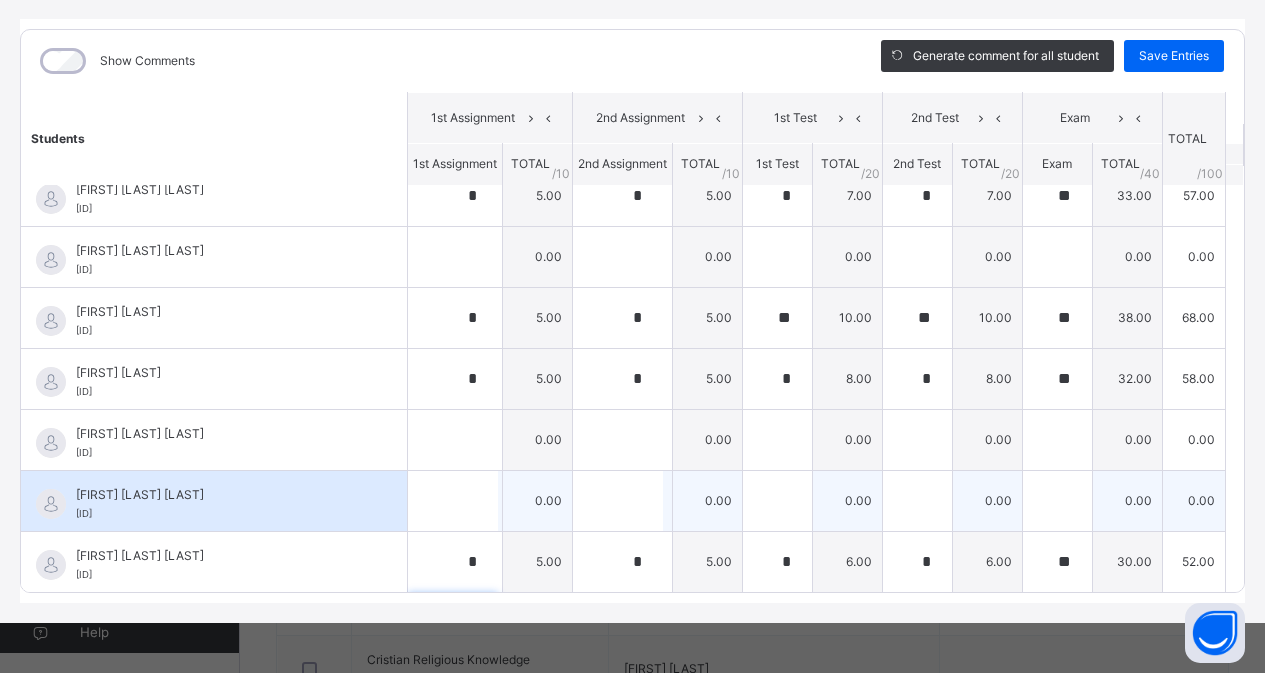 scroll, scrollTop: 301, scrollLeft: 0, axis: vertical 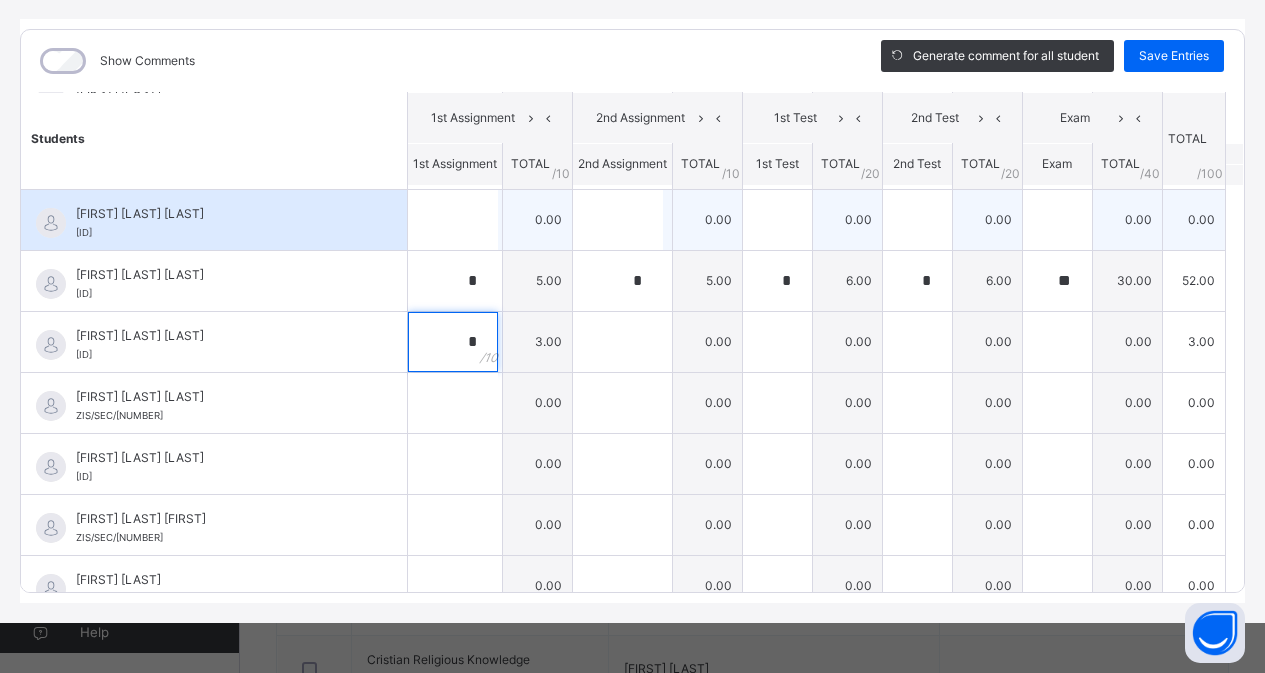 type on "*" 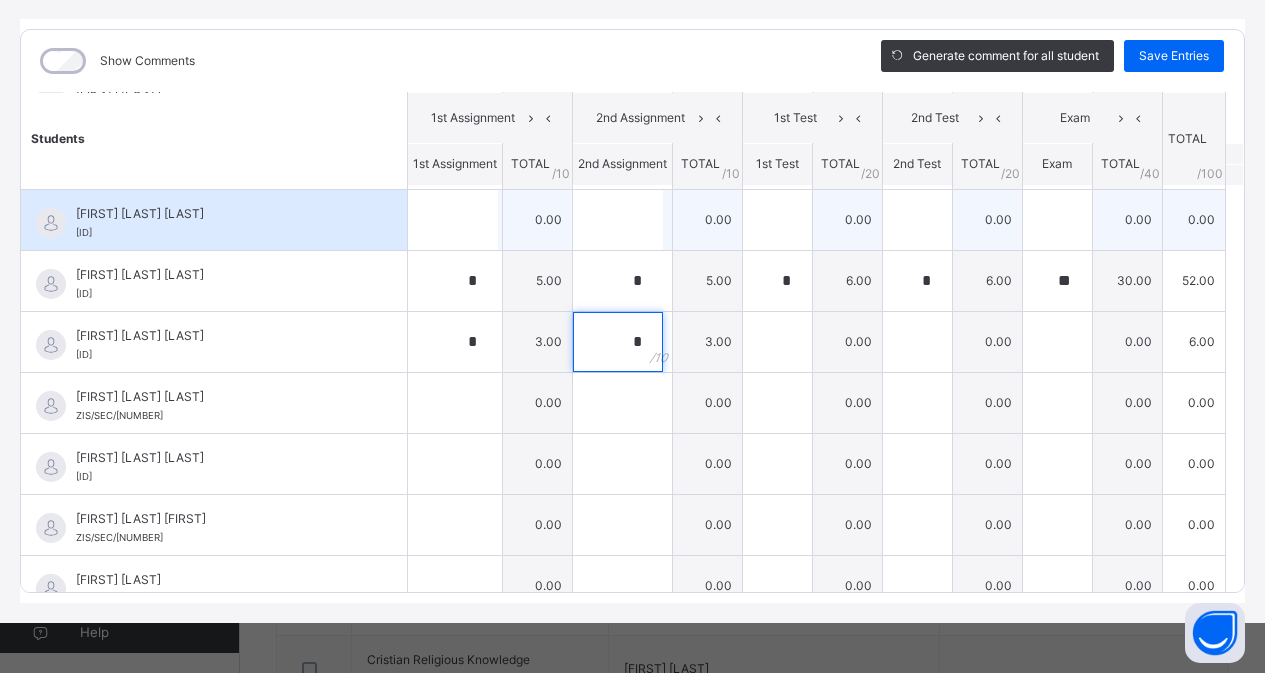 type on "*" 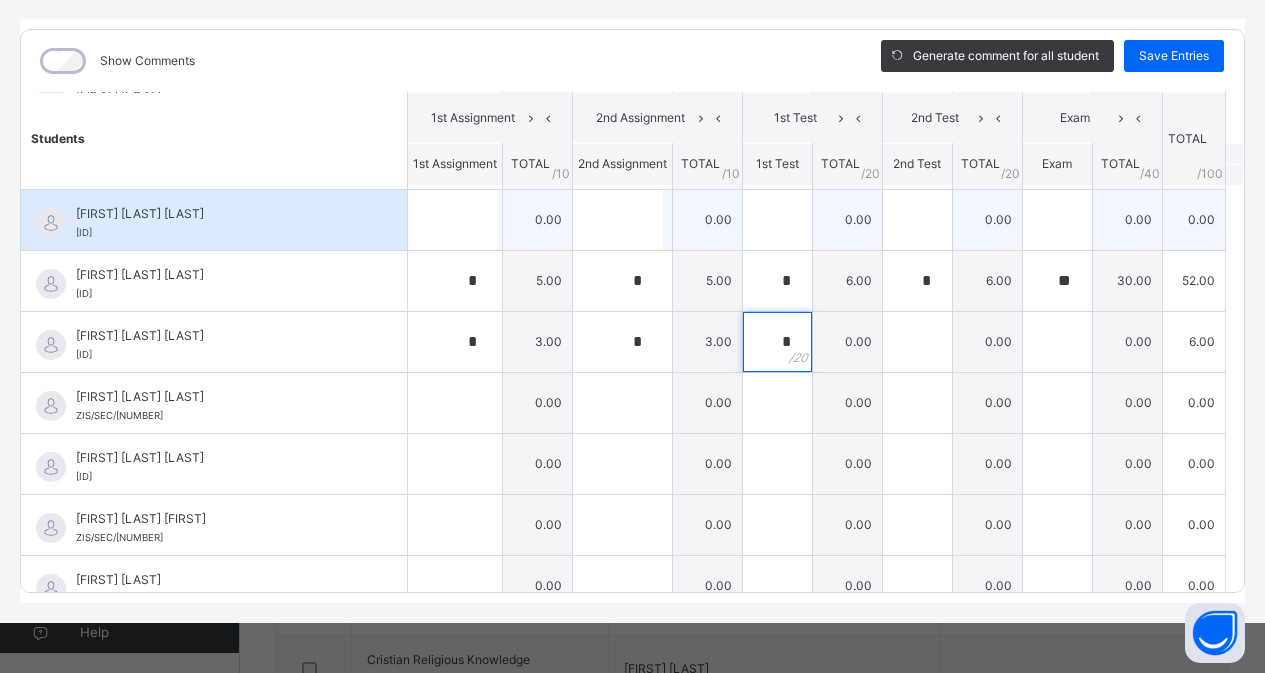type on "*" 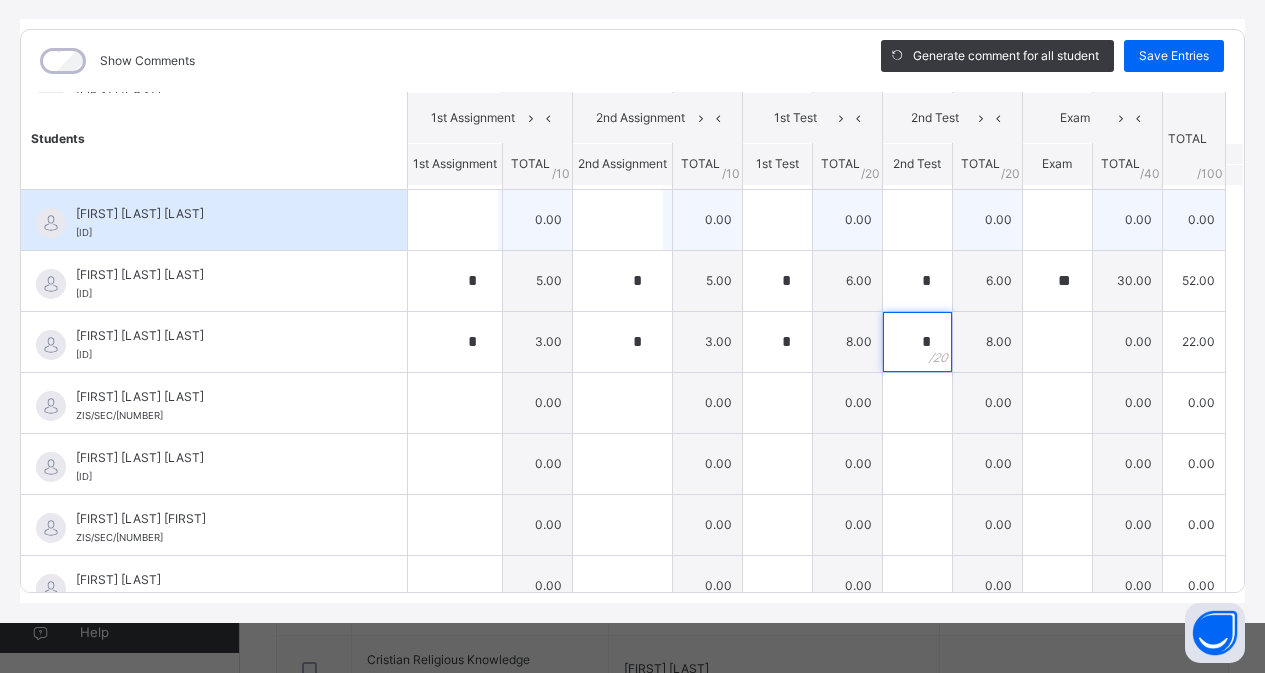 type on "*" 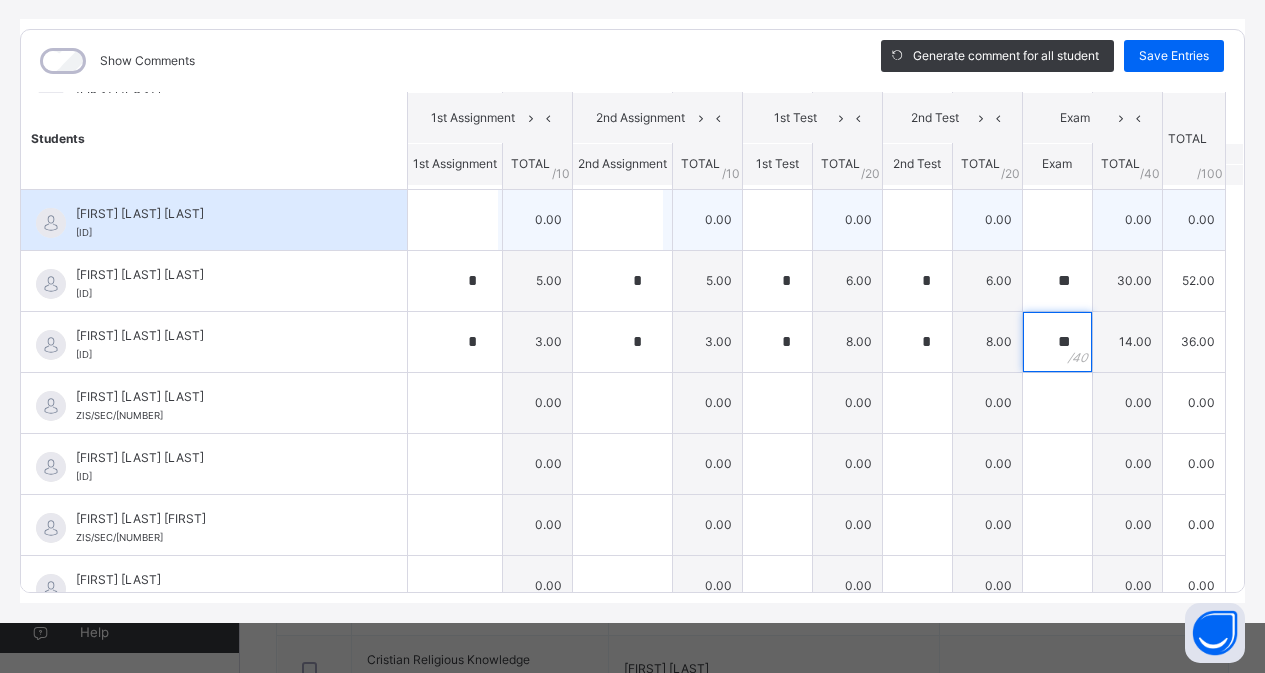 type on "**" 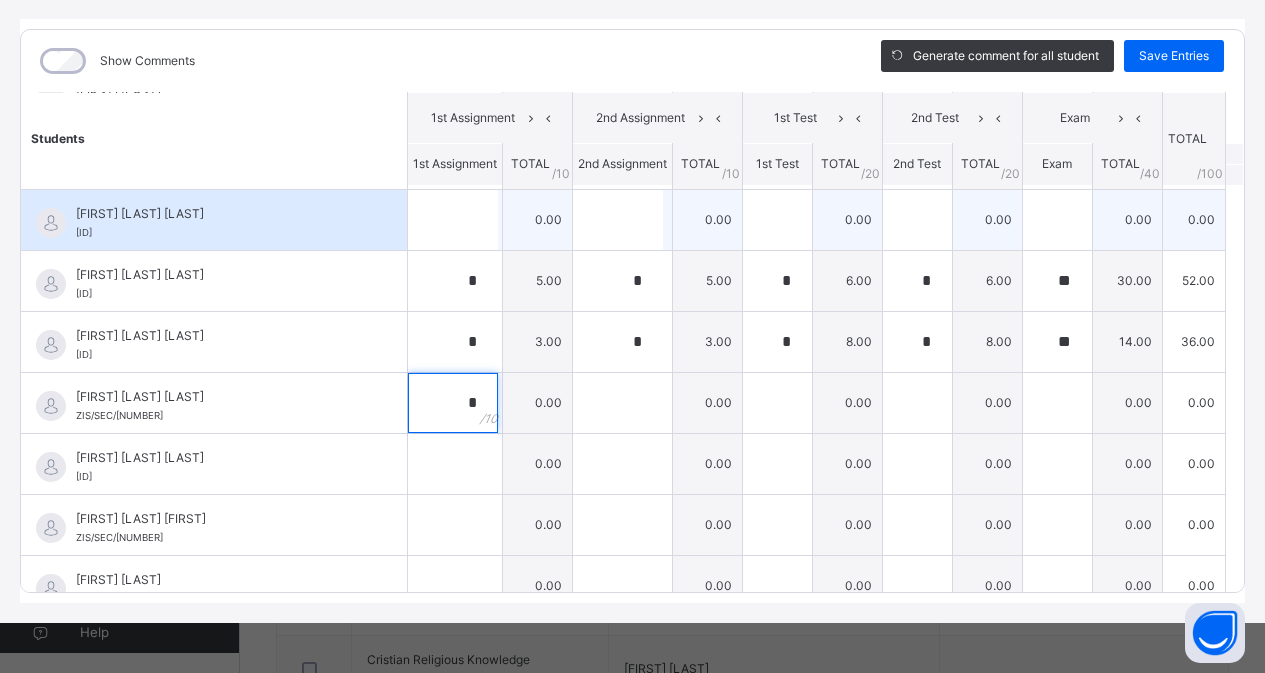 type on "*" 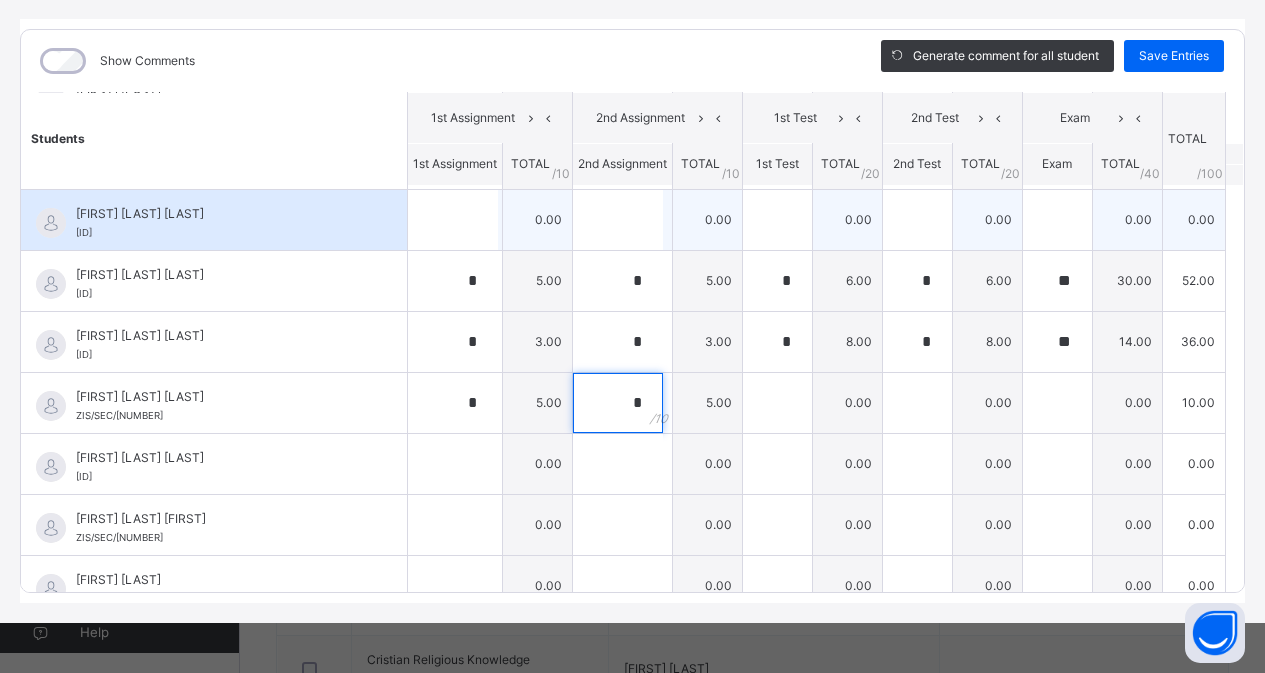 type on "*" 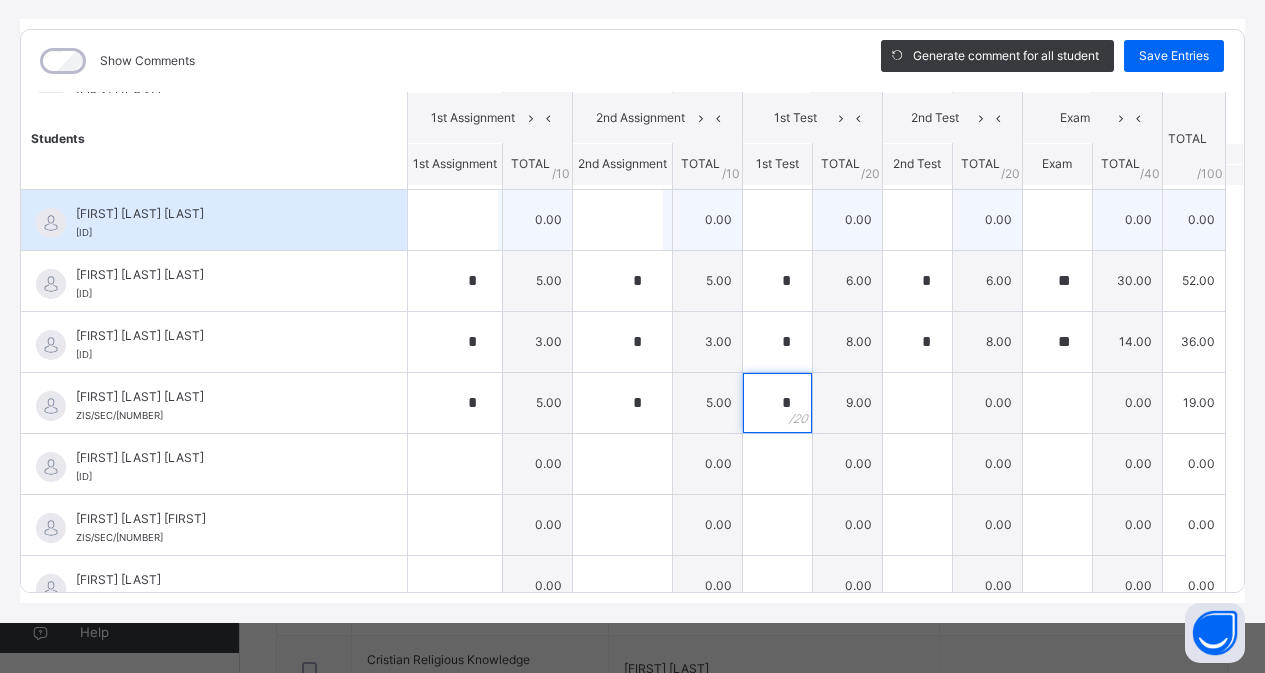 type on "*" 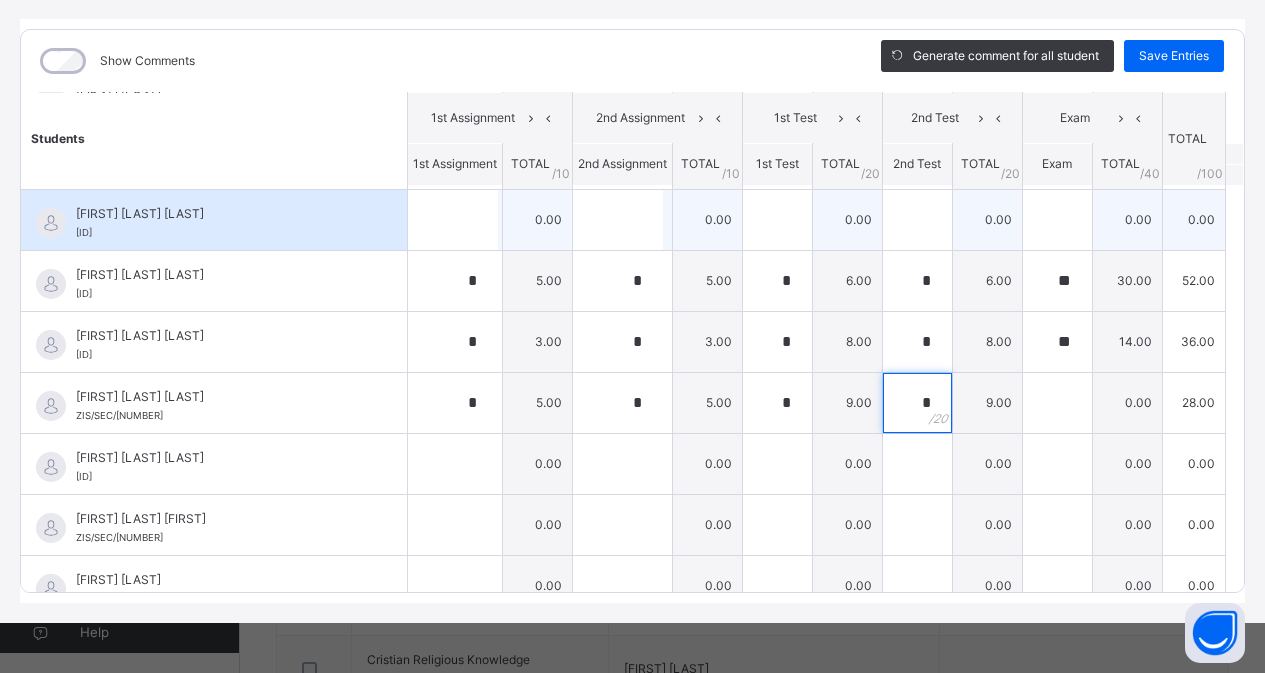 type on "*" 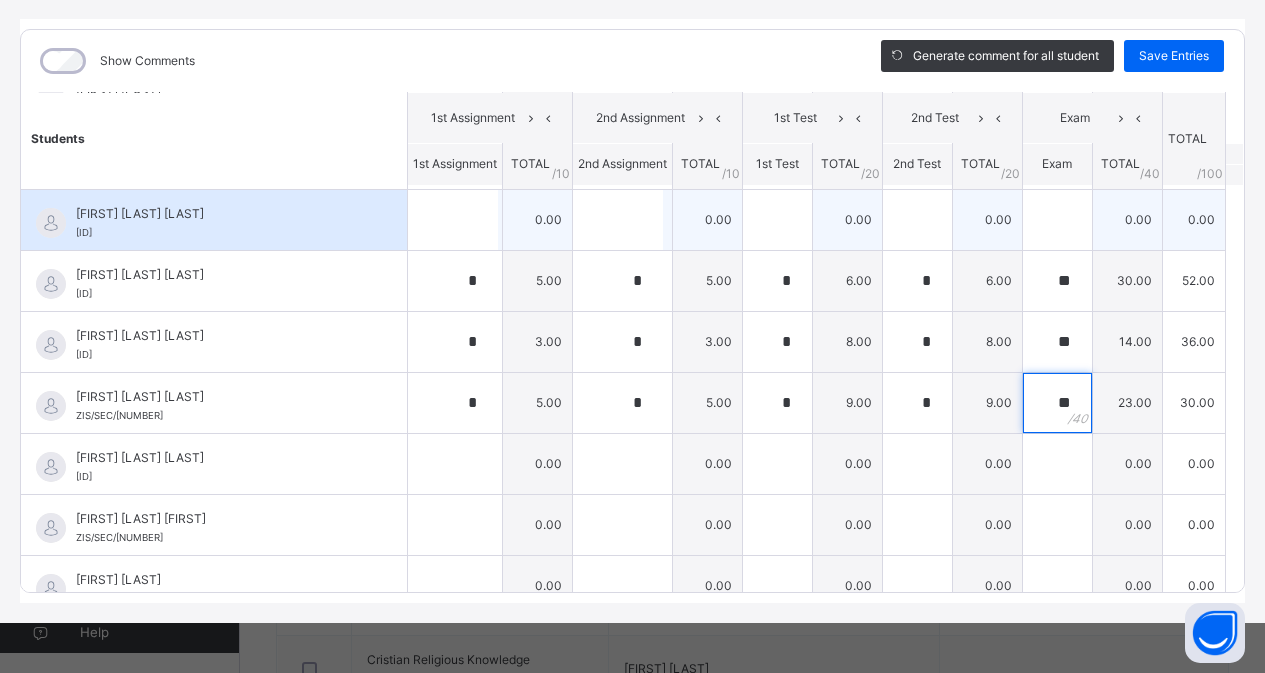 type on "**" 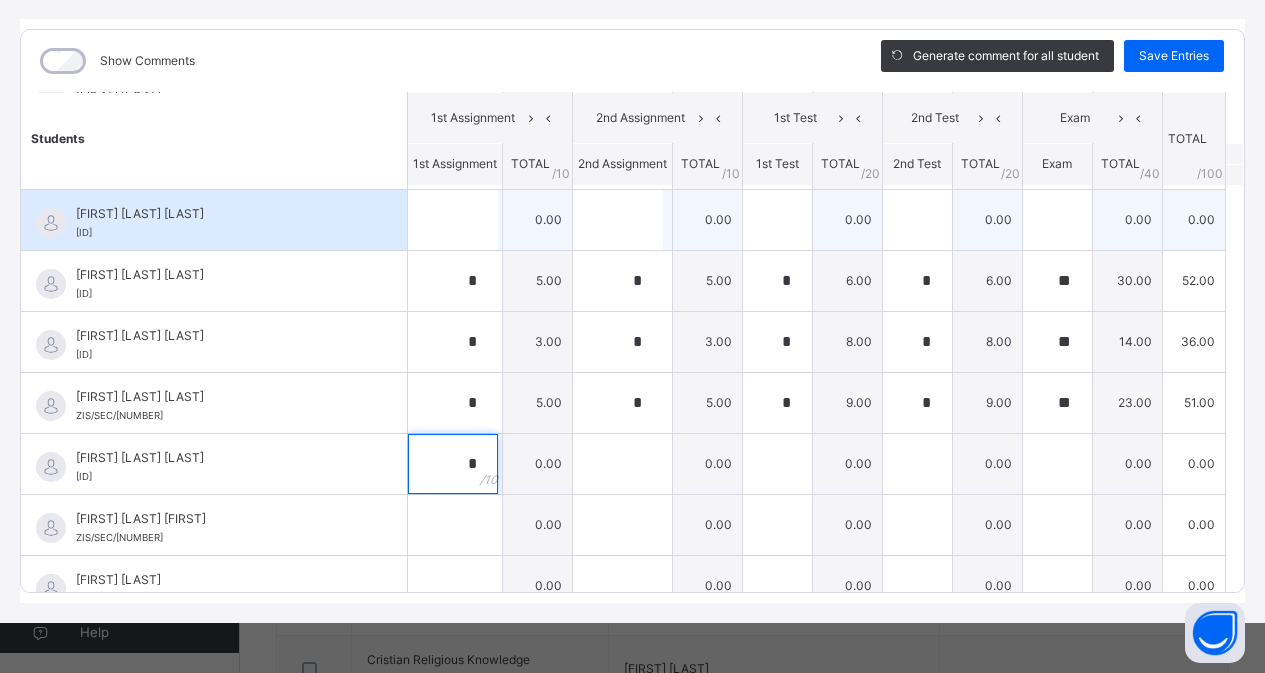type on "*" 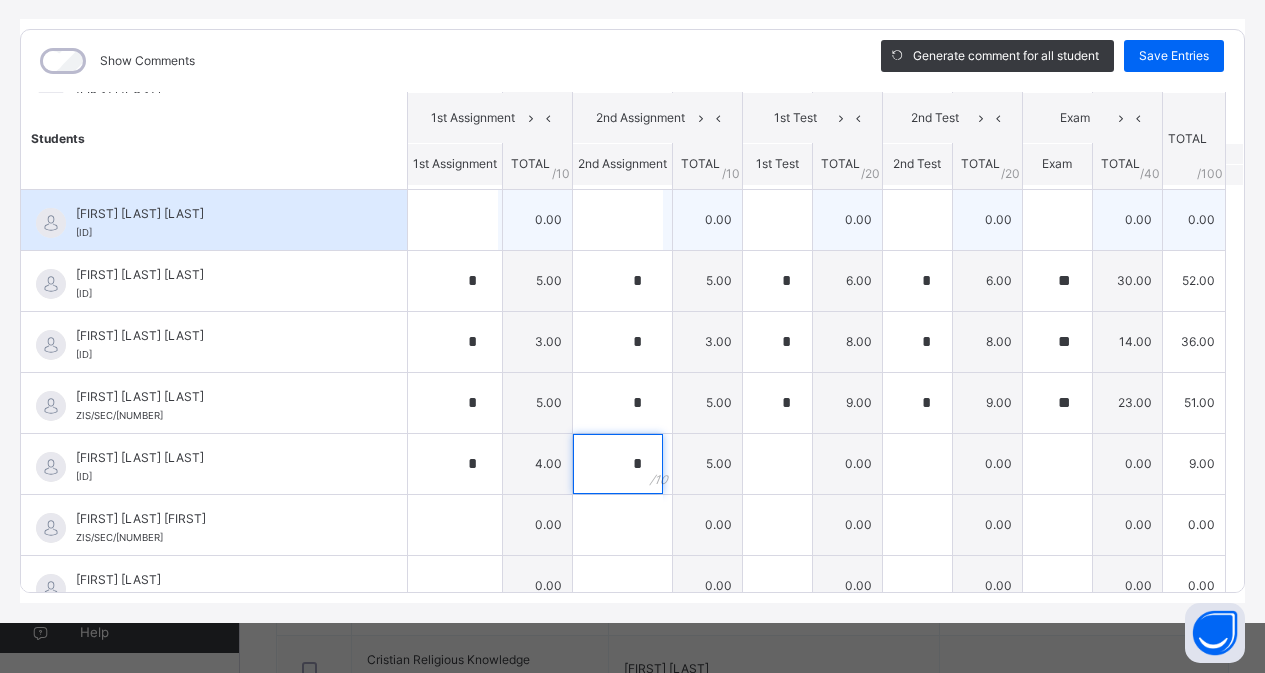 type on "*" 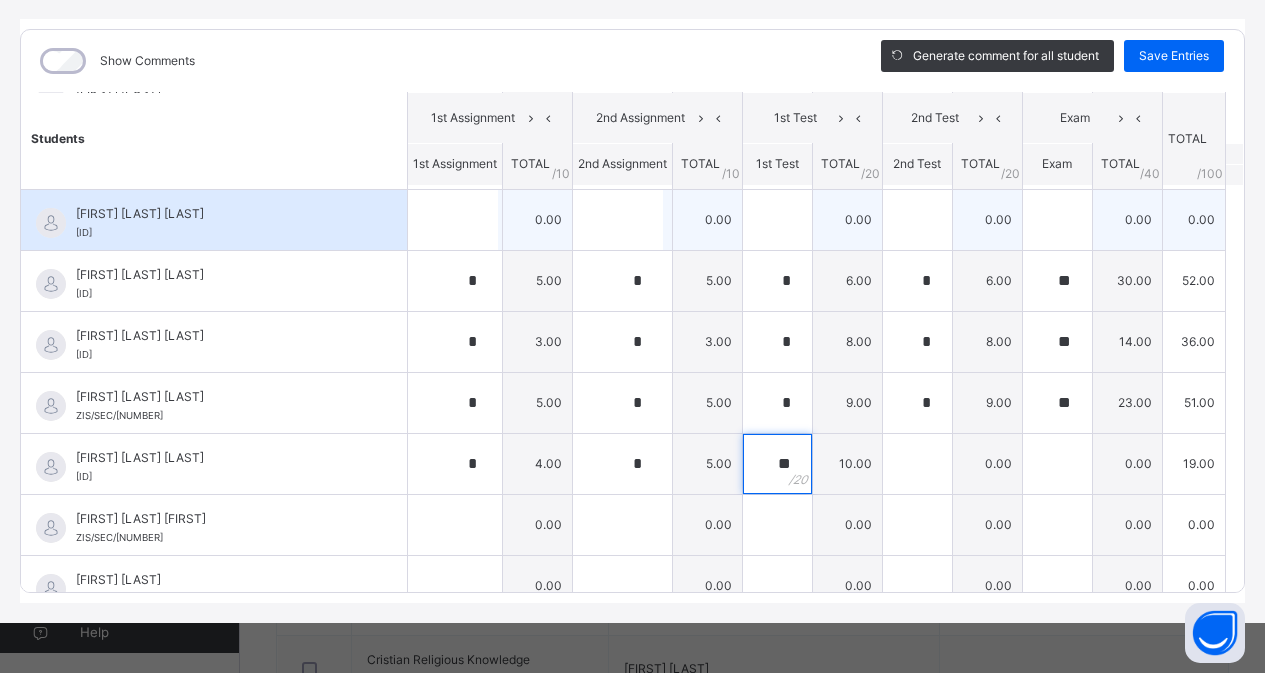 type on "**" 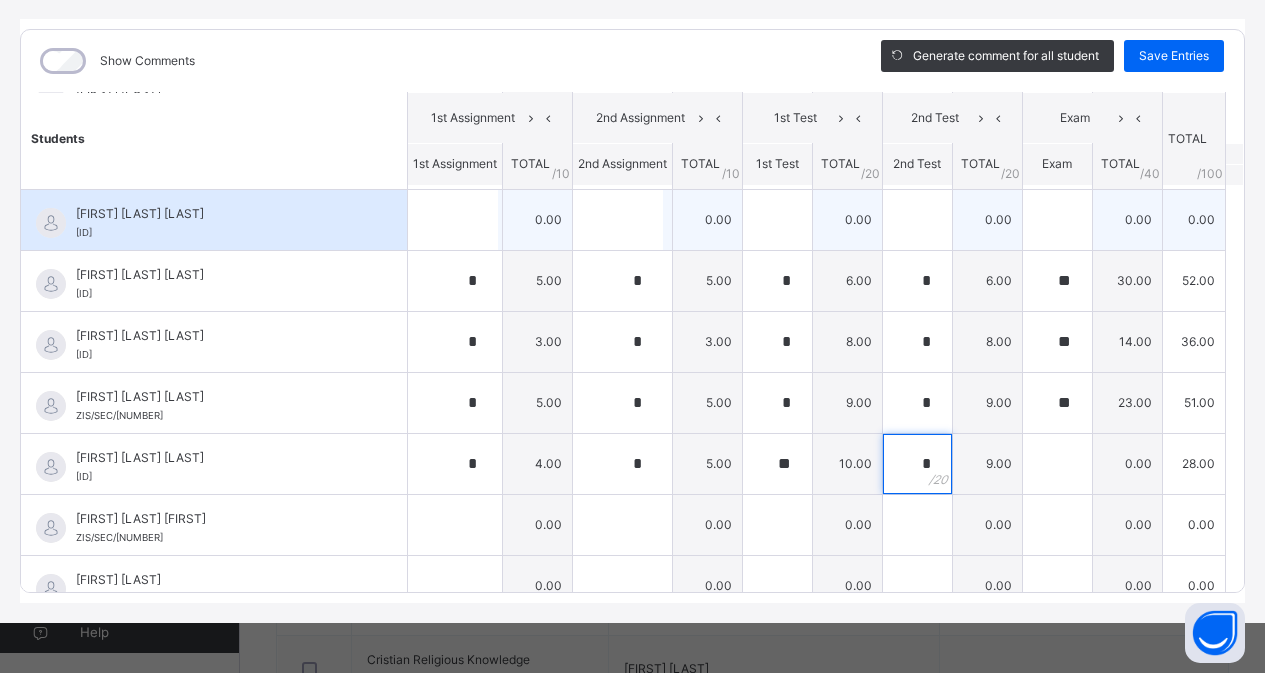 type on "*" 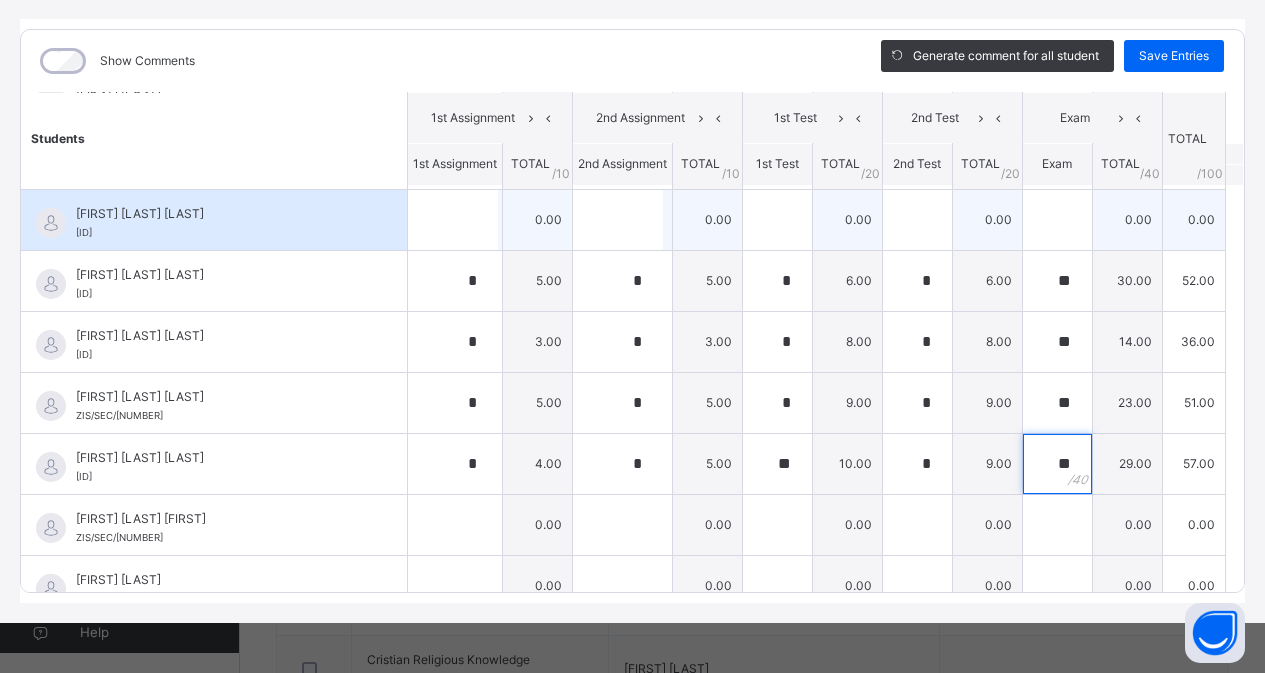 type on "**" 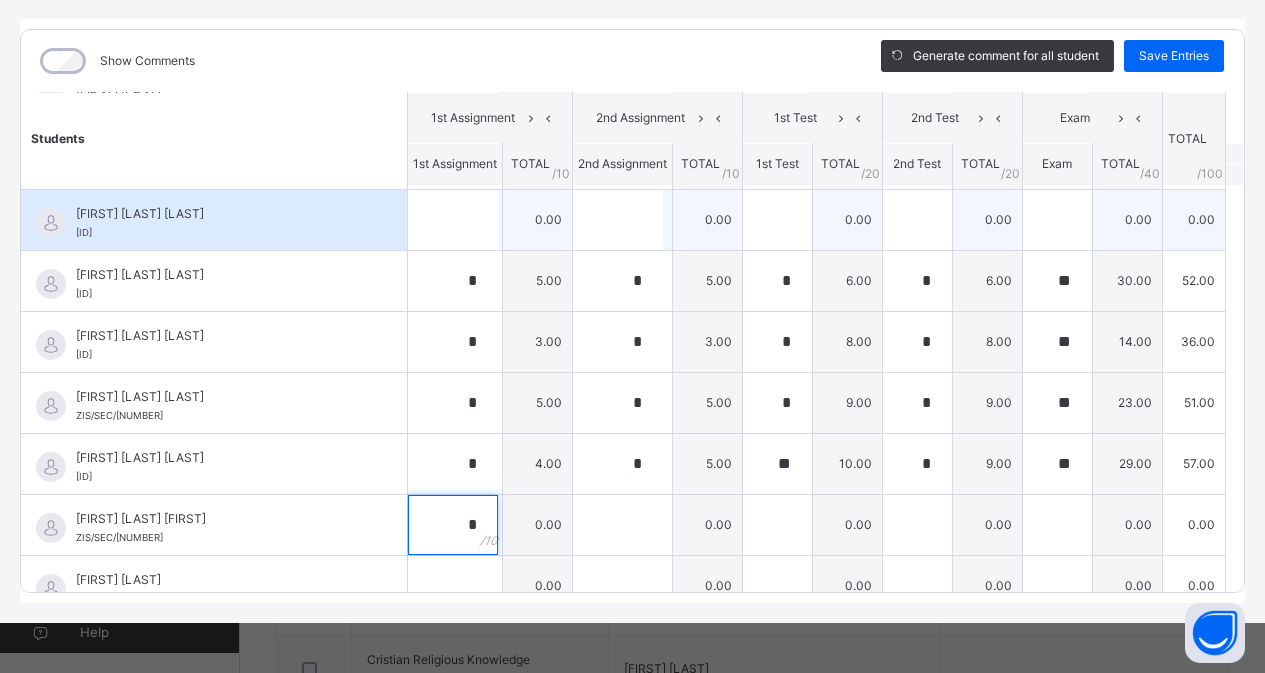 type on "*" 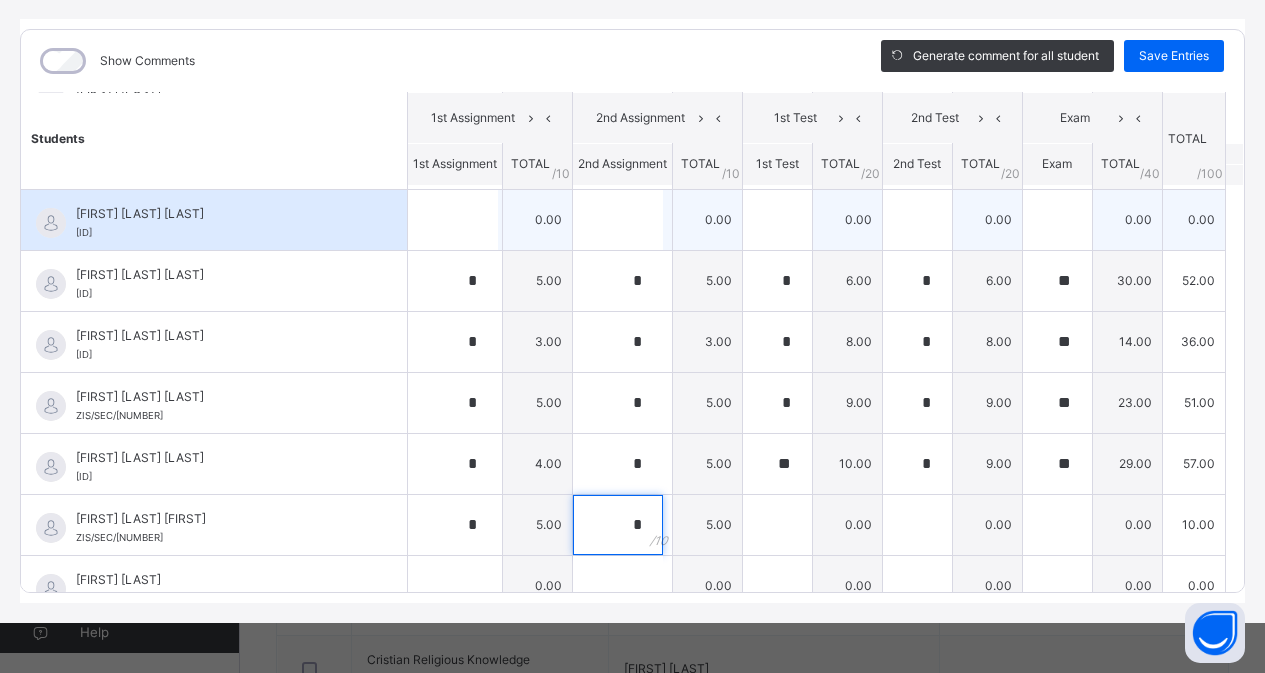 type on "*" 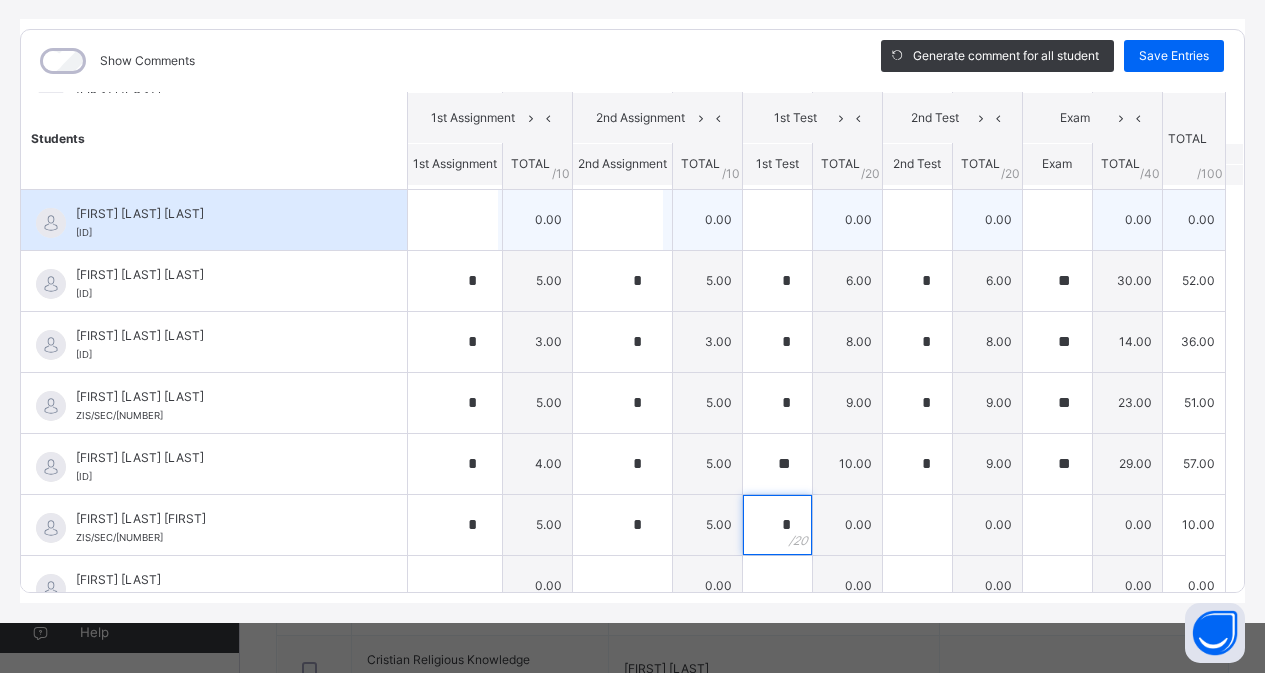 type on "*" 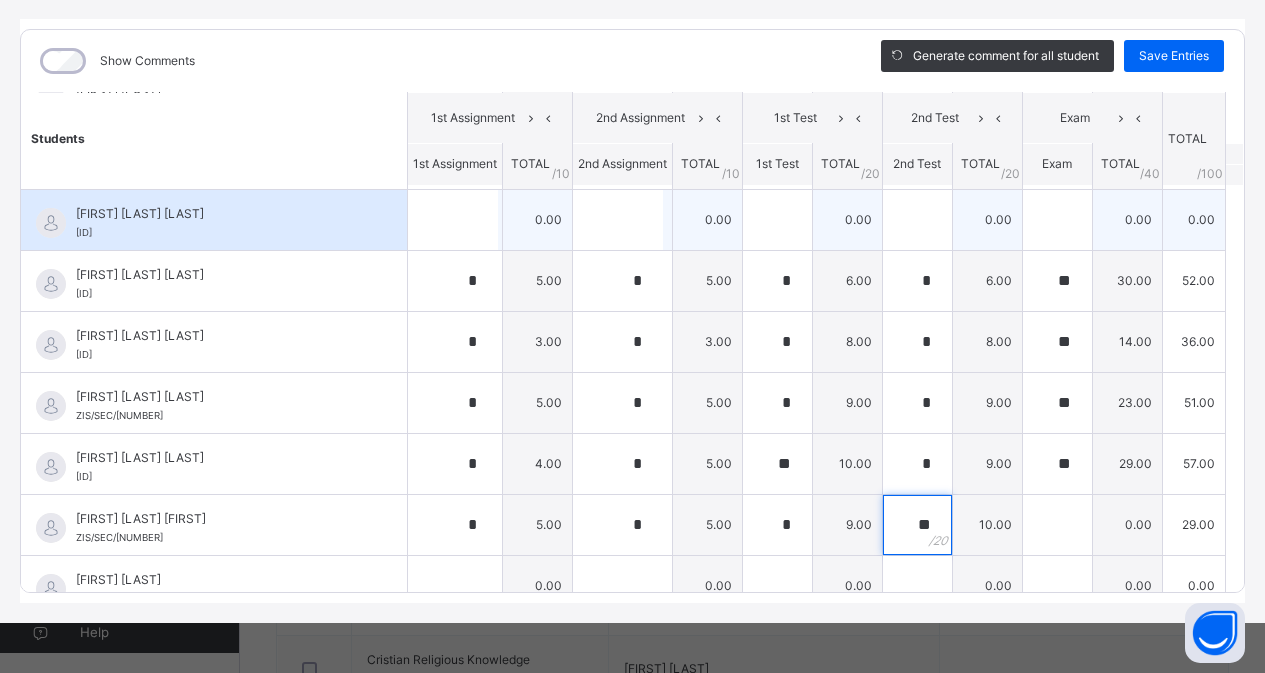 type on "**" 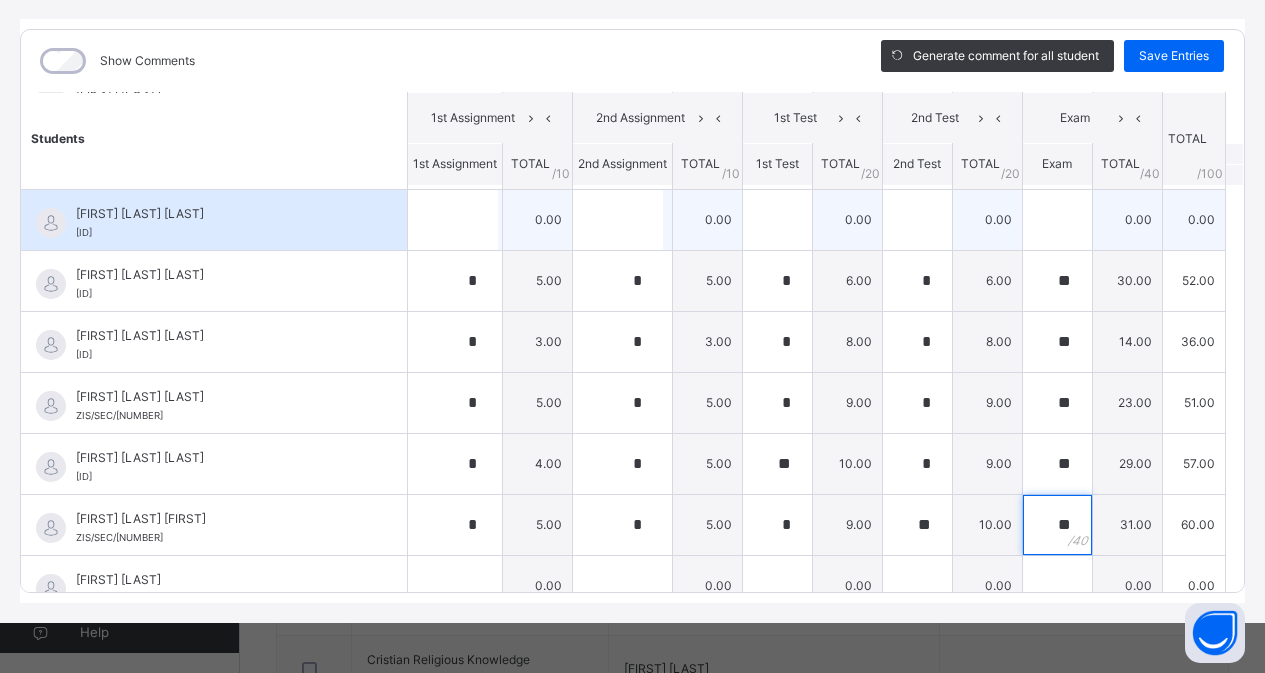 type on "**" 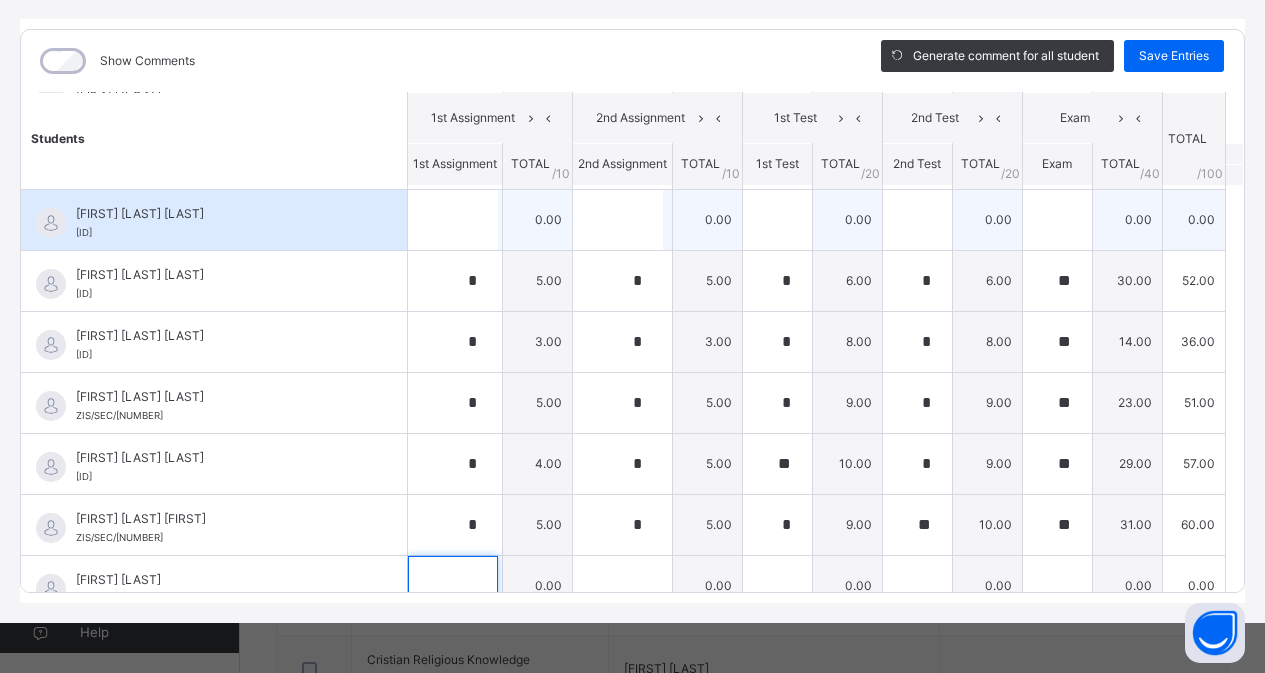 scroll, scrollTop: 325, scrollLeft: 0, axis: vertical 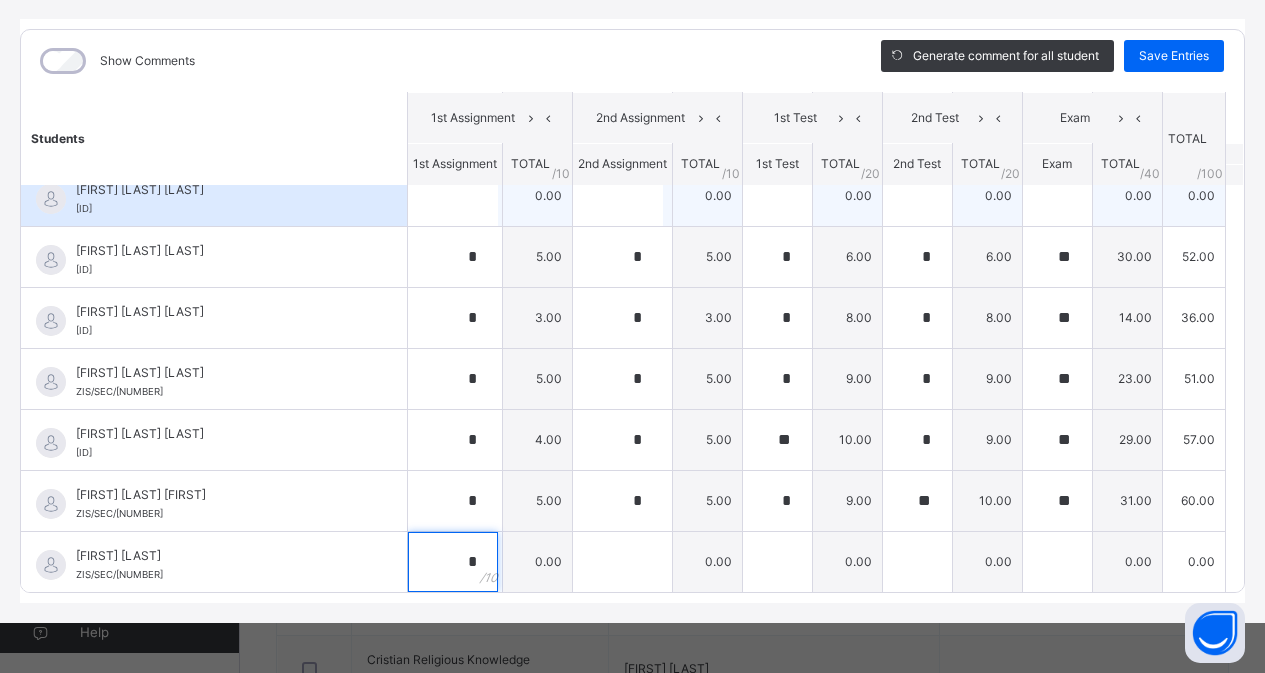 type on "*" 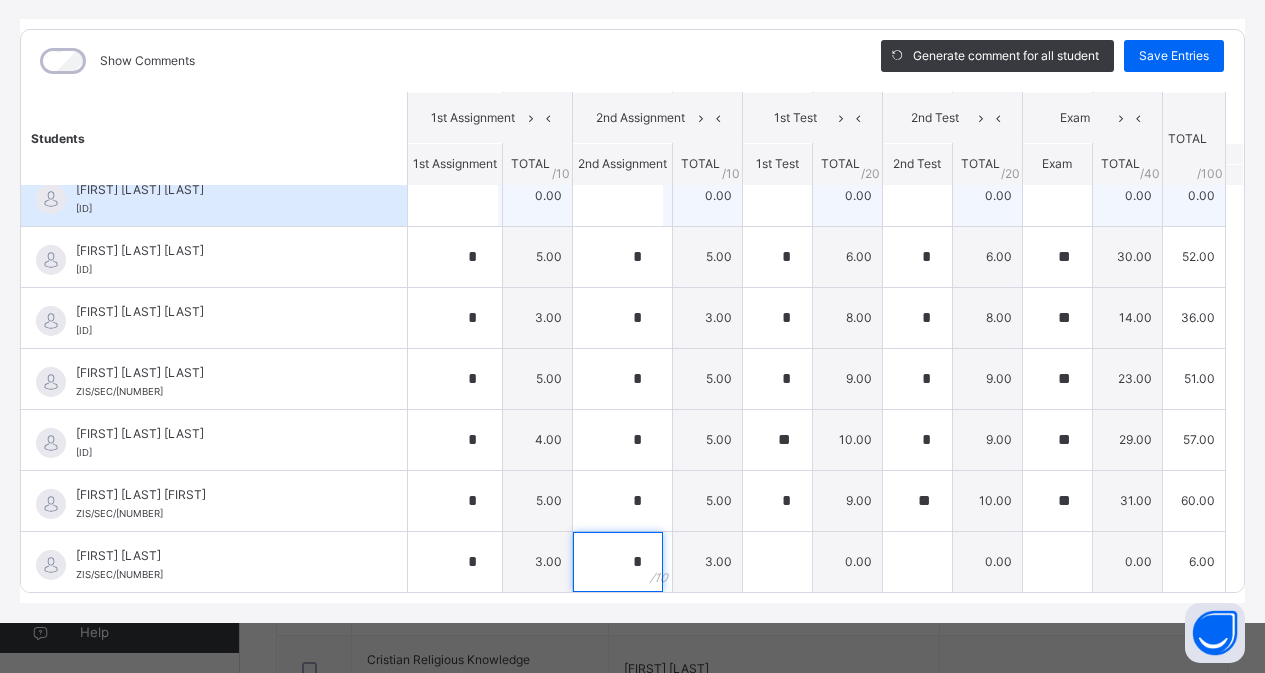 type on "*" 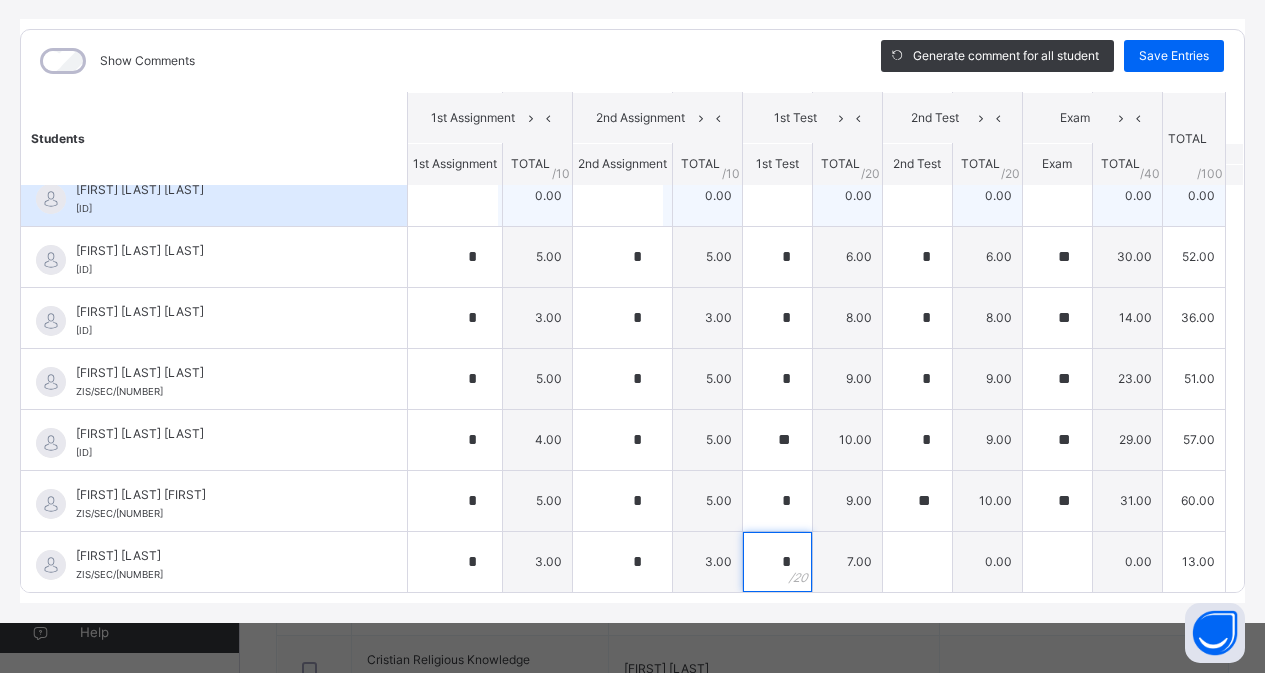 type on "*" 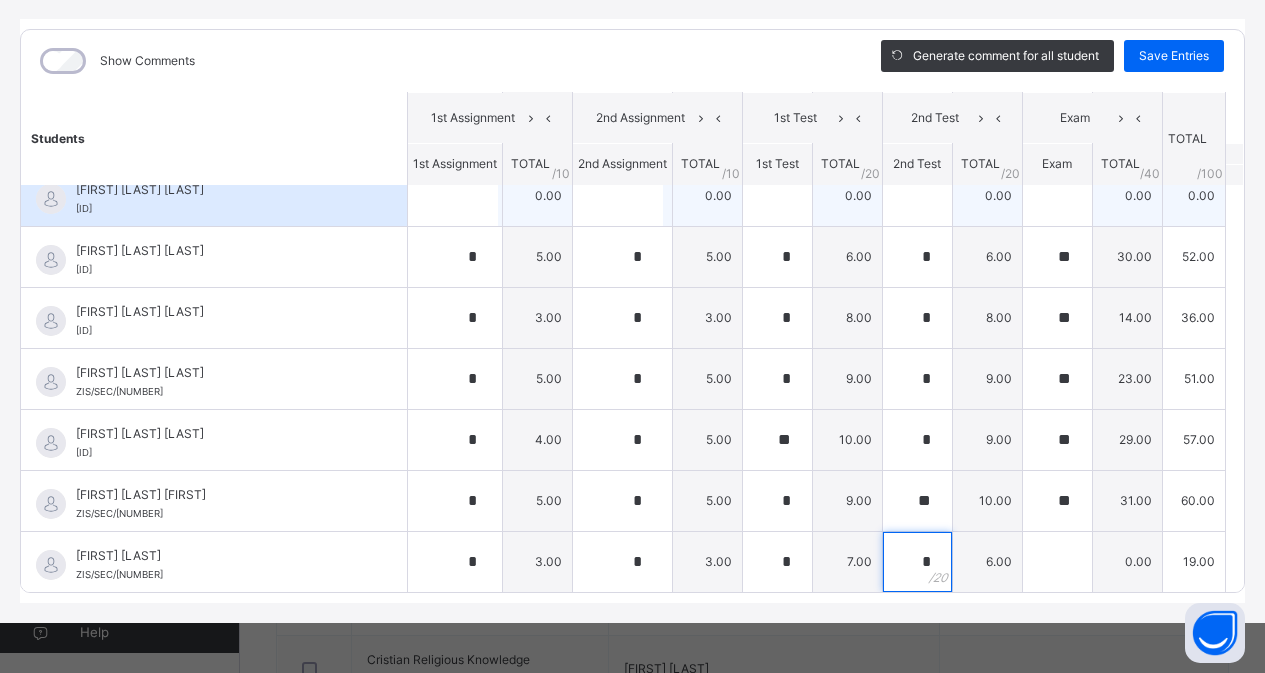 type on "*" 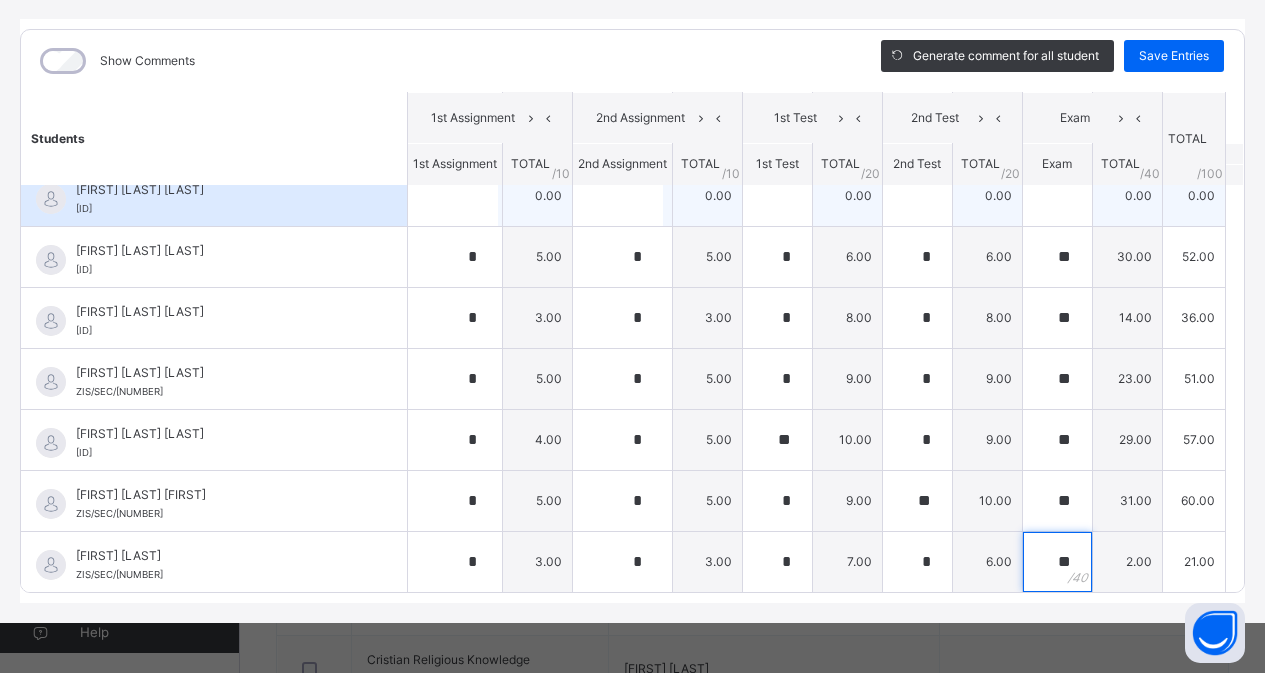 type on "**" 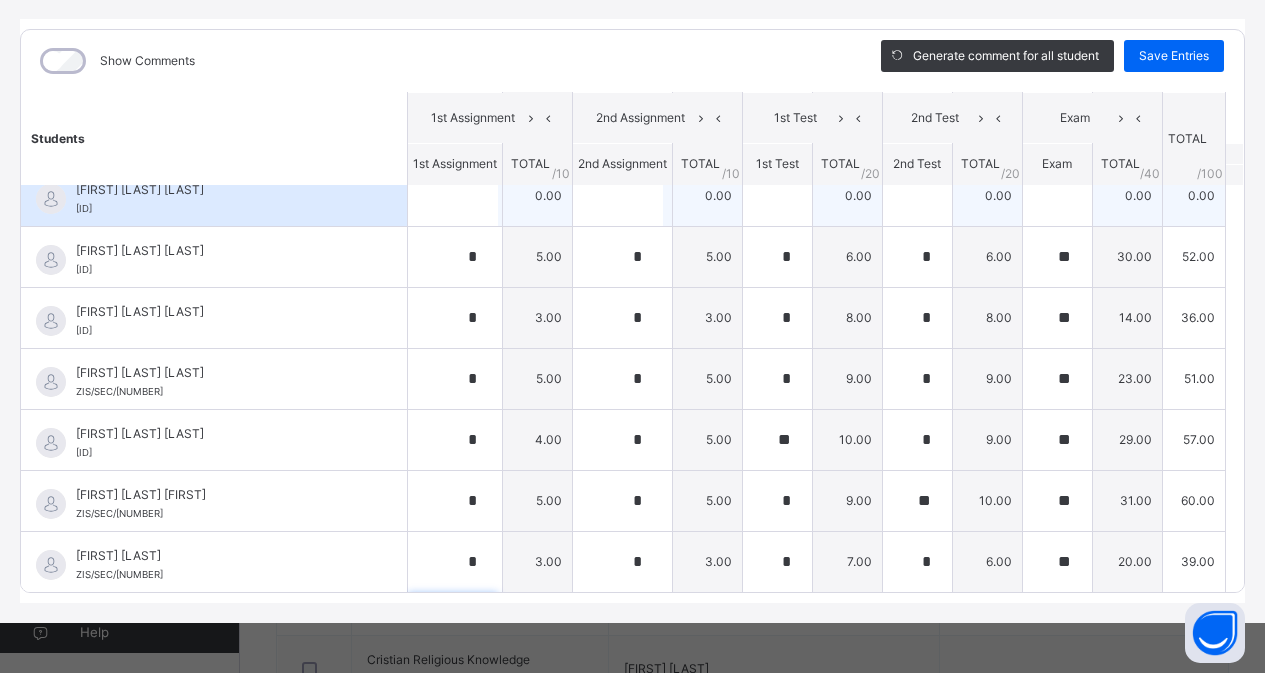 scroll, scrollTop: 606, scrollLeft: 0, axis: vertical 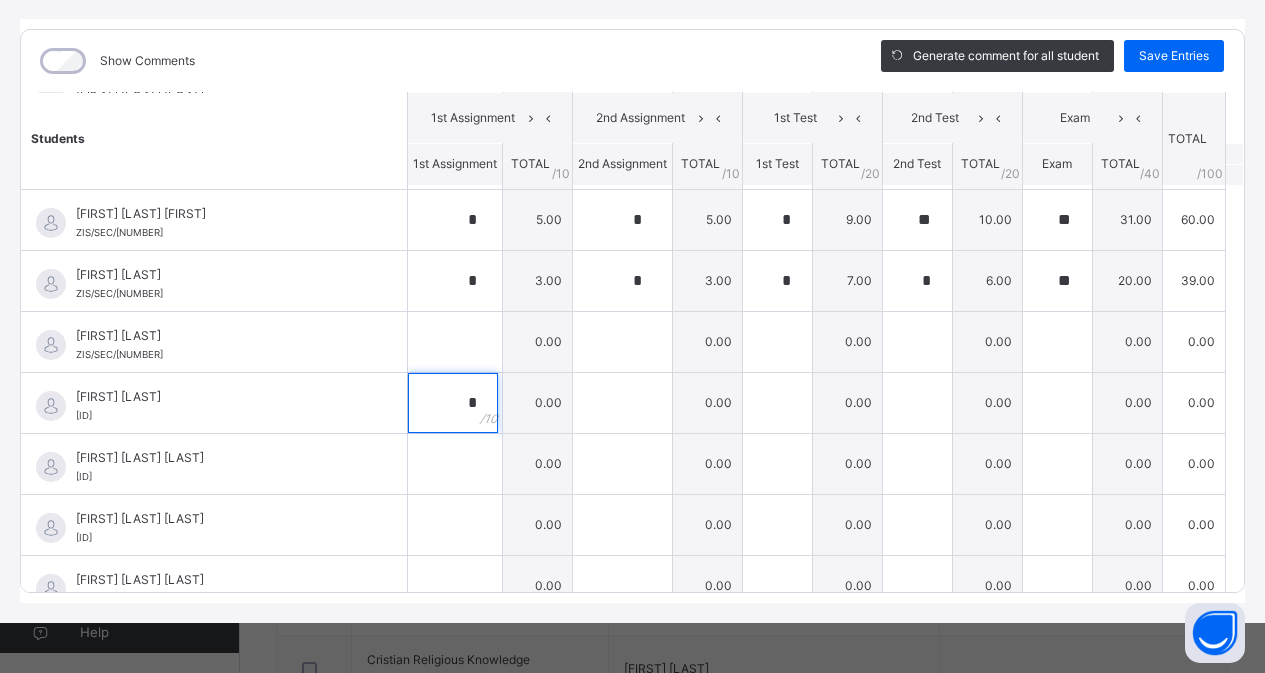 type on "*" 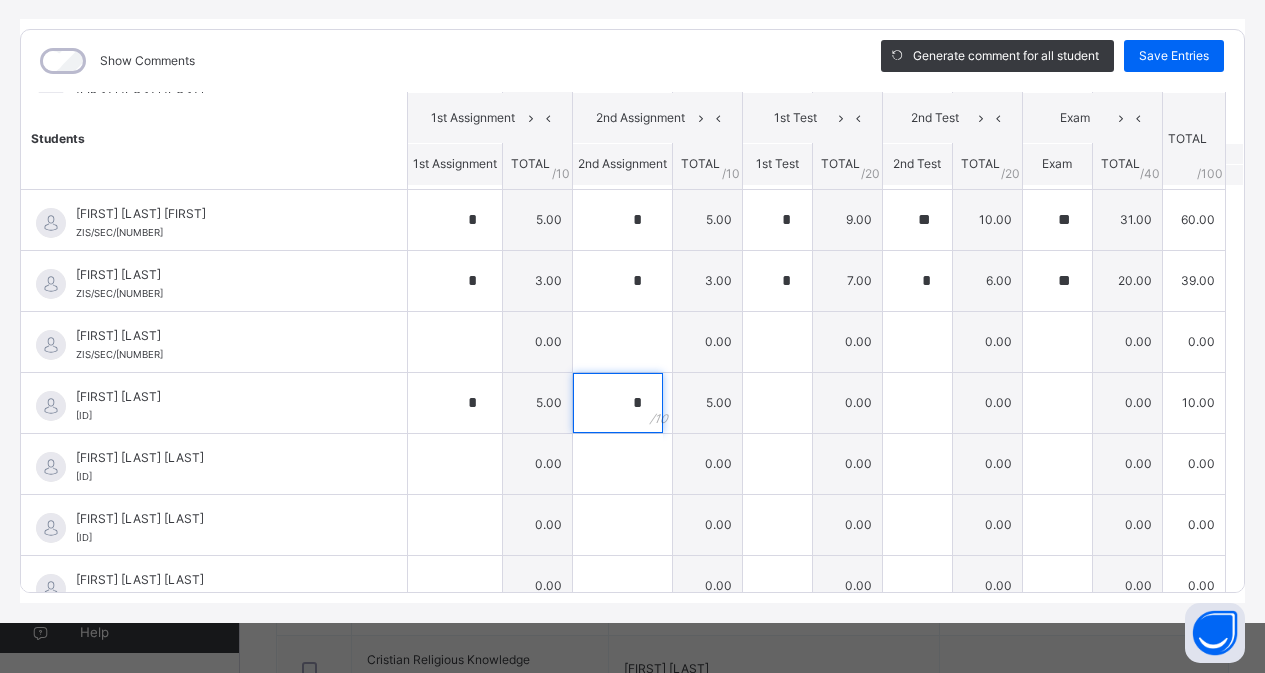 type on "*" 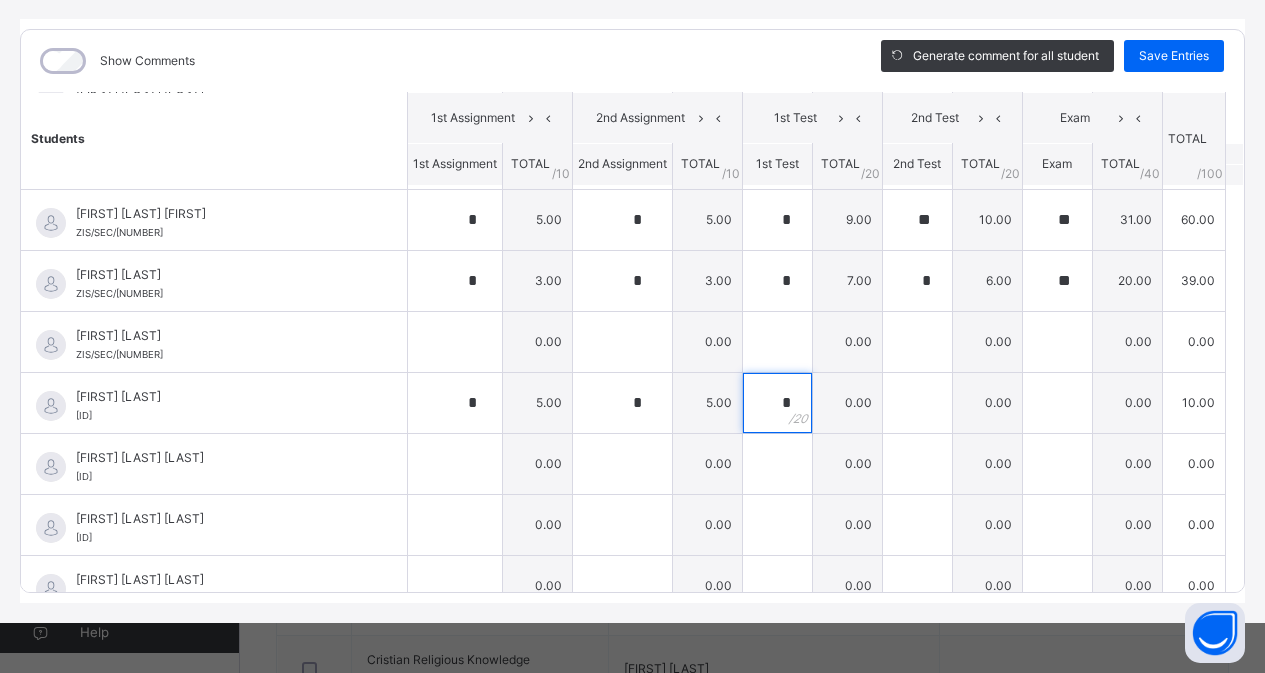 type on "*" 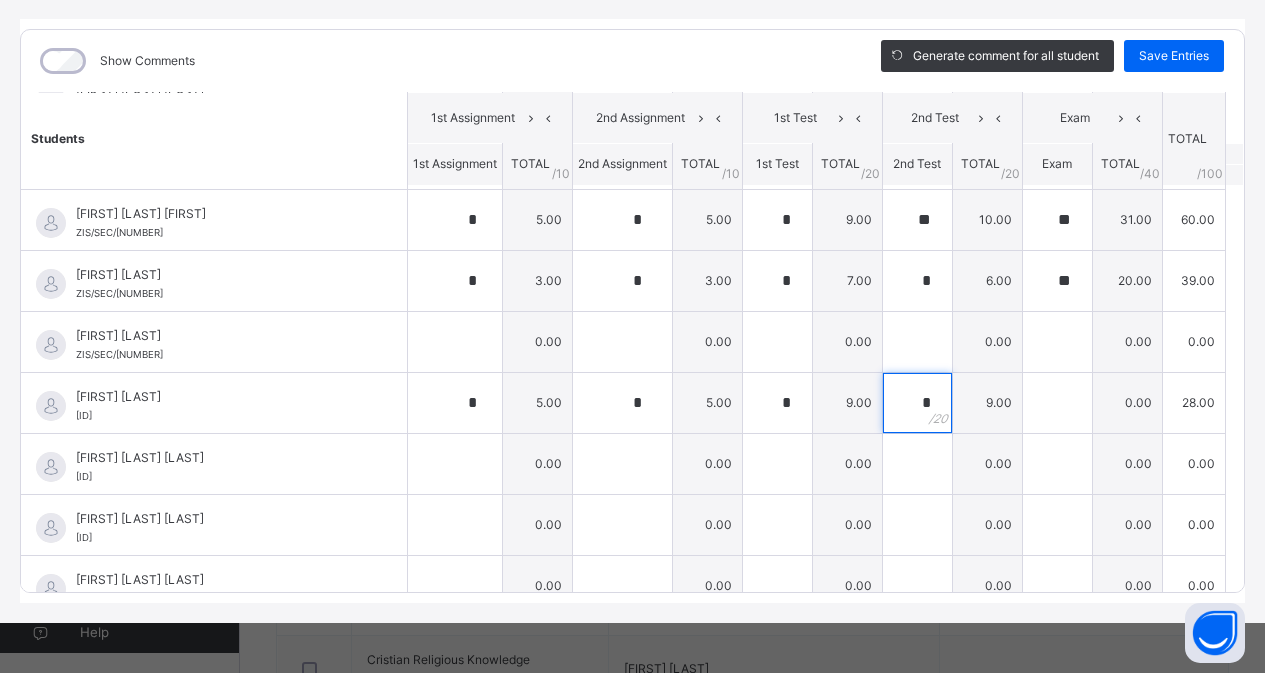 type on "*" 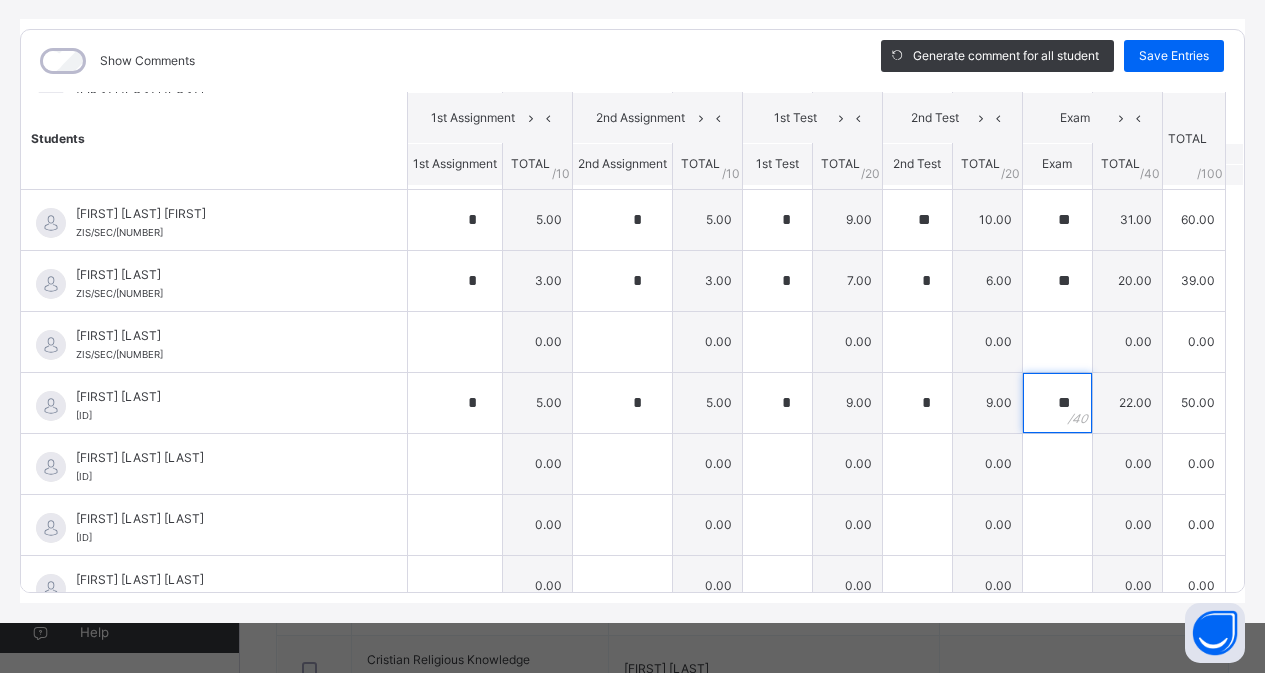 type on "**" 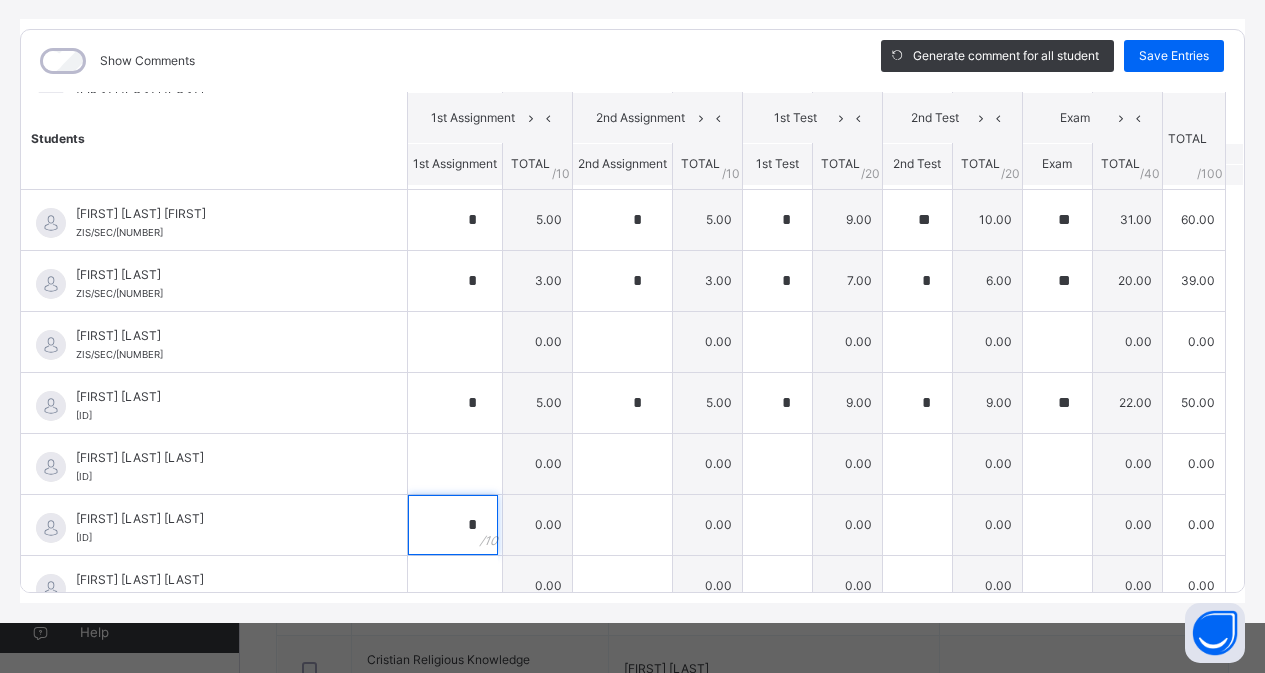 type on "*" 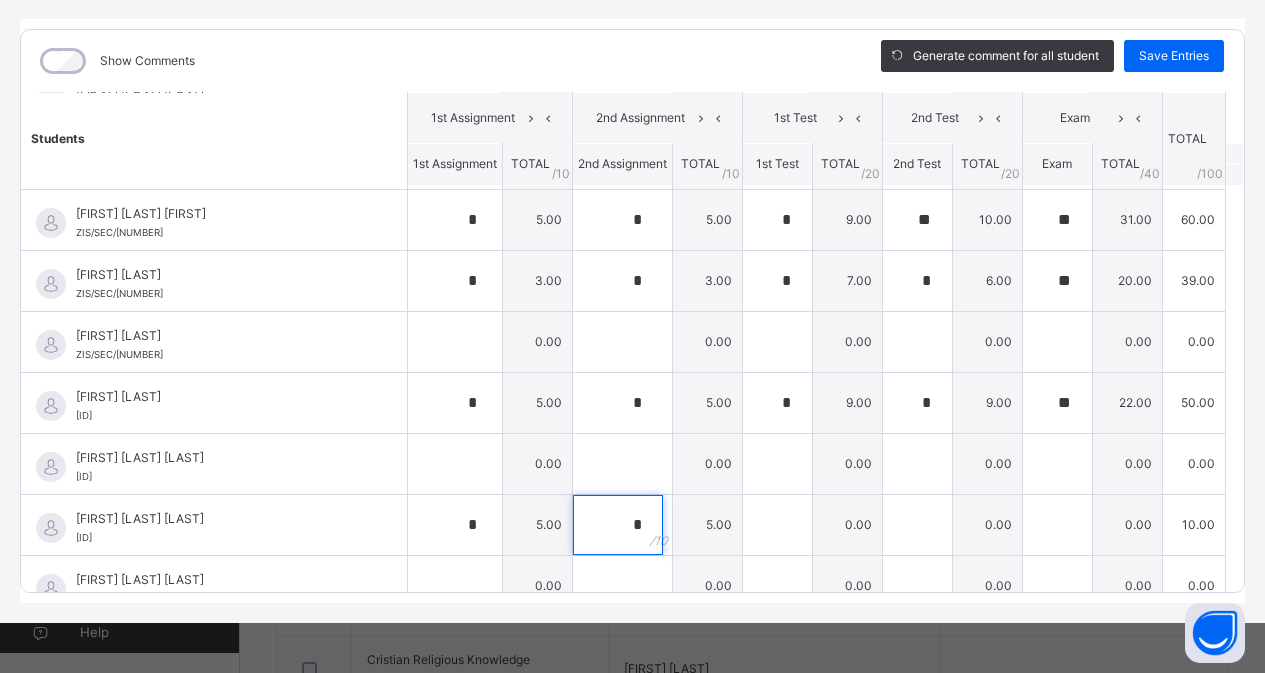 type on "*" 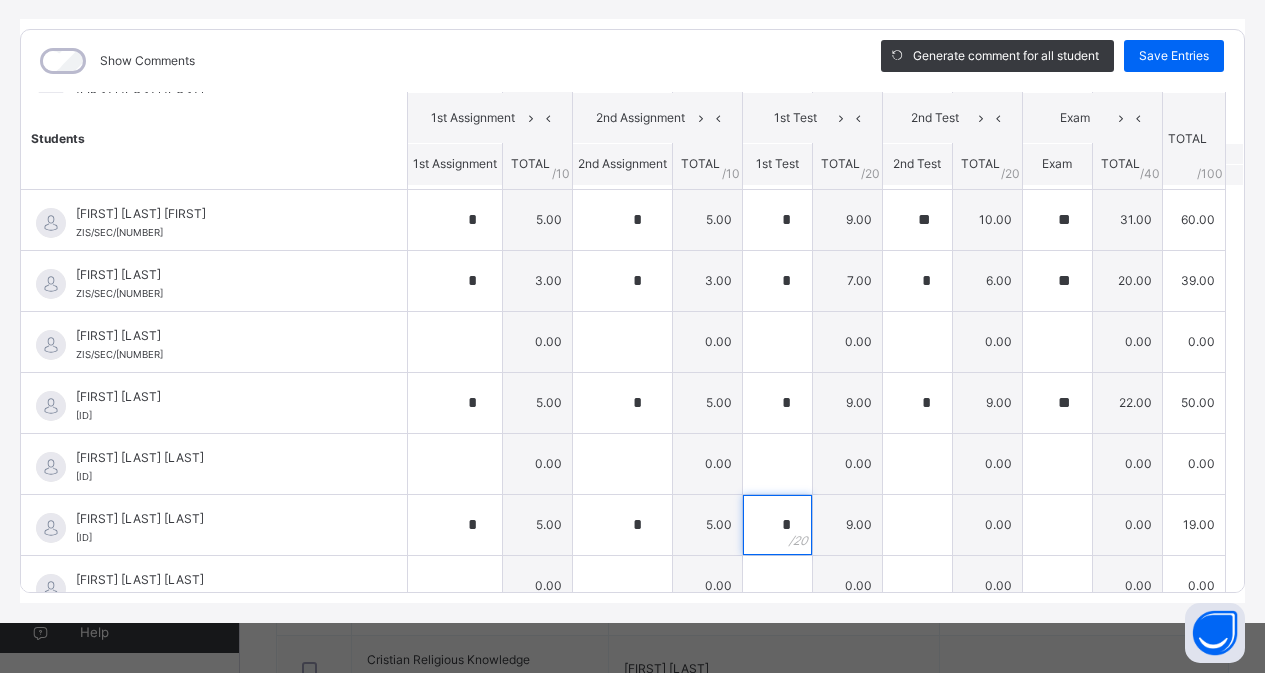type on "*" 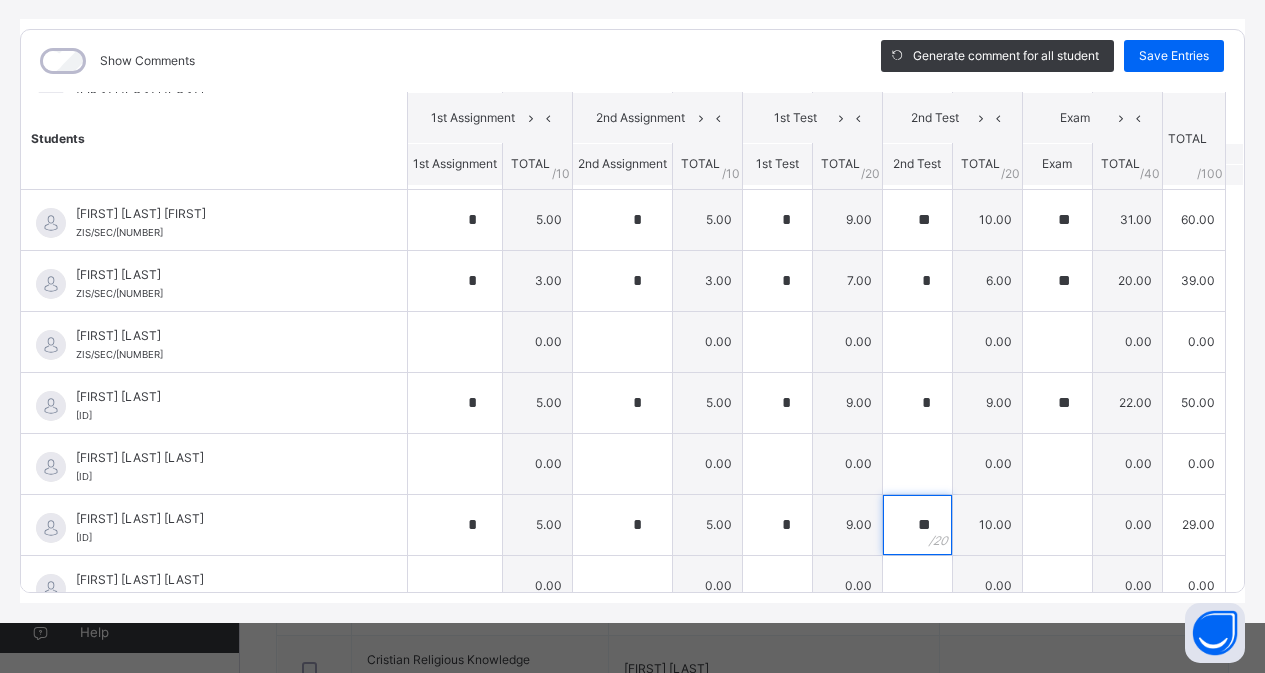 type on "**" 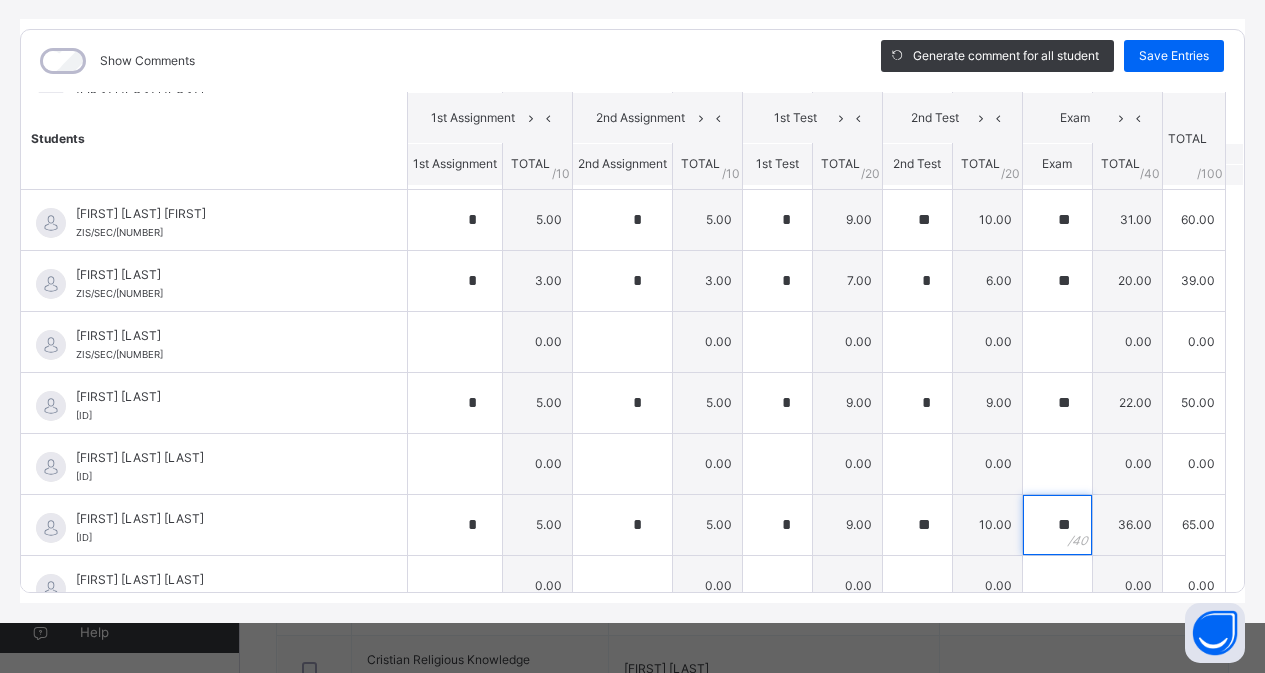 type on "**" 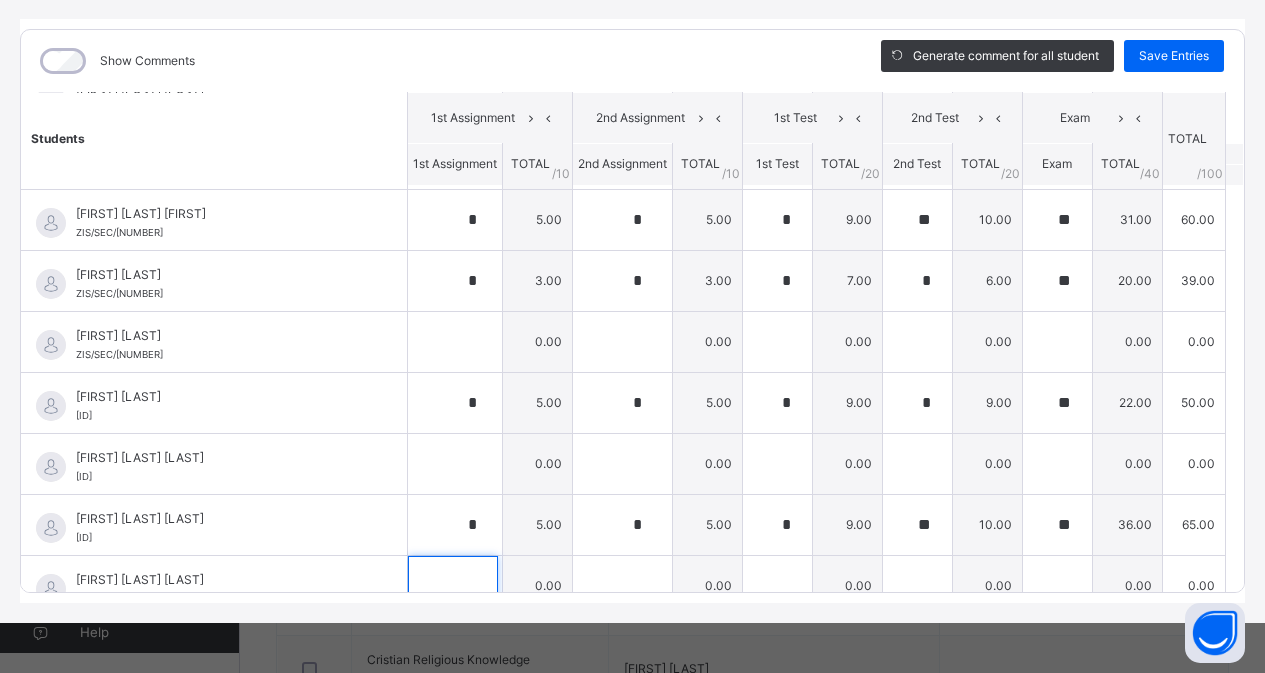 scroll, scrollTop: 630, scrollLeft: 0, axis: vertical 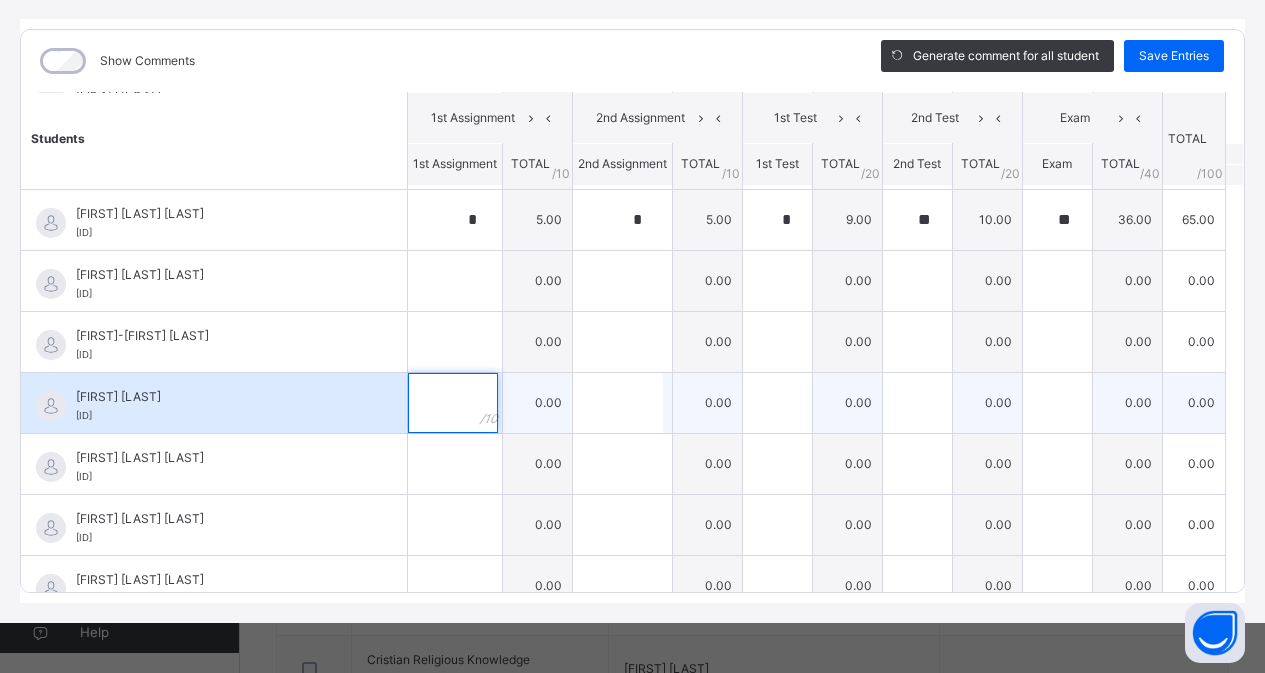 click at bounding box center [455, 403] 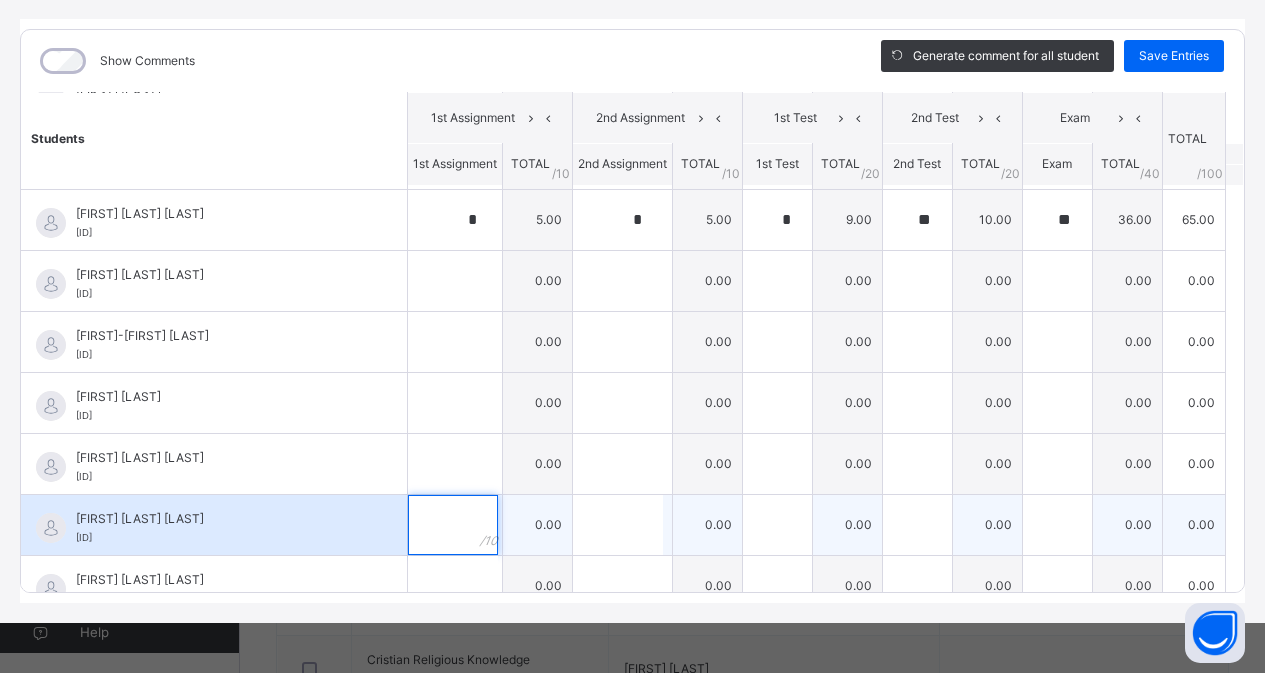 click at bounding box center [453, 525] 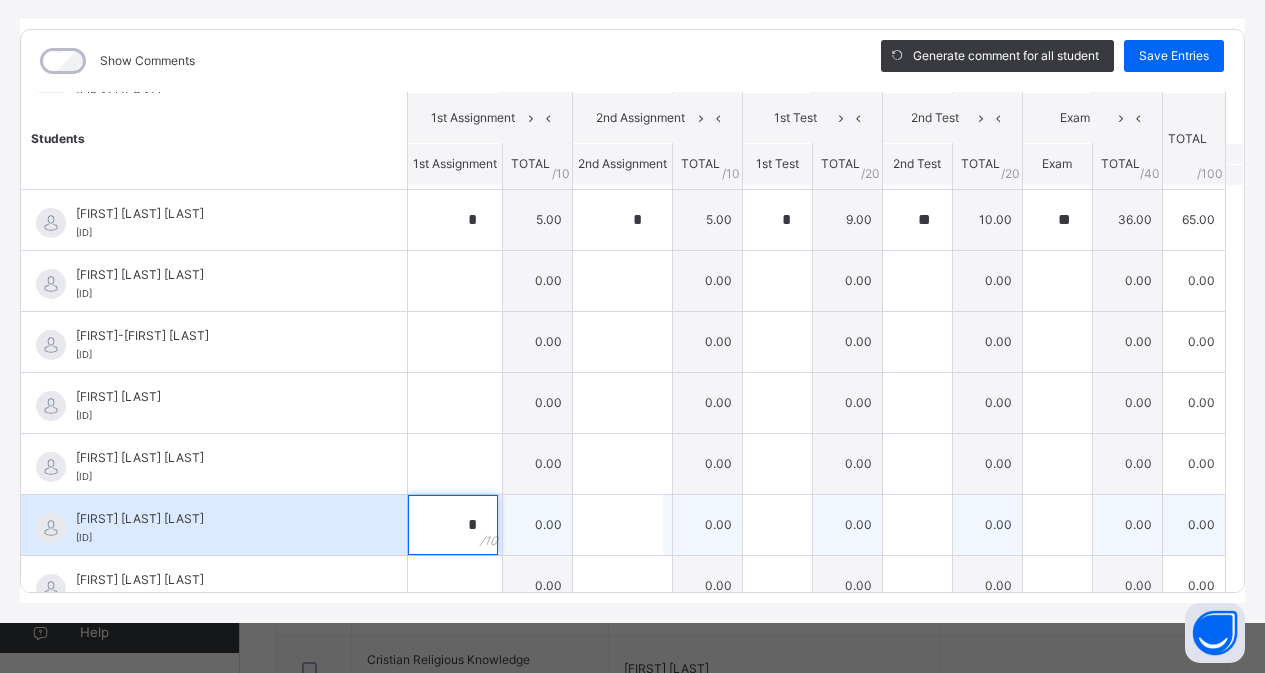 type on "*" 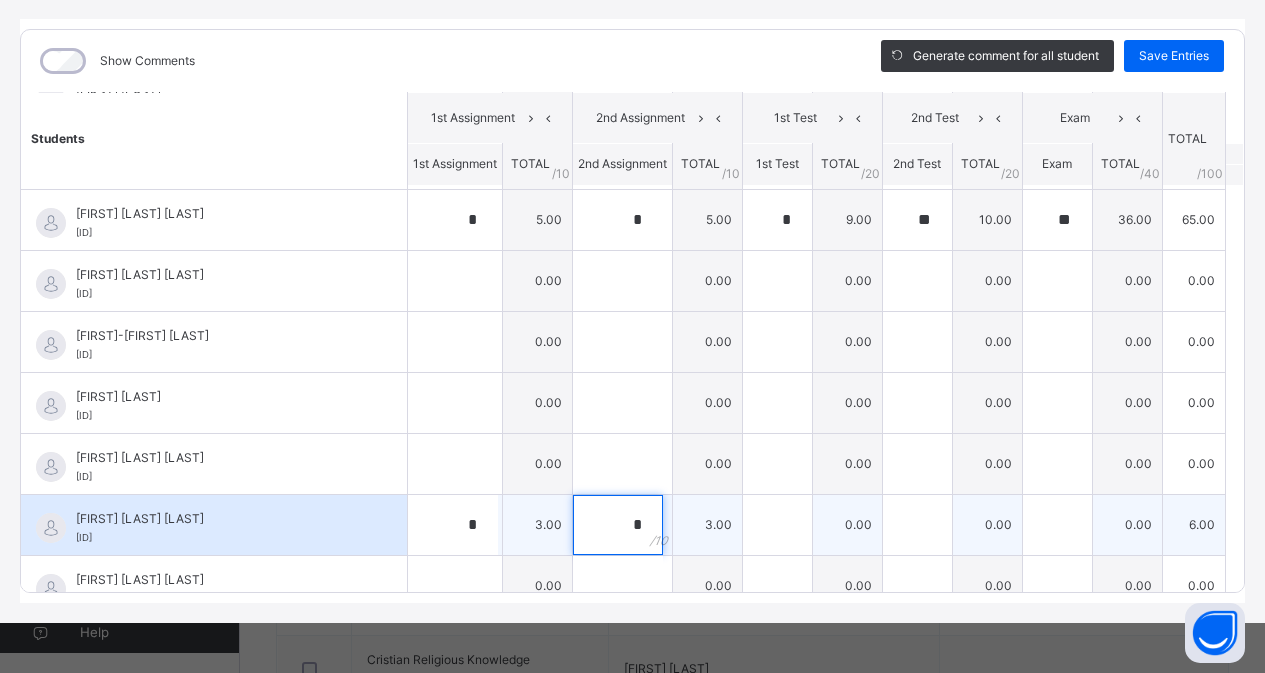 type on "*" 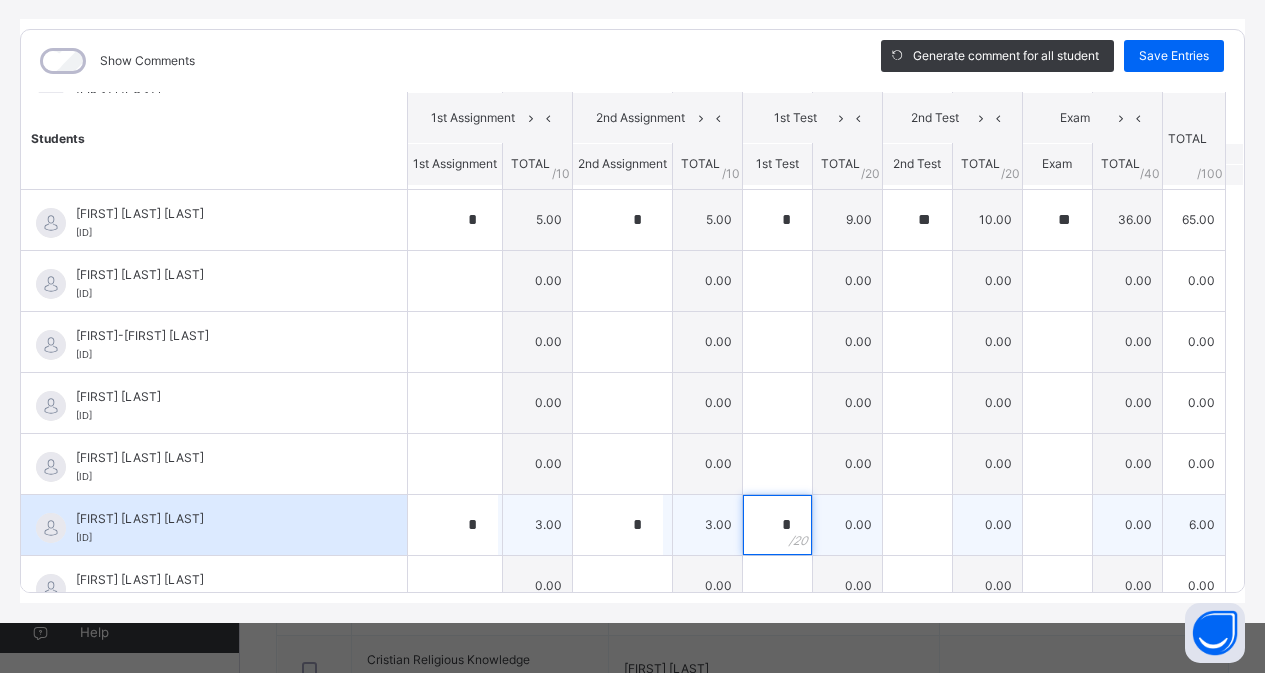 type on "*" 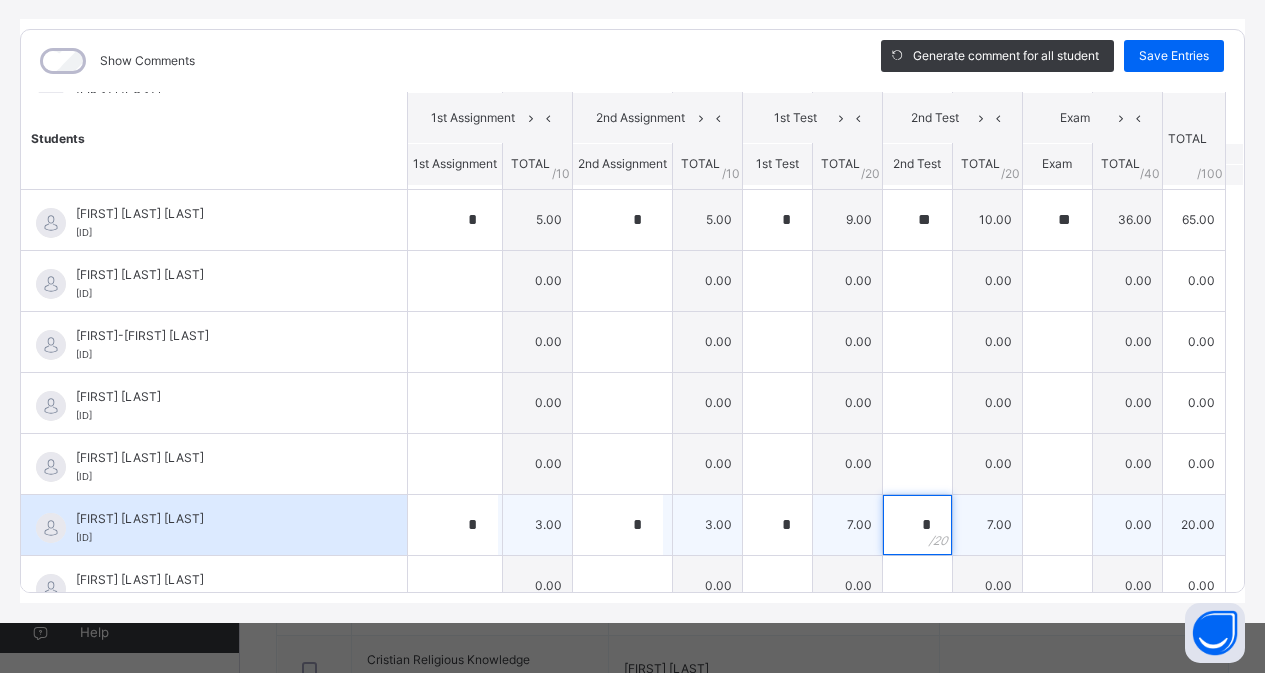 type on "*" 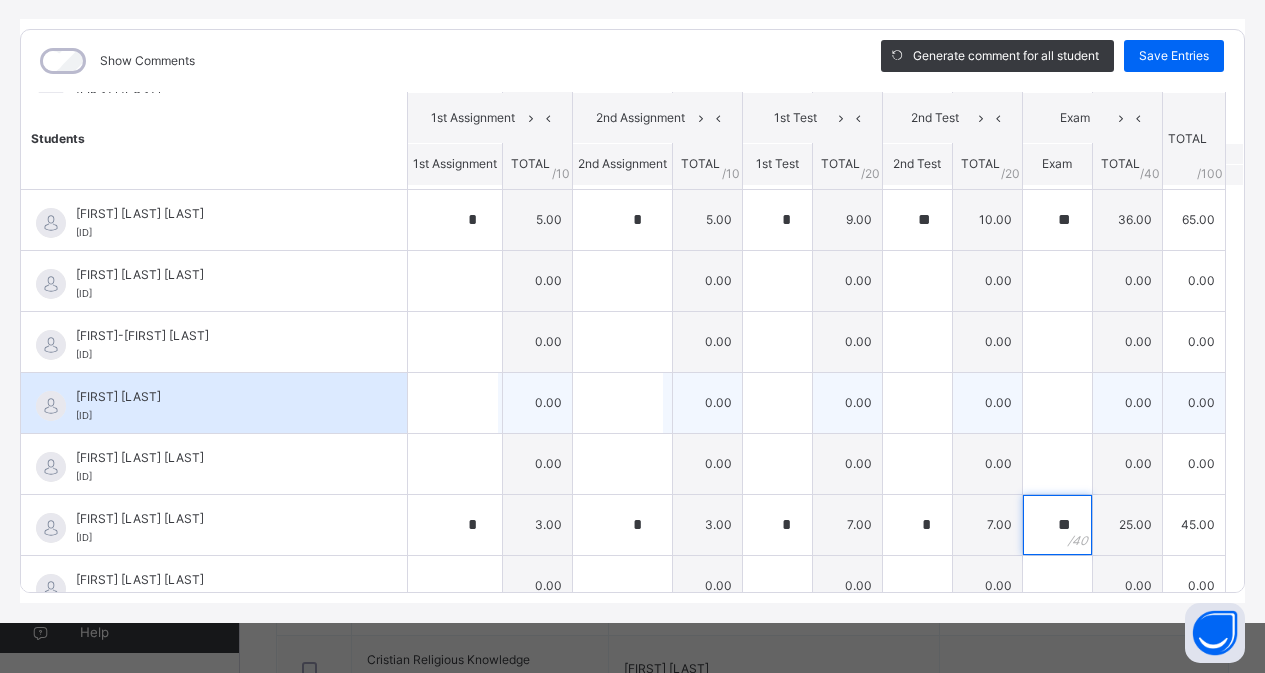 type on "**" 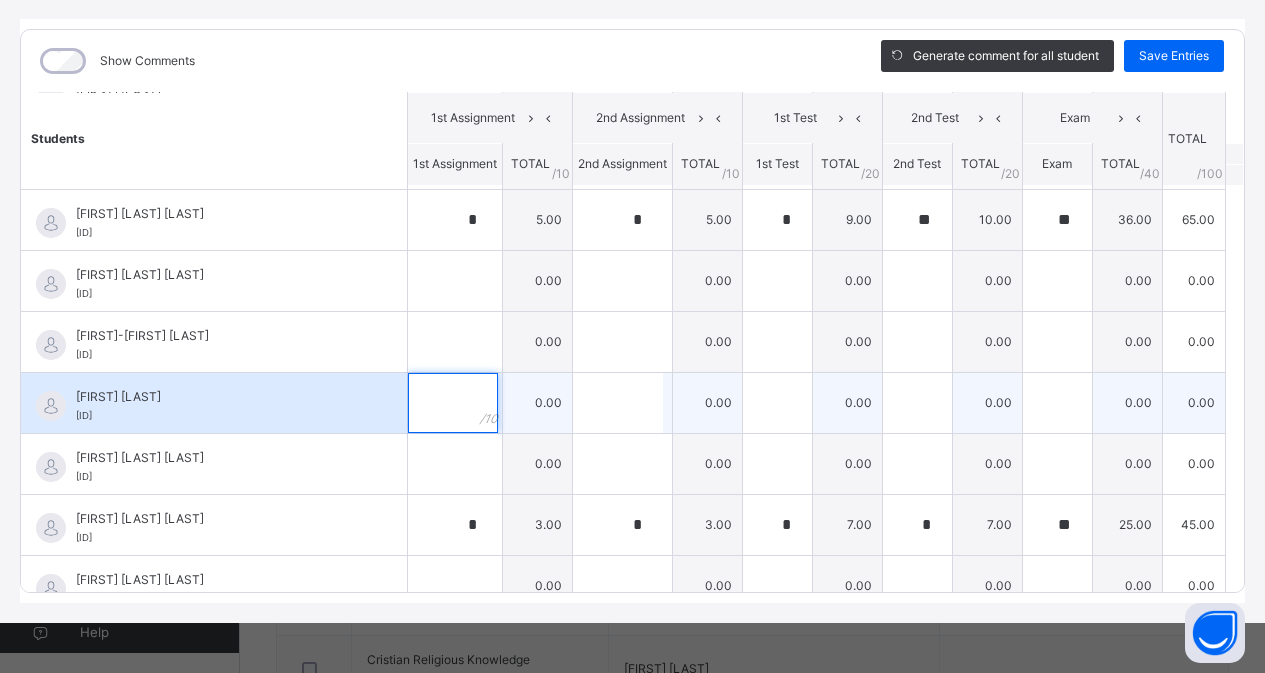 click at bounding box center [453, 403] 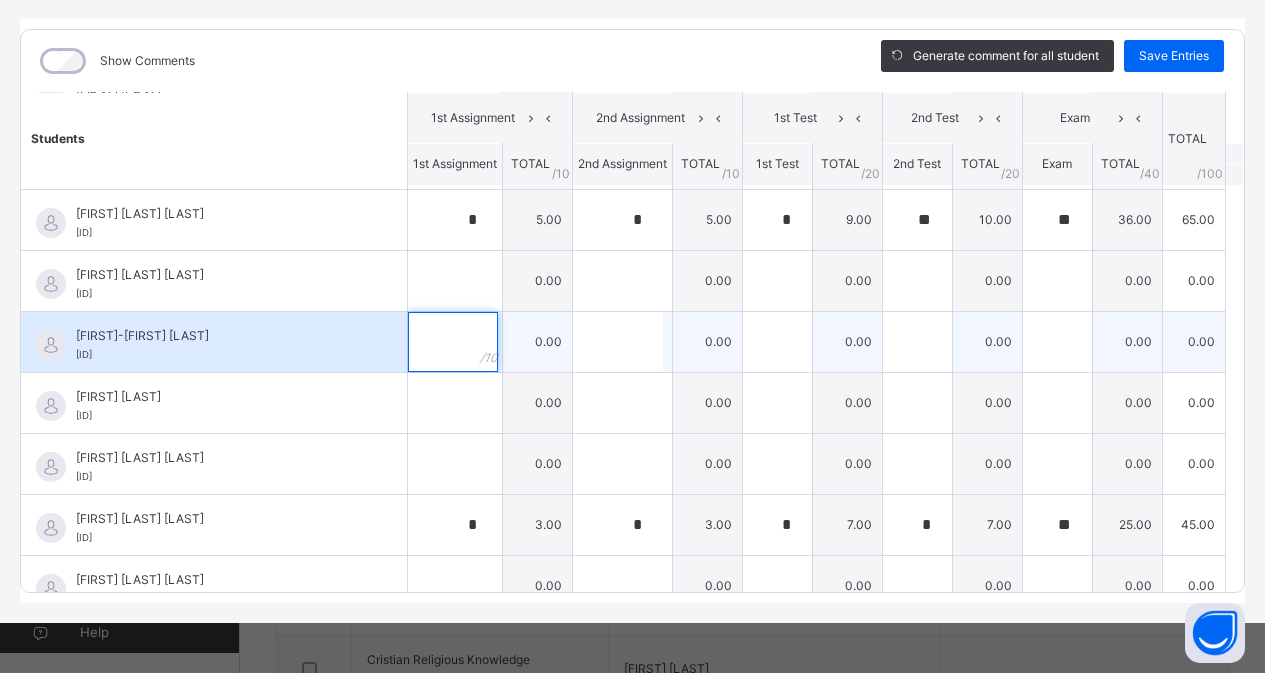 click at bounding box center (453, 342) 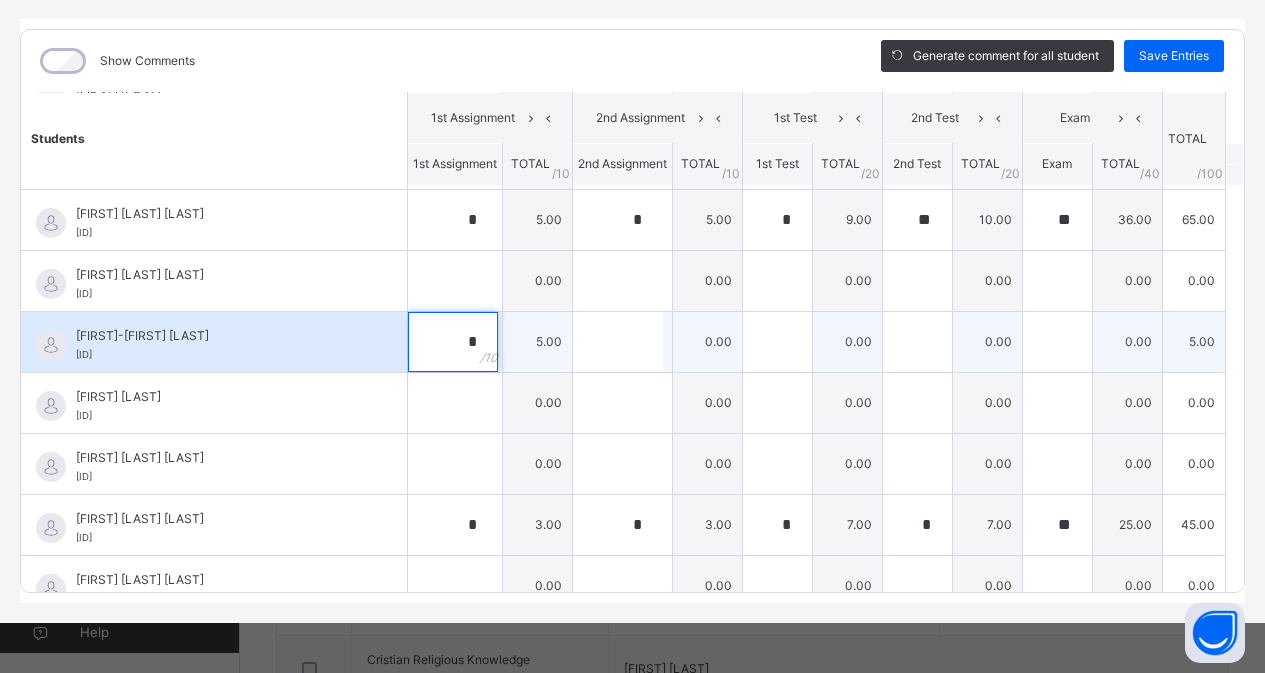 type on "*" 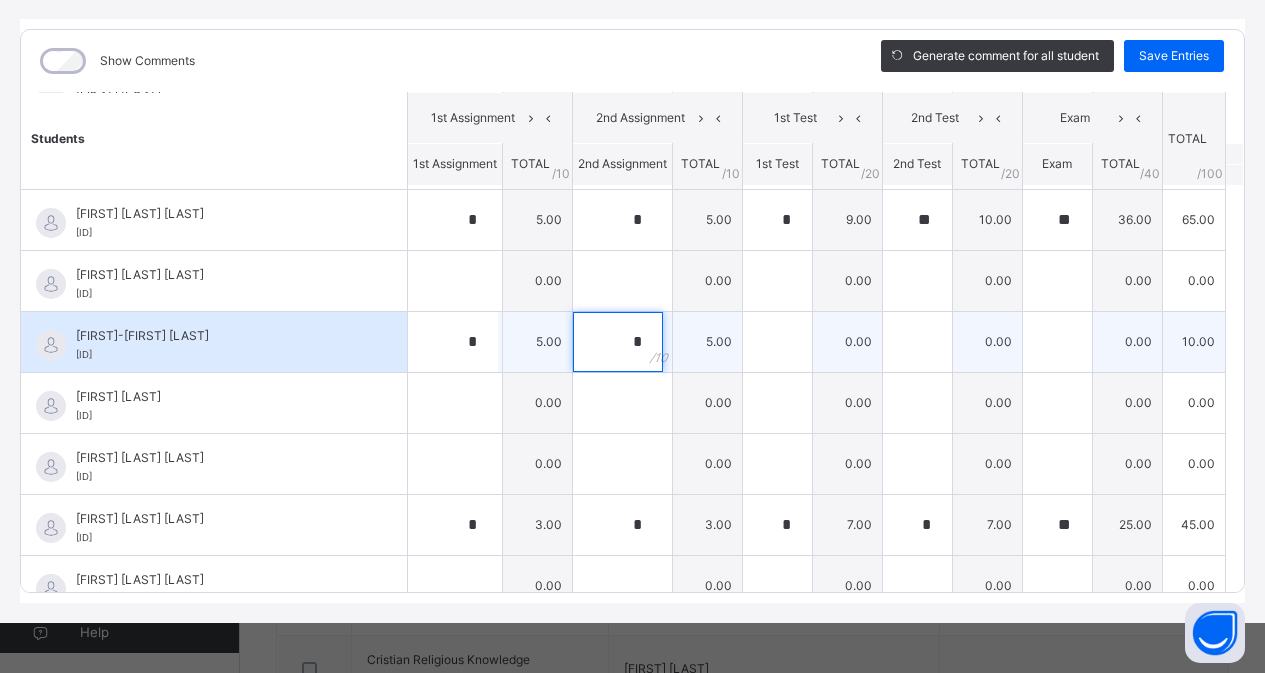 type on "*" 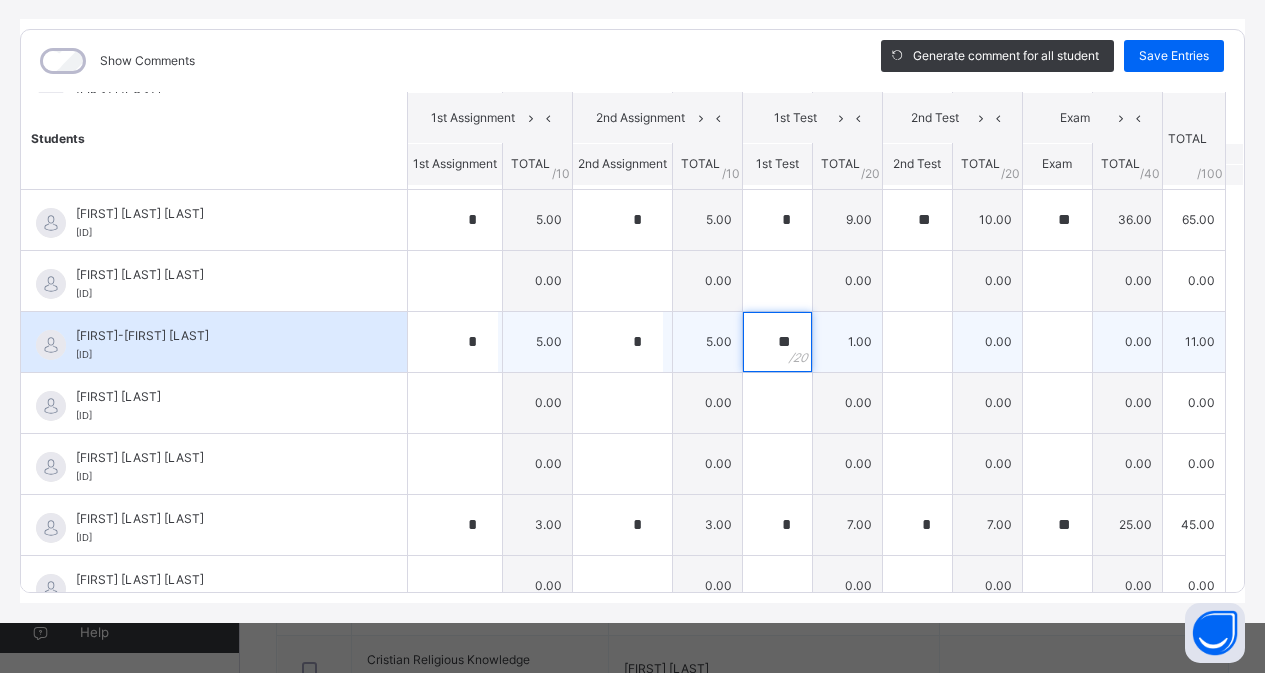 type on "**" 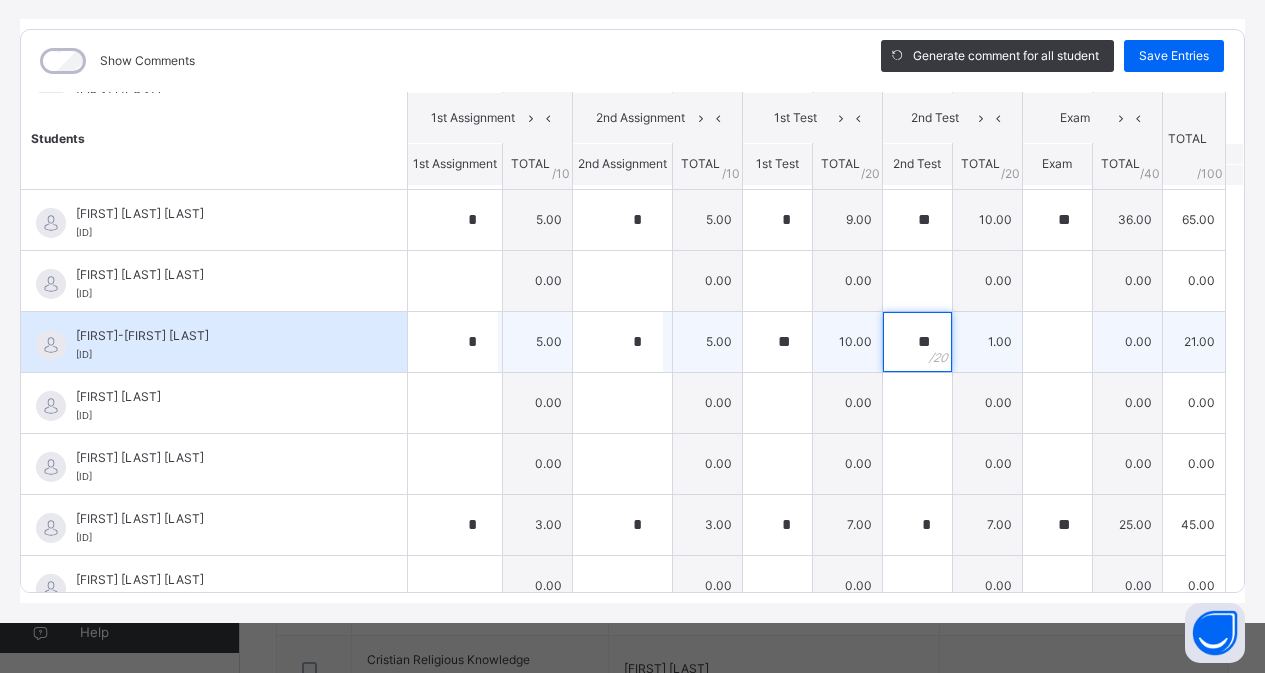 type on "**" 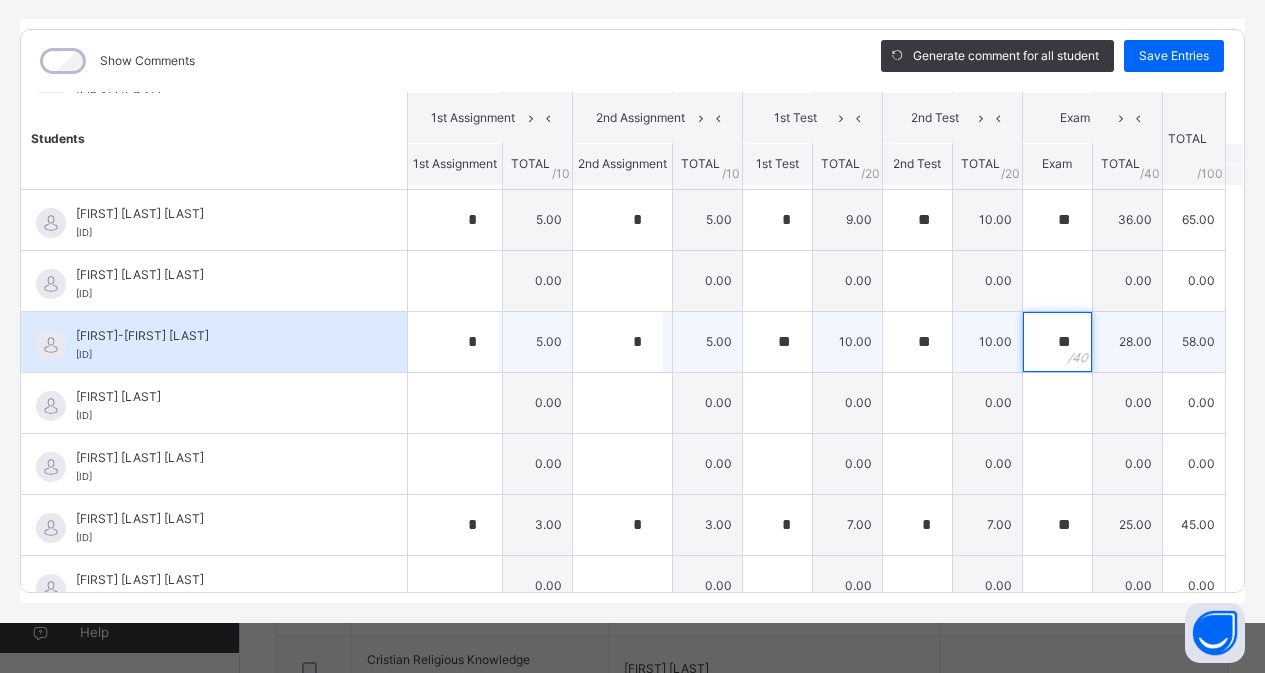 type on "**" 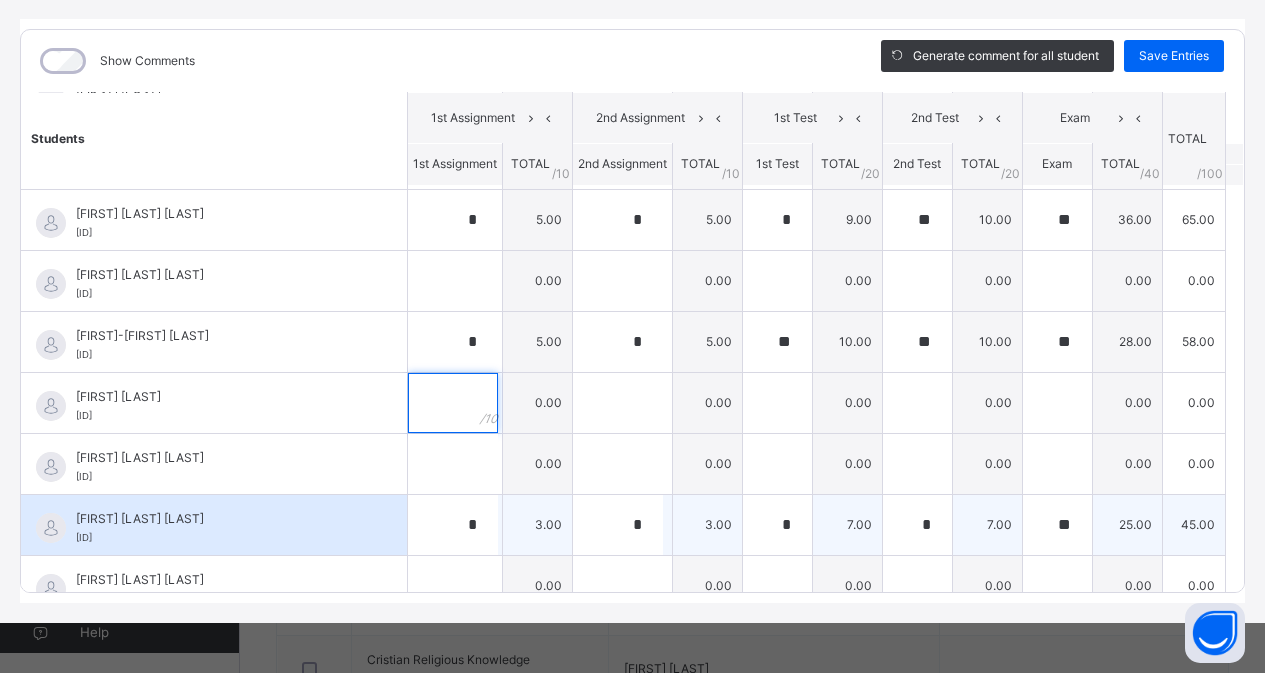 scroll, scrollTop: 997, scrollLeft: 0, axis: vertical 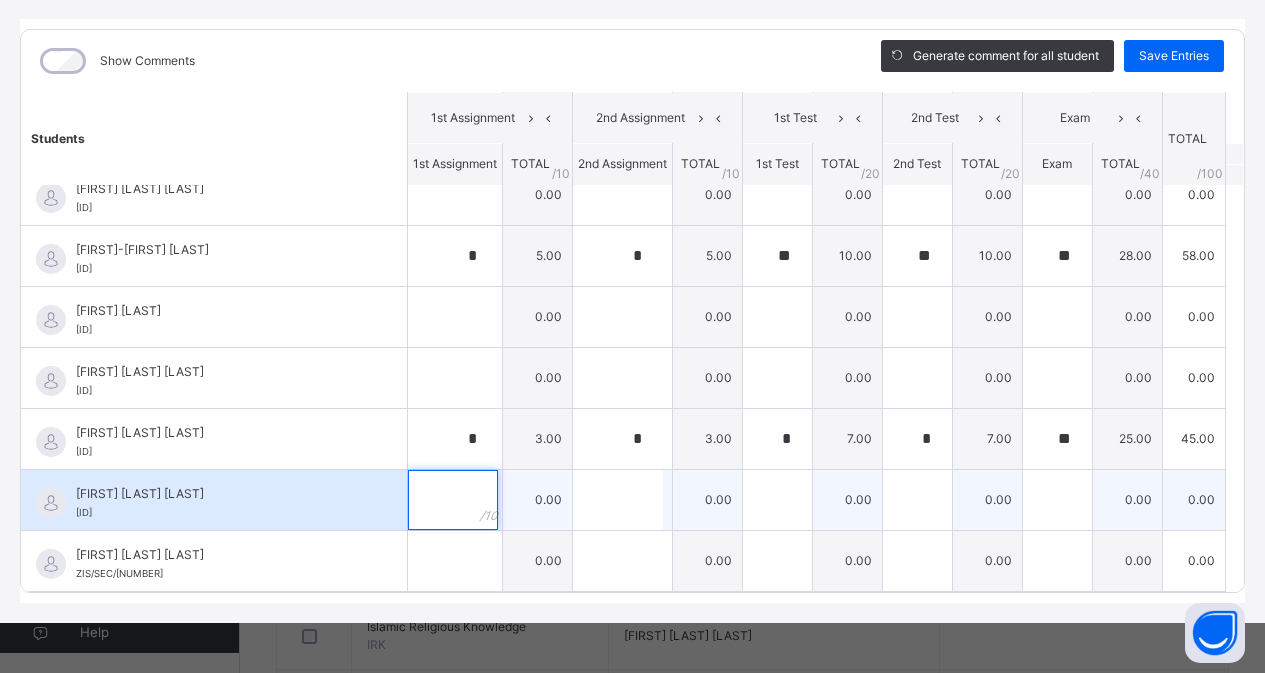 click at bounding box center (453, 500) 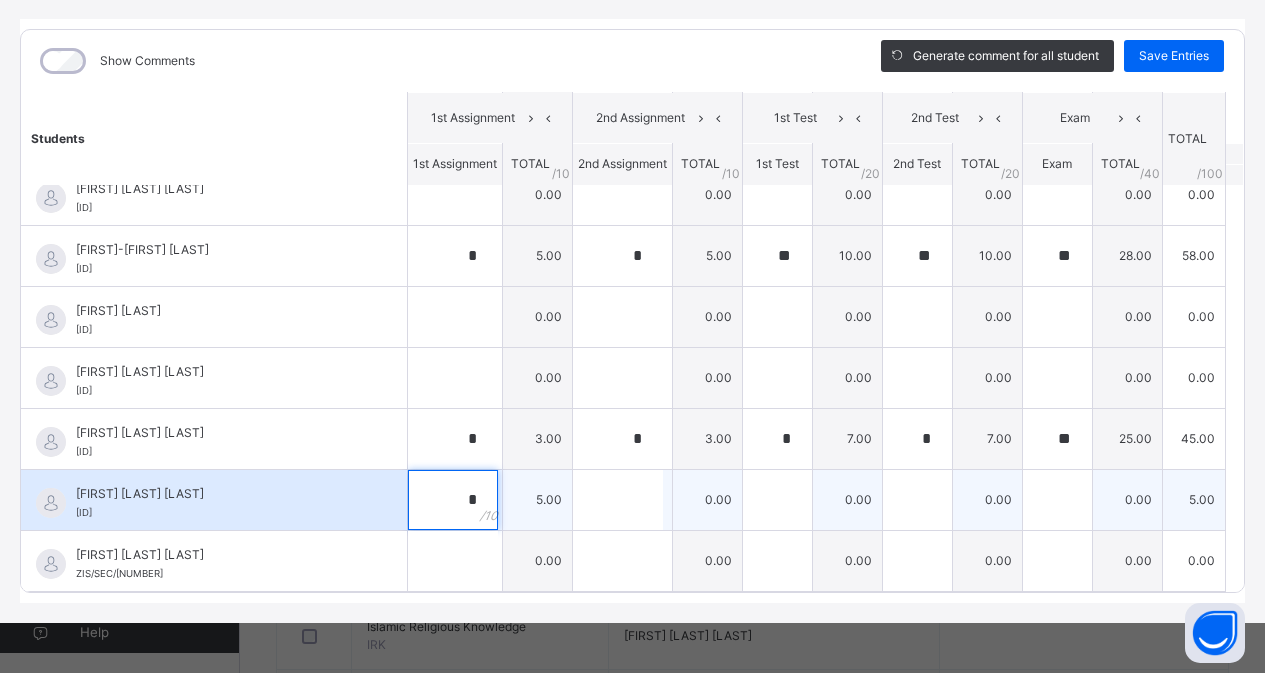 type on "*" 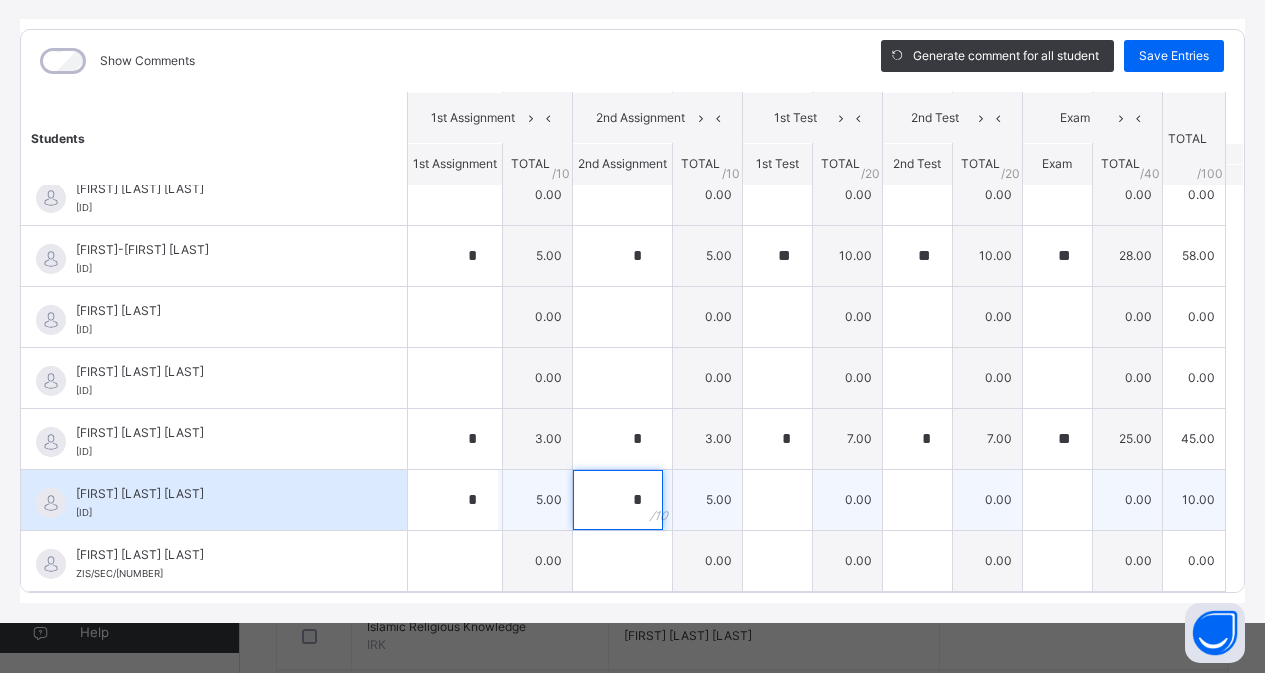type on "*" 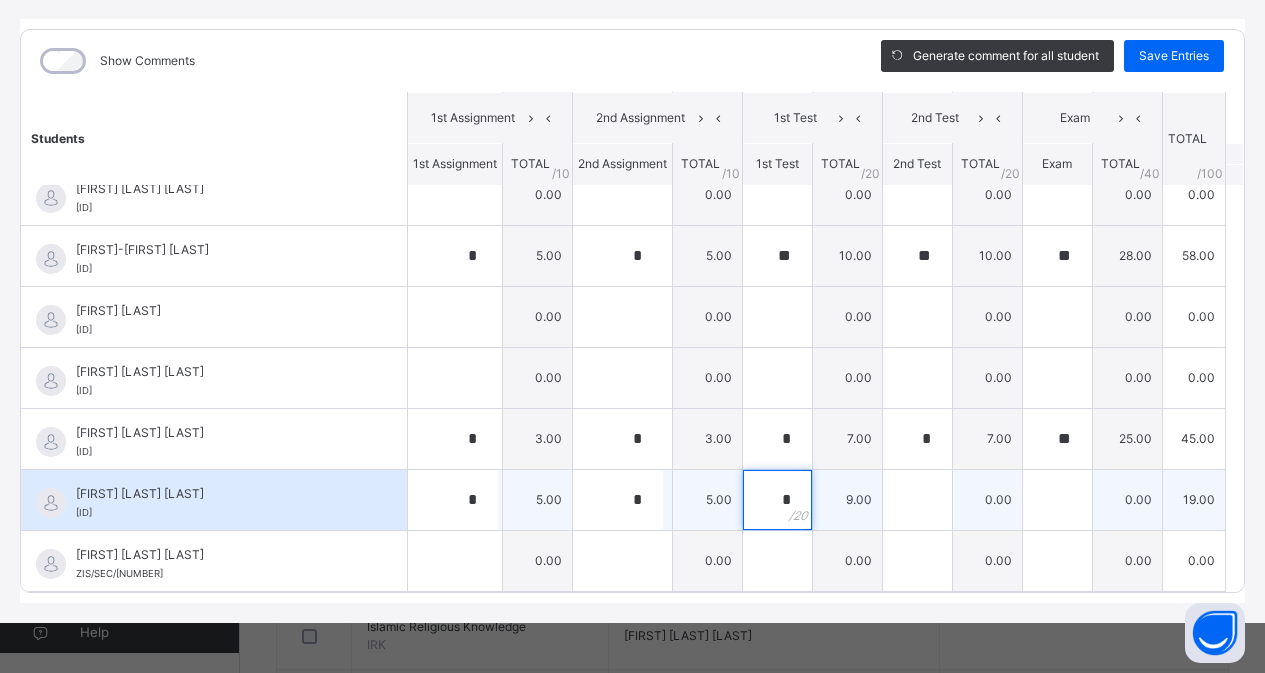 type on "*" 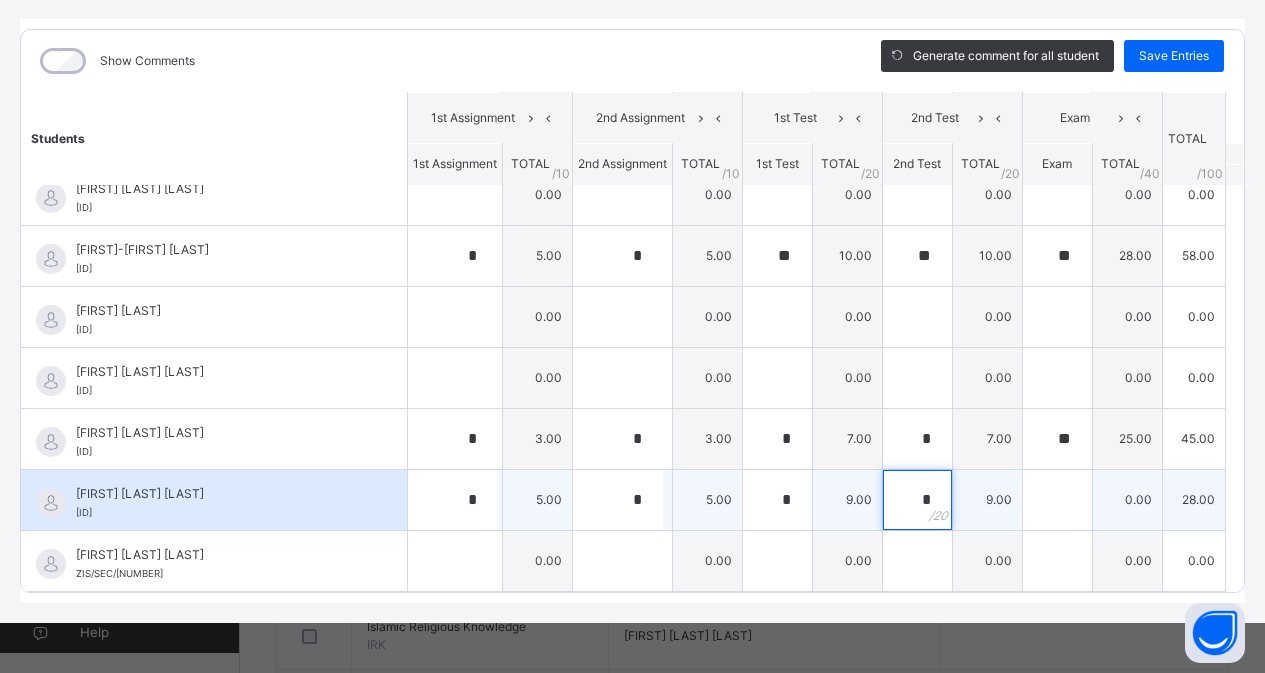 type on "*" 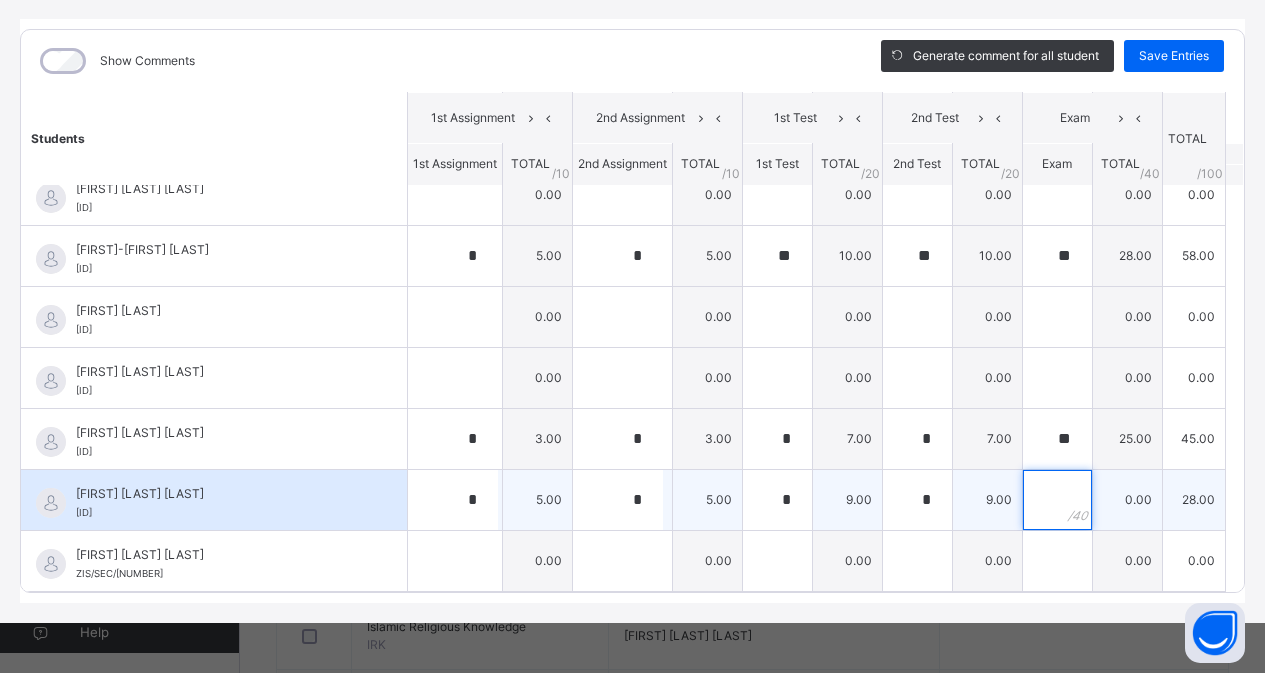 type on "*" 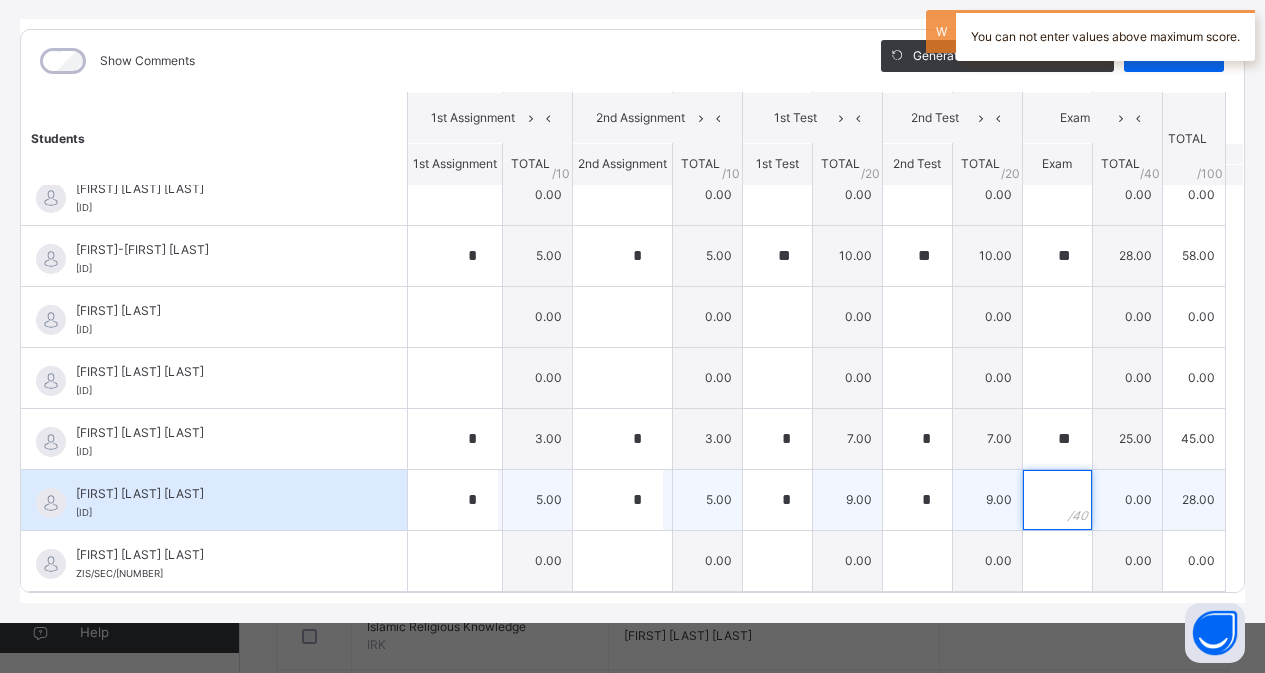 type on "*" 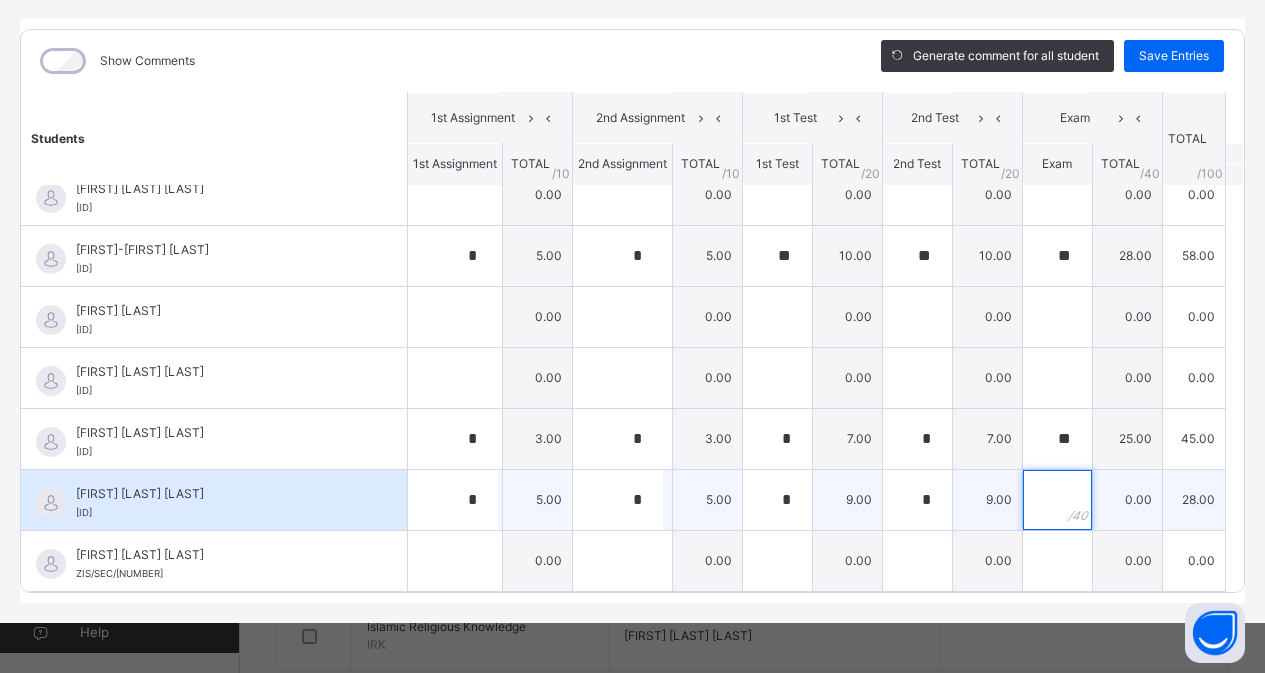 type on "*" 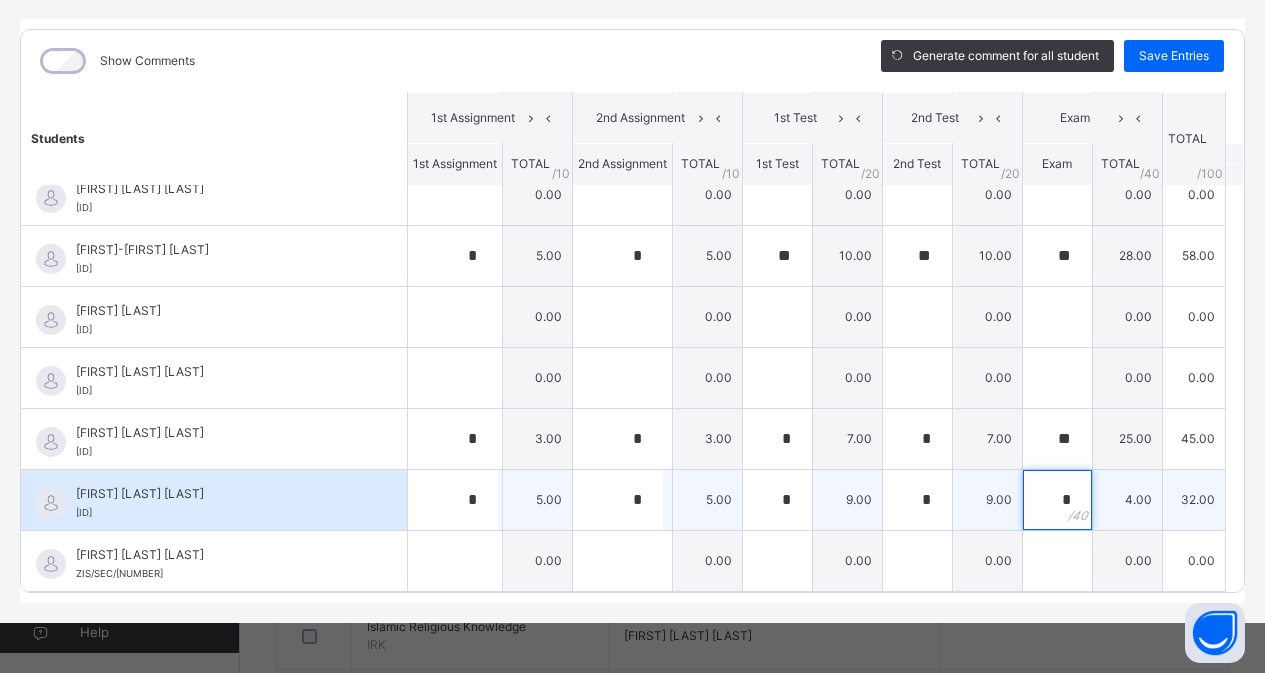 type 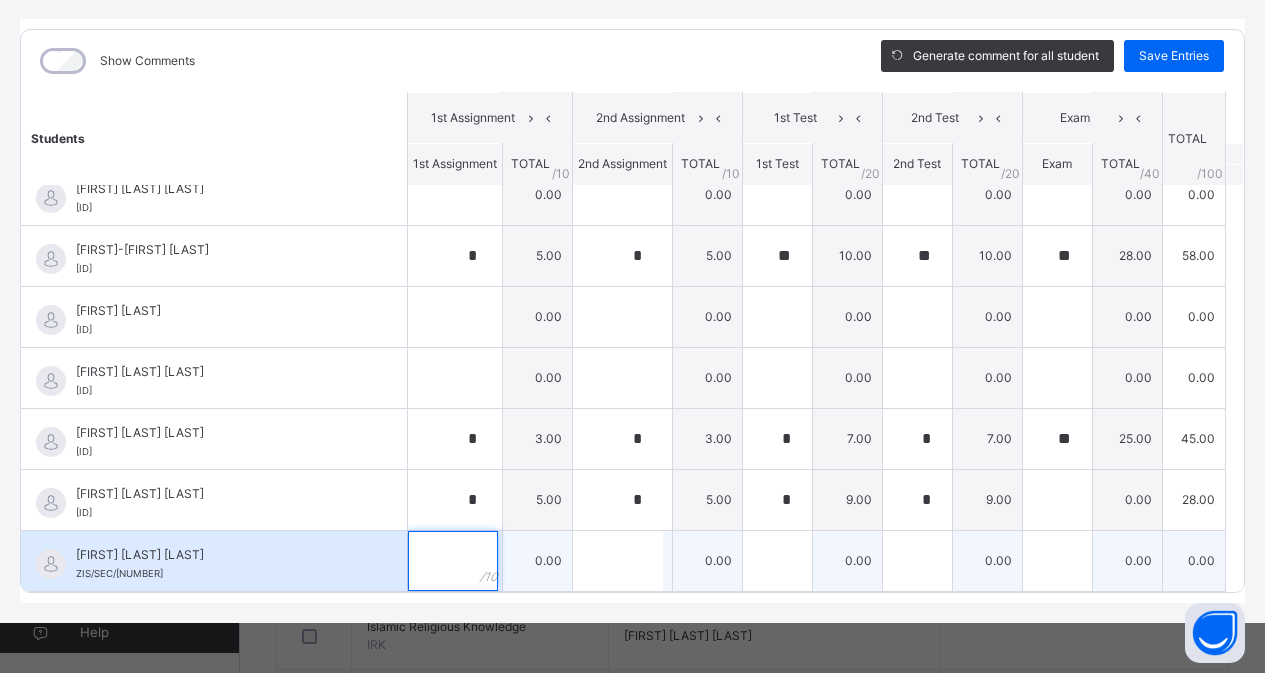 click at bounding box center (453, 561) 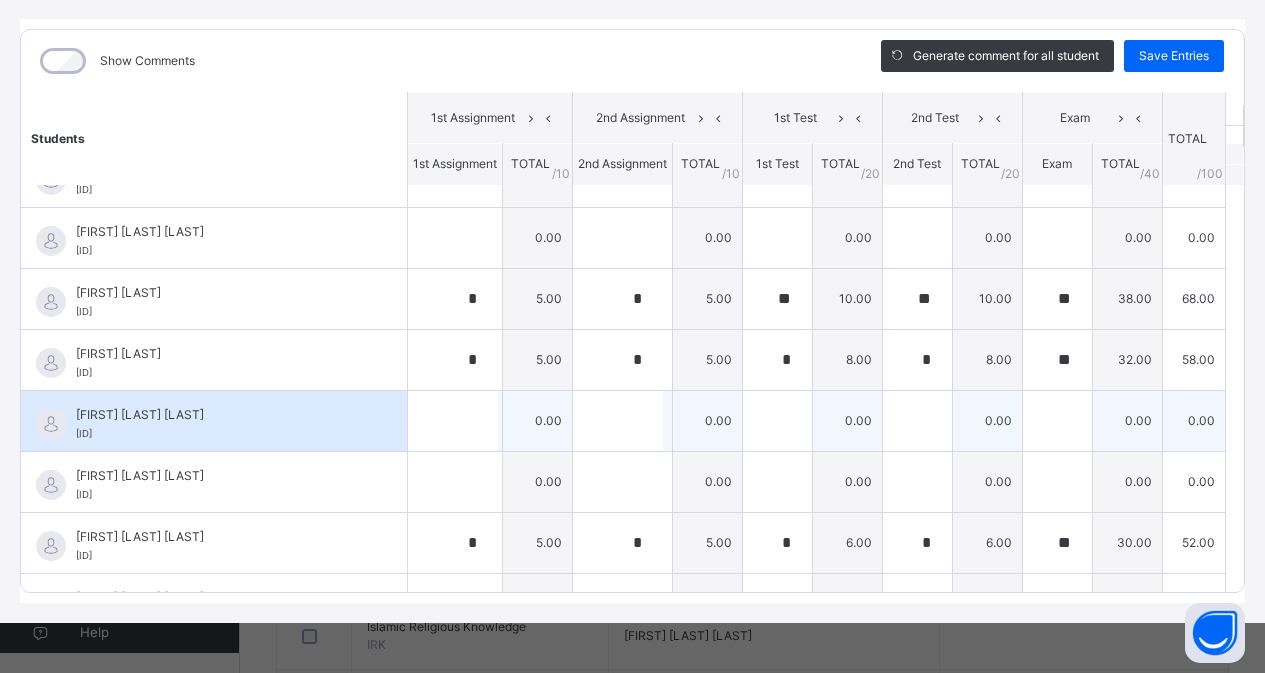 scroll, scrollTop: 0, scrollLeft: 0, axis: both 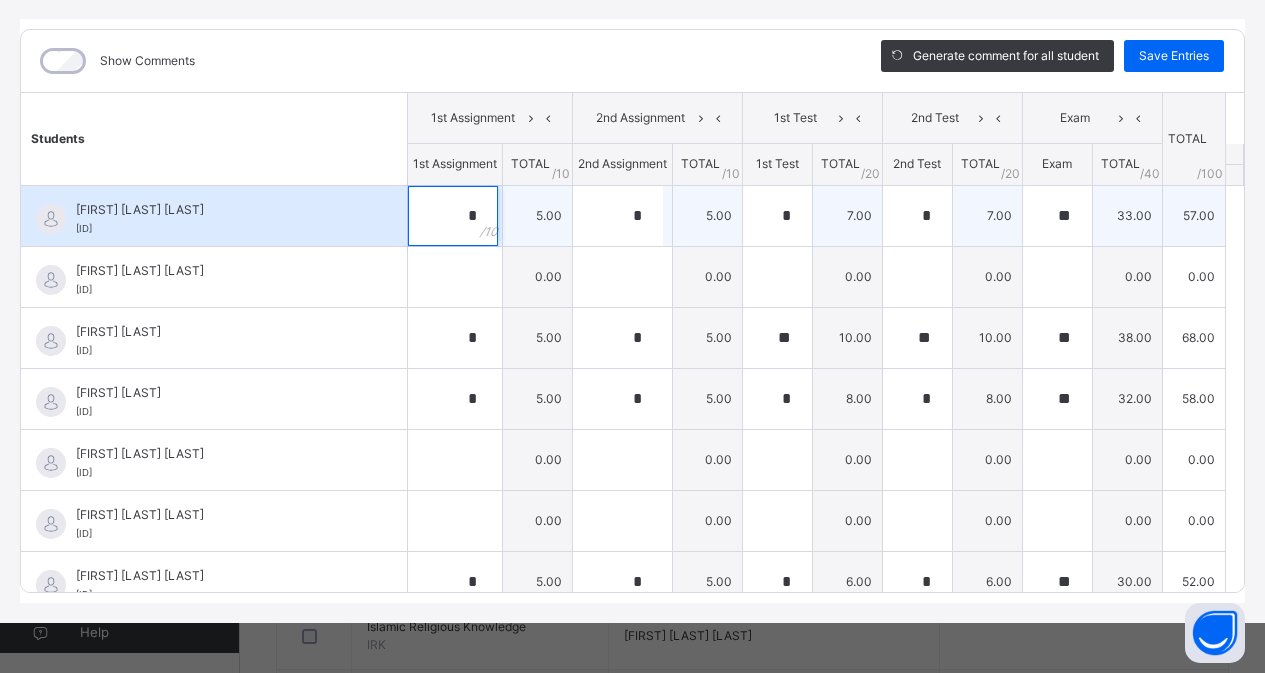 click on "*" at bounding box center [455, 216] 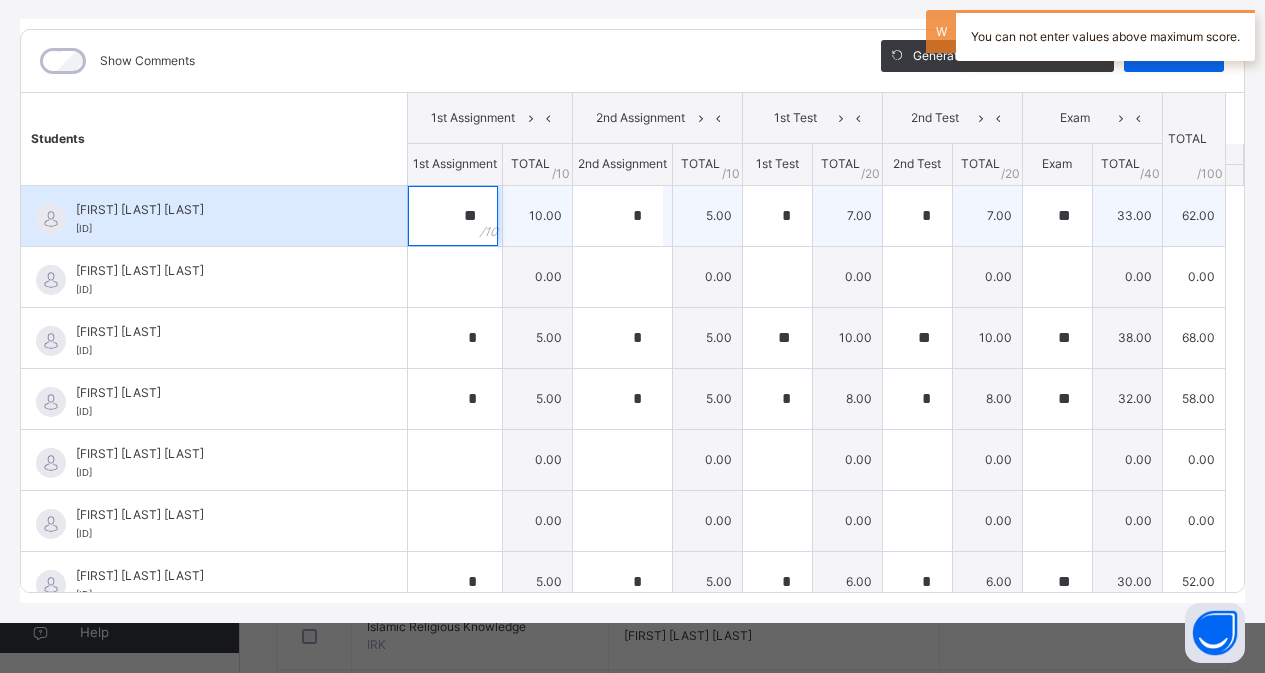 type on "**" 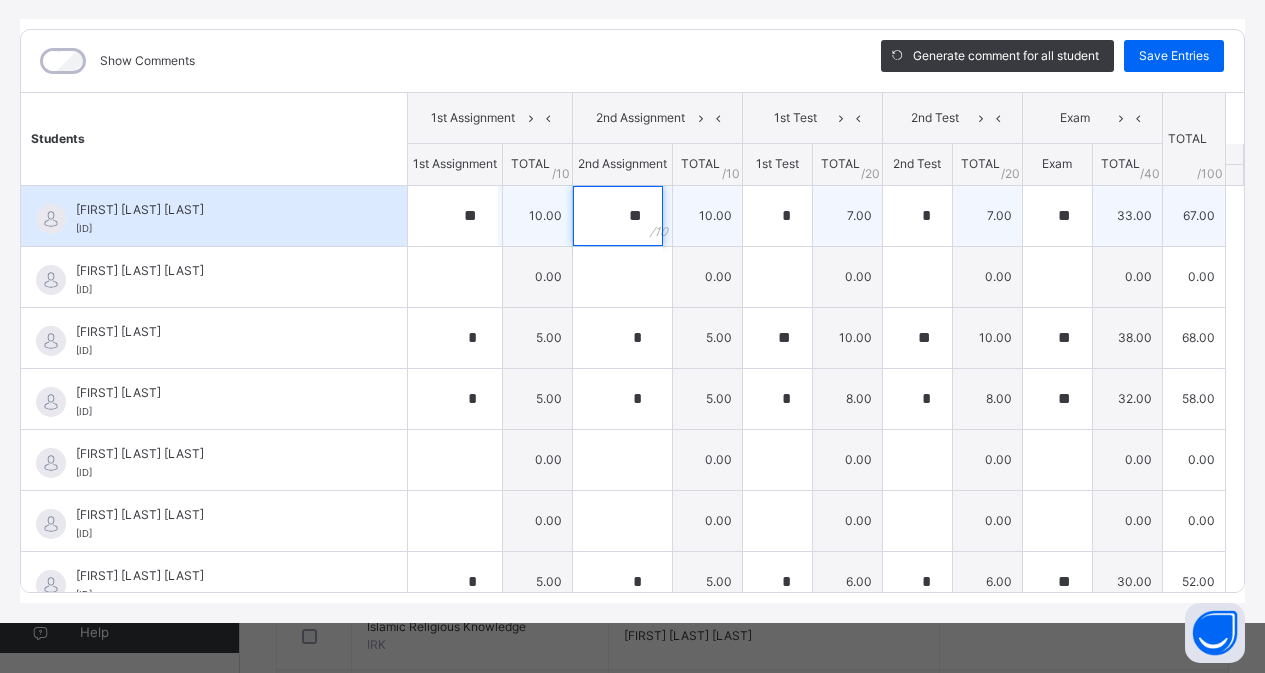 type on "**" 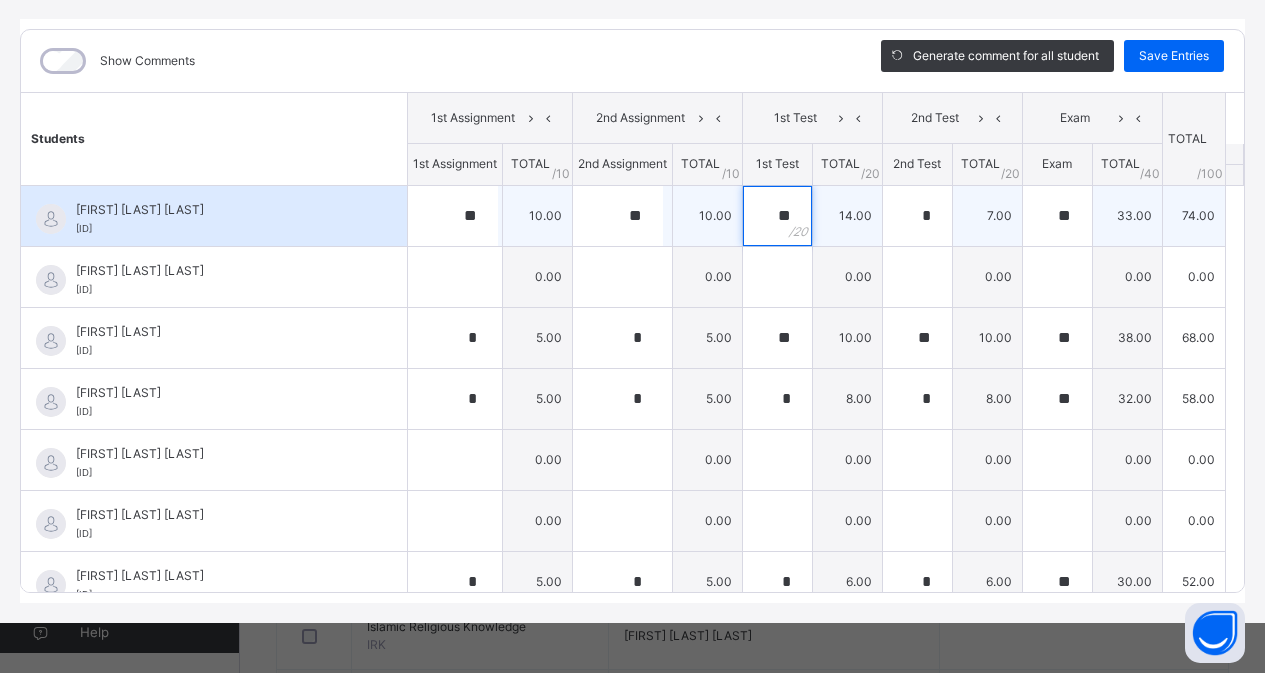 type on "**" 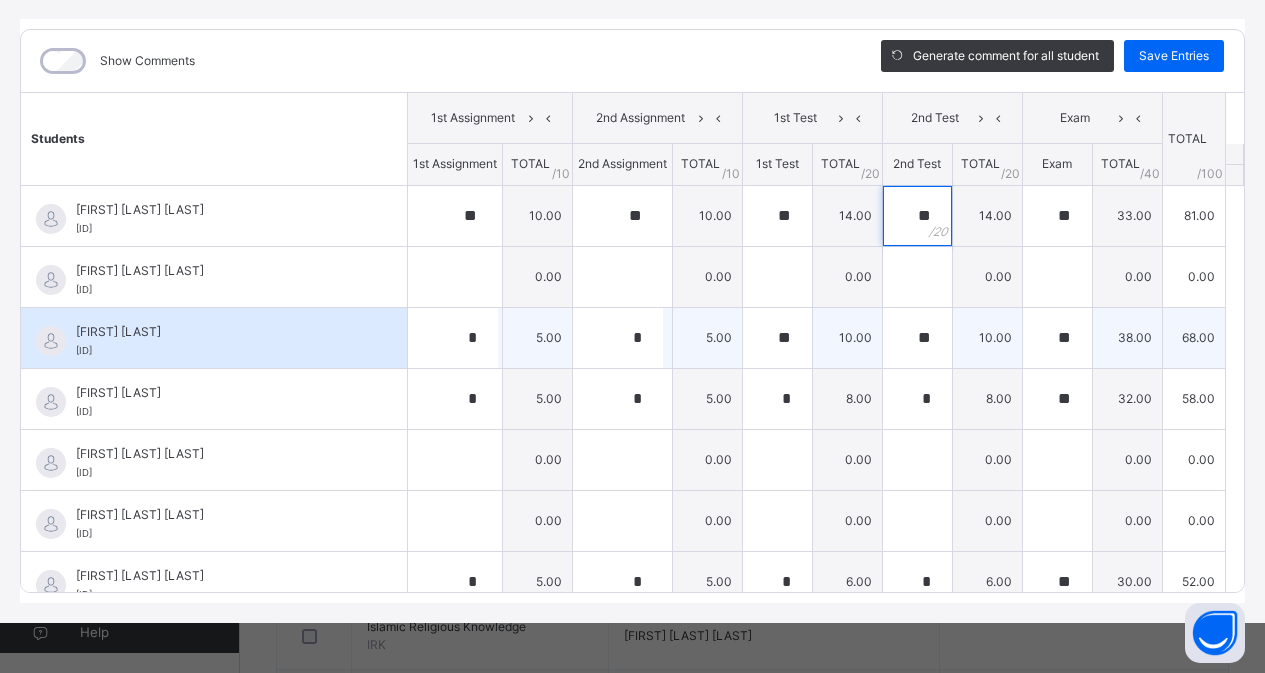 type on "**" 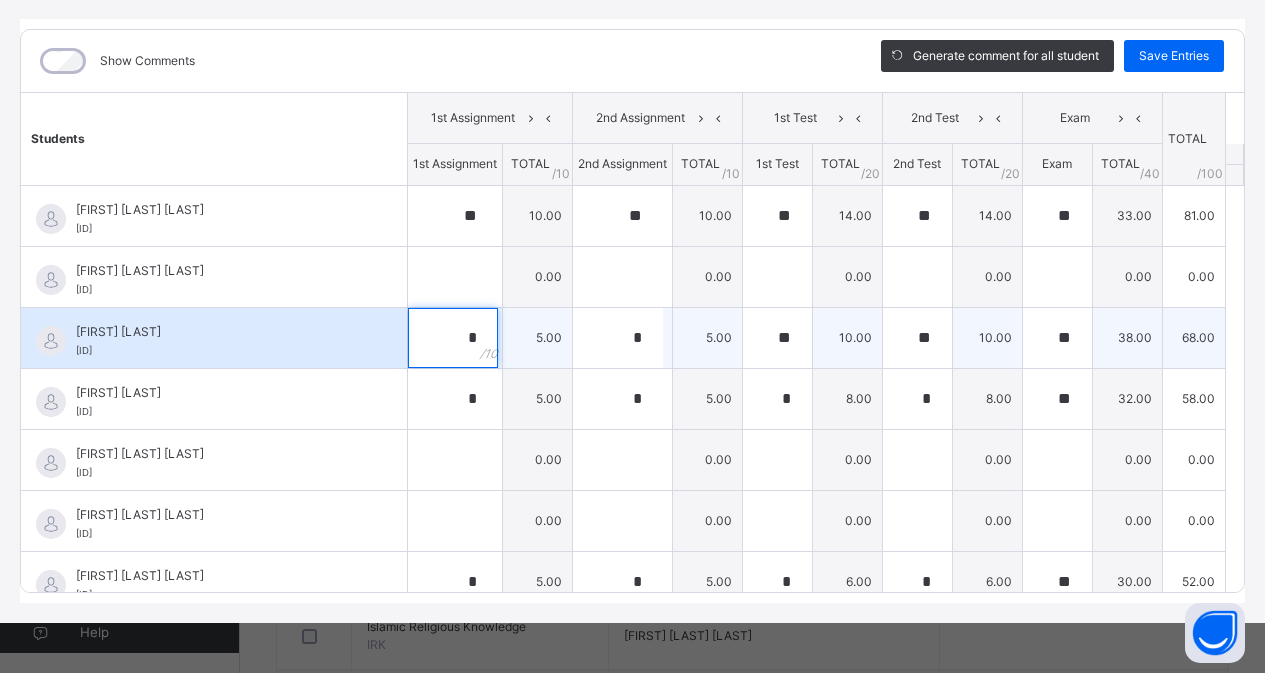 click on "*" at bounding box center [453, 338] 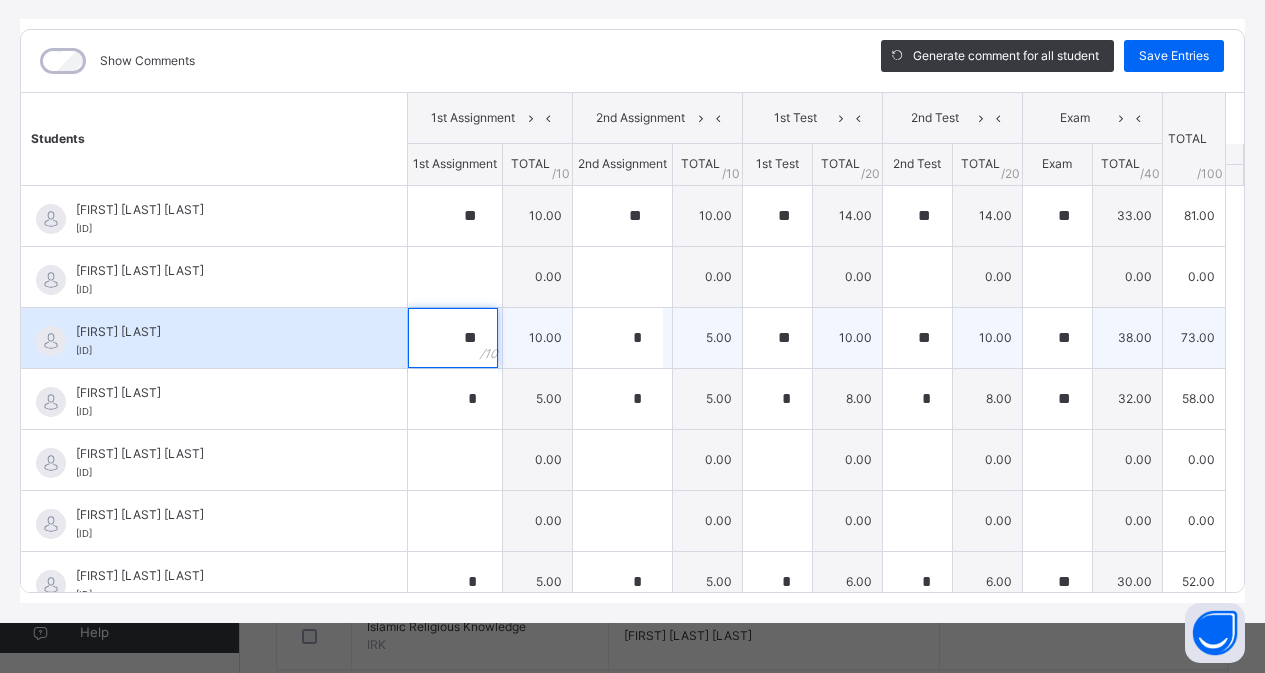 type on "**" 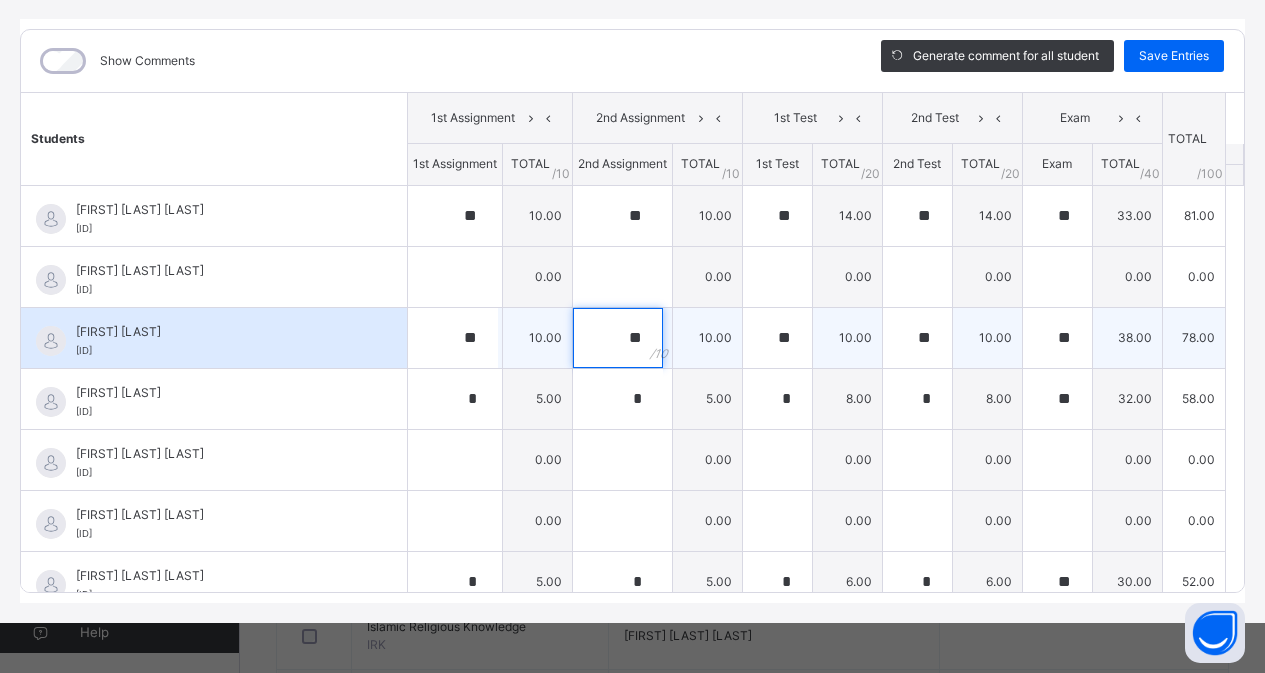 type on "**" 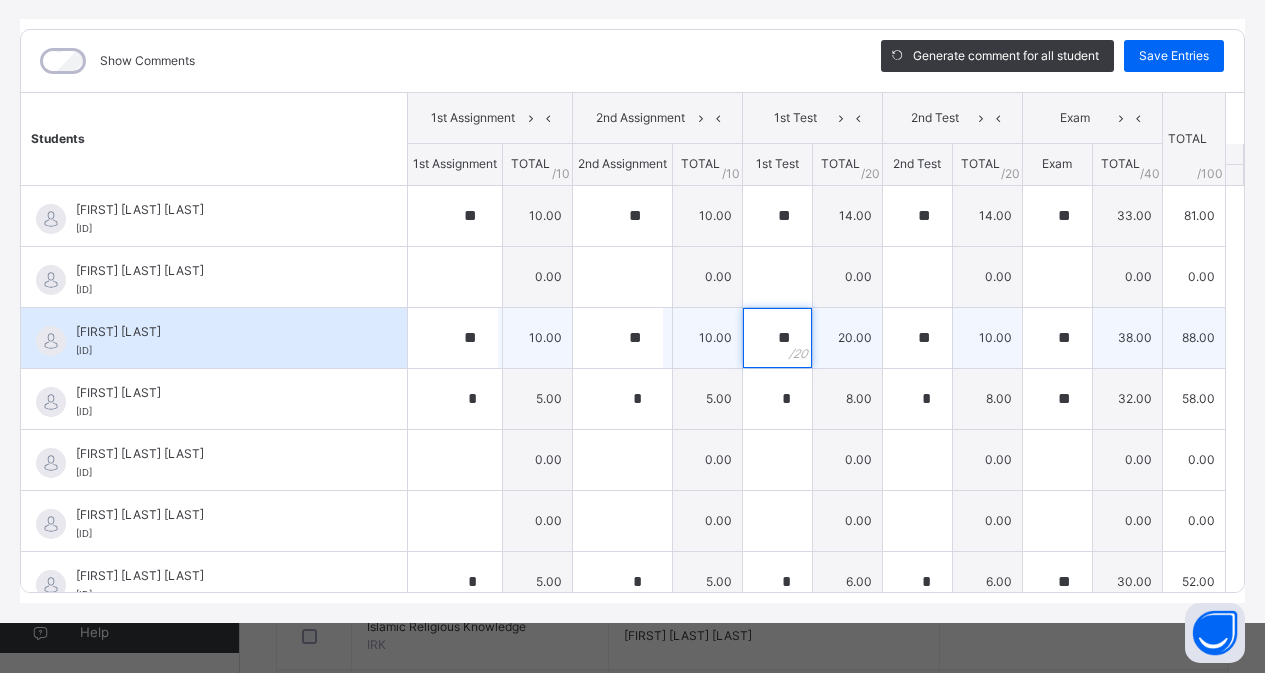 type on "**" 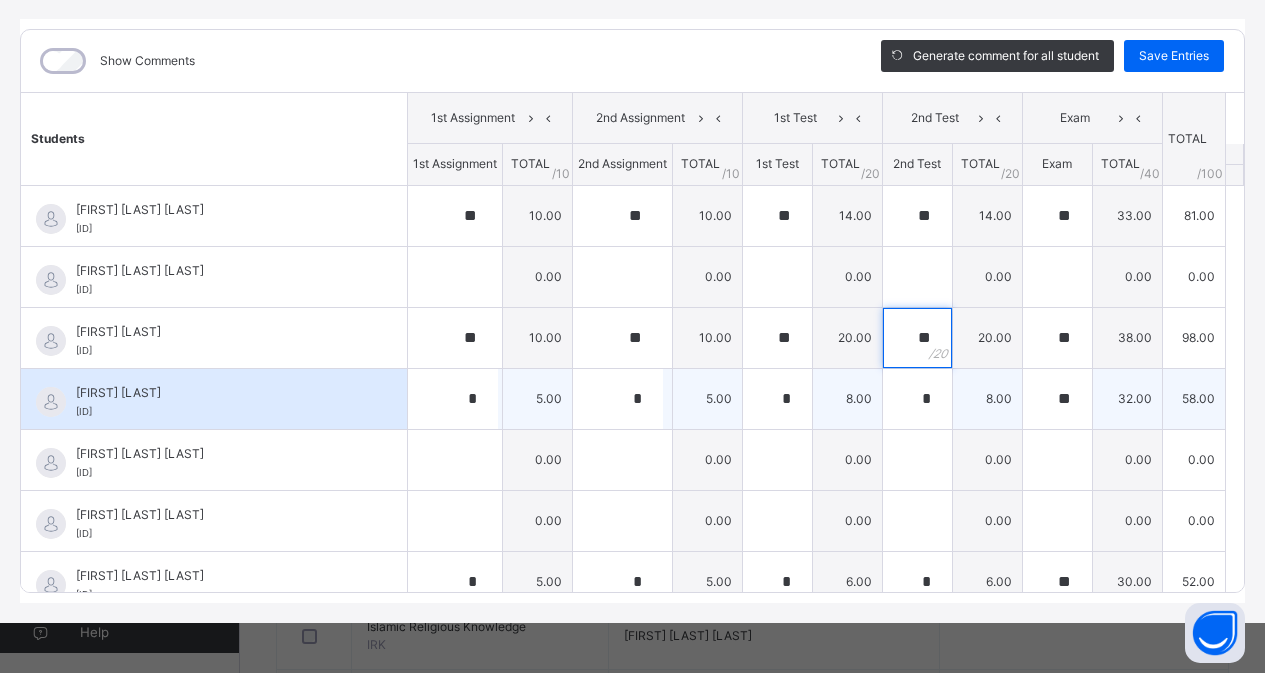 type on "**" 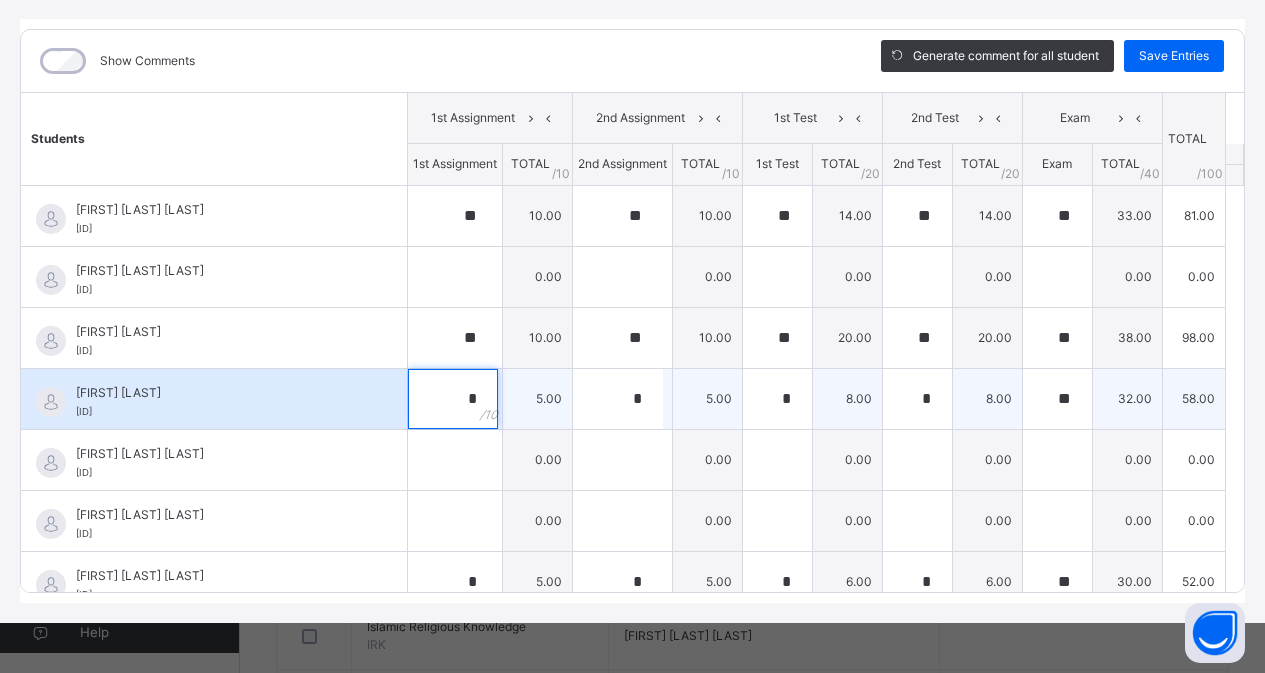 click on "*" at bounding box center [455, 399] 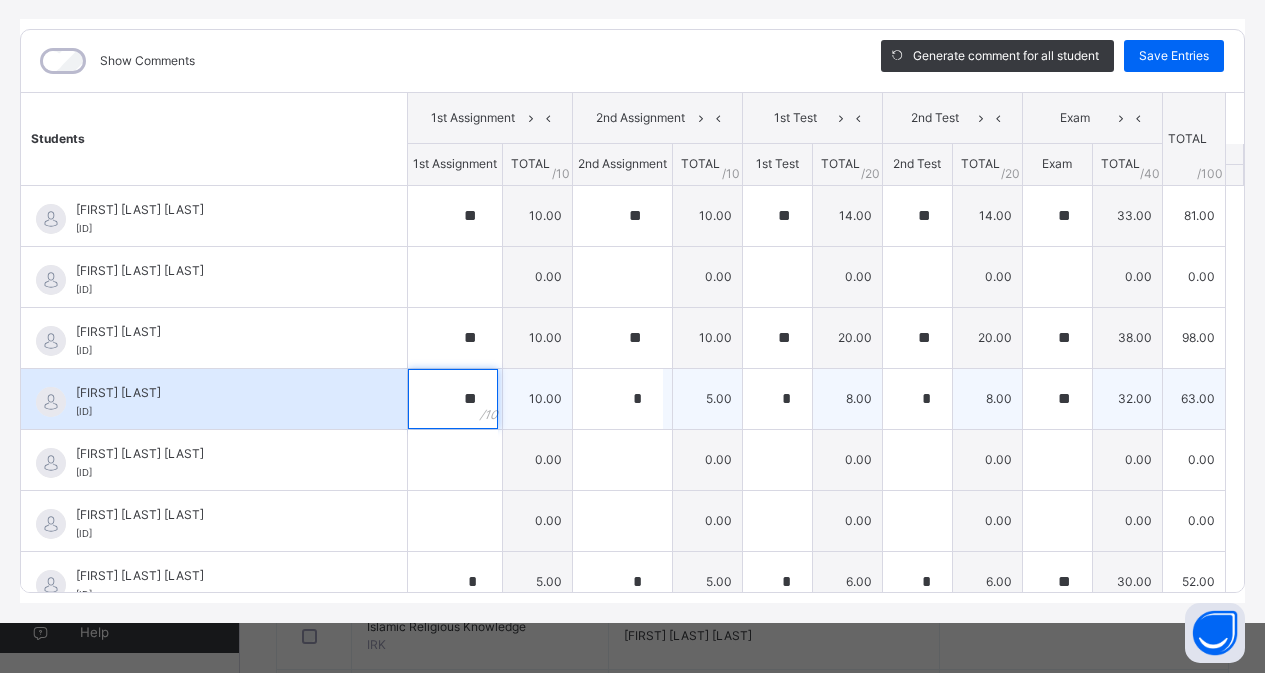 type on "**" 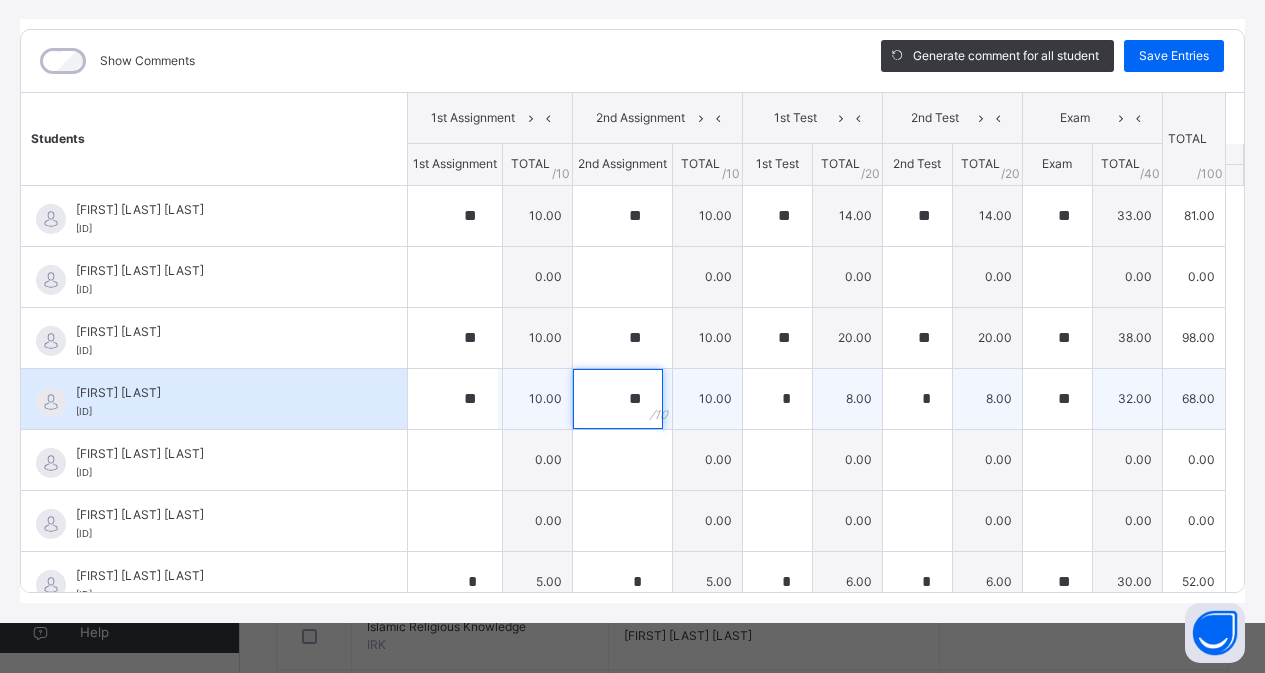 type on "**" 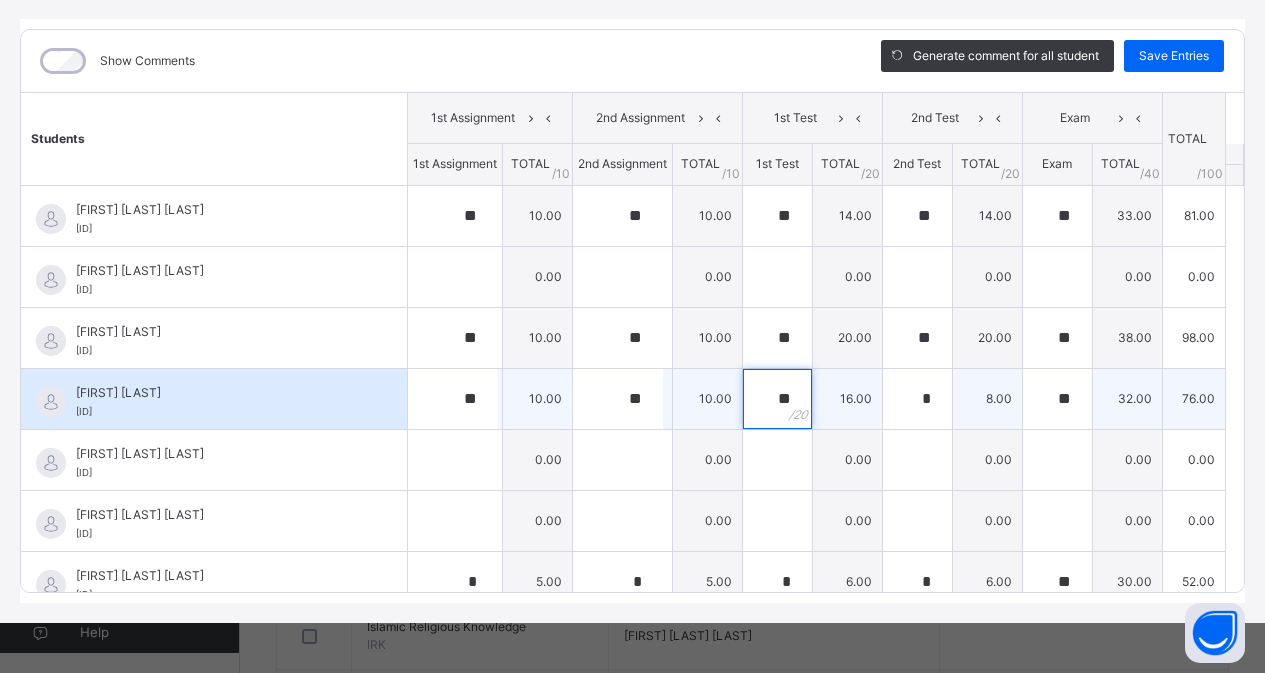 type on "**" 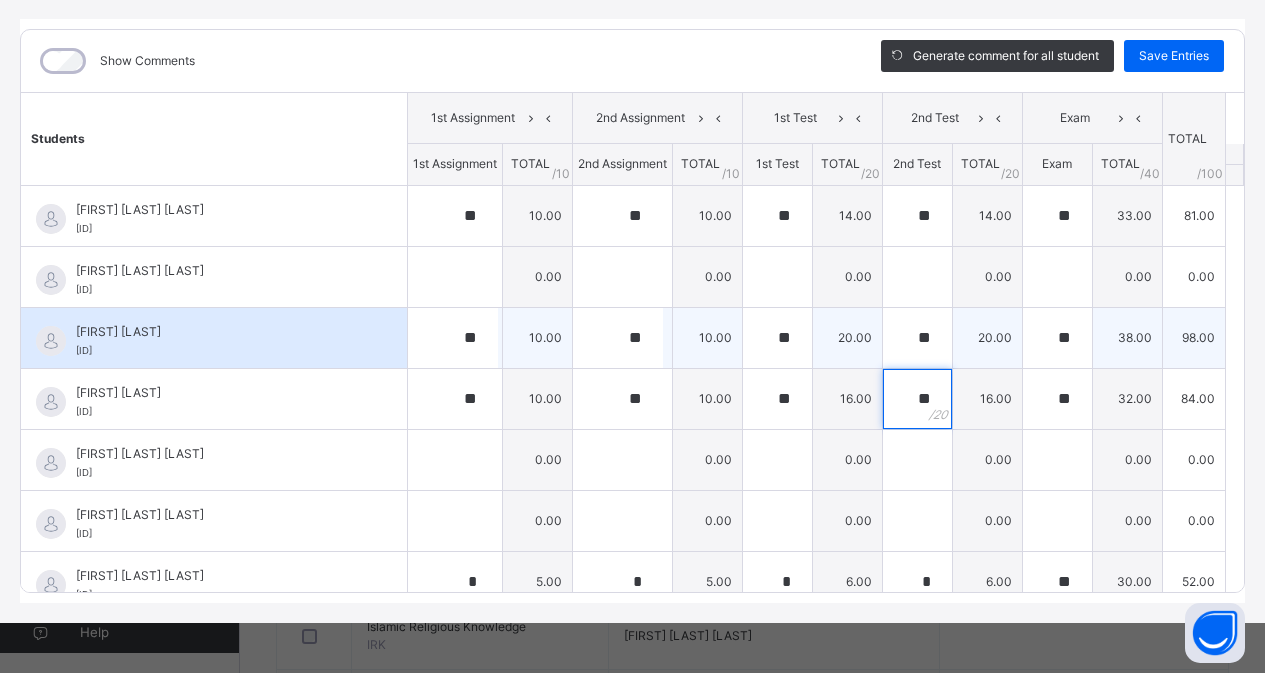 scroll, scrollTop: 100, scrollLeft: 0, axis: vertical 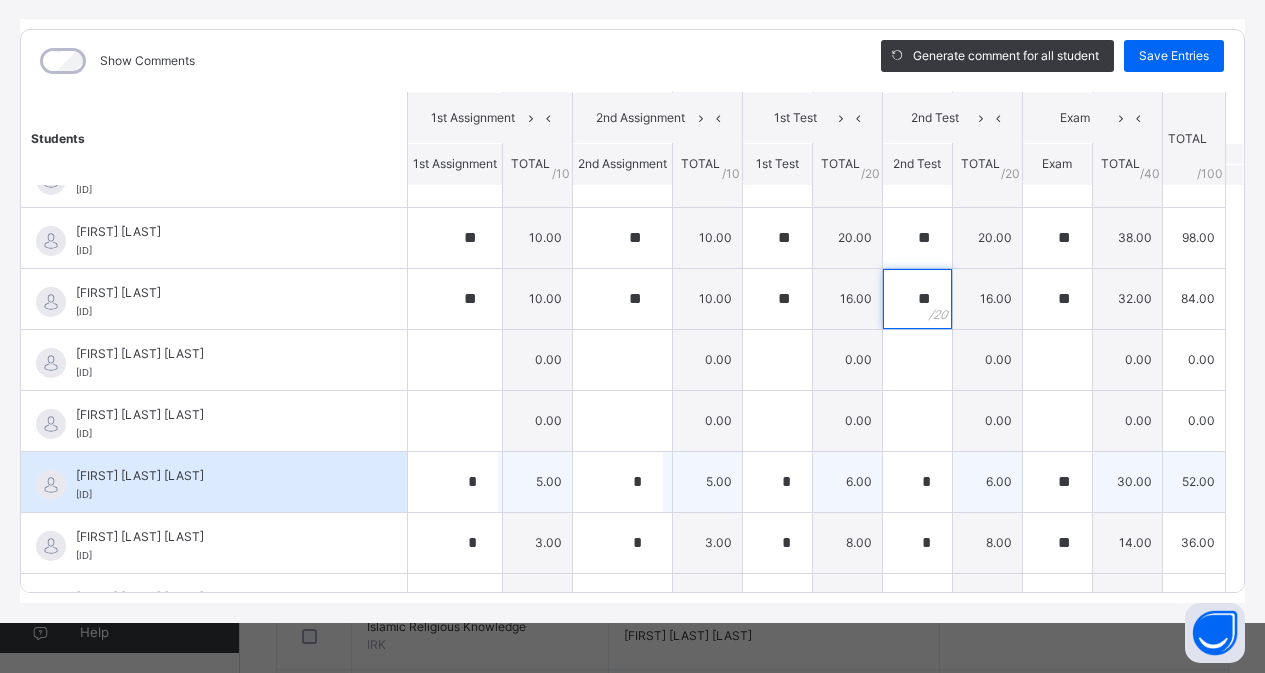 type on "**" 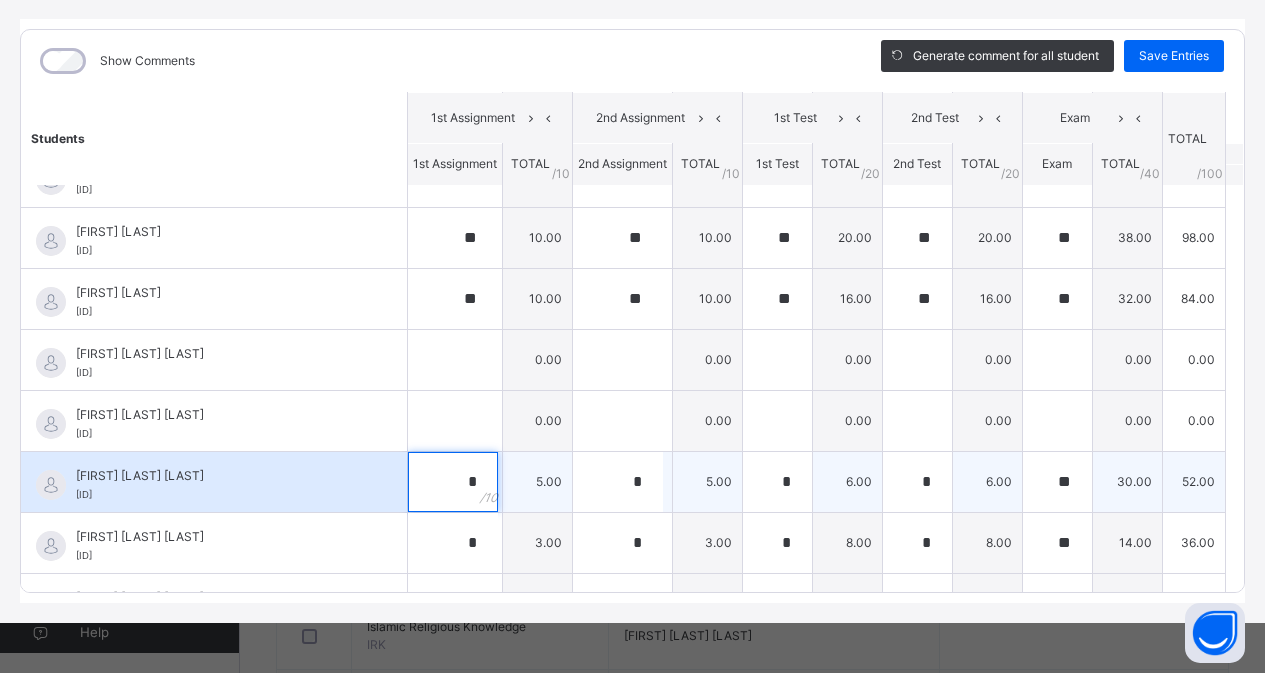 click on "*" at bounding box center (453, 482) 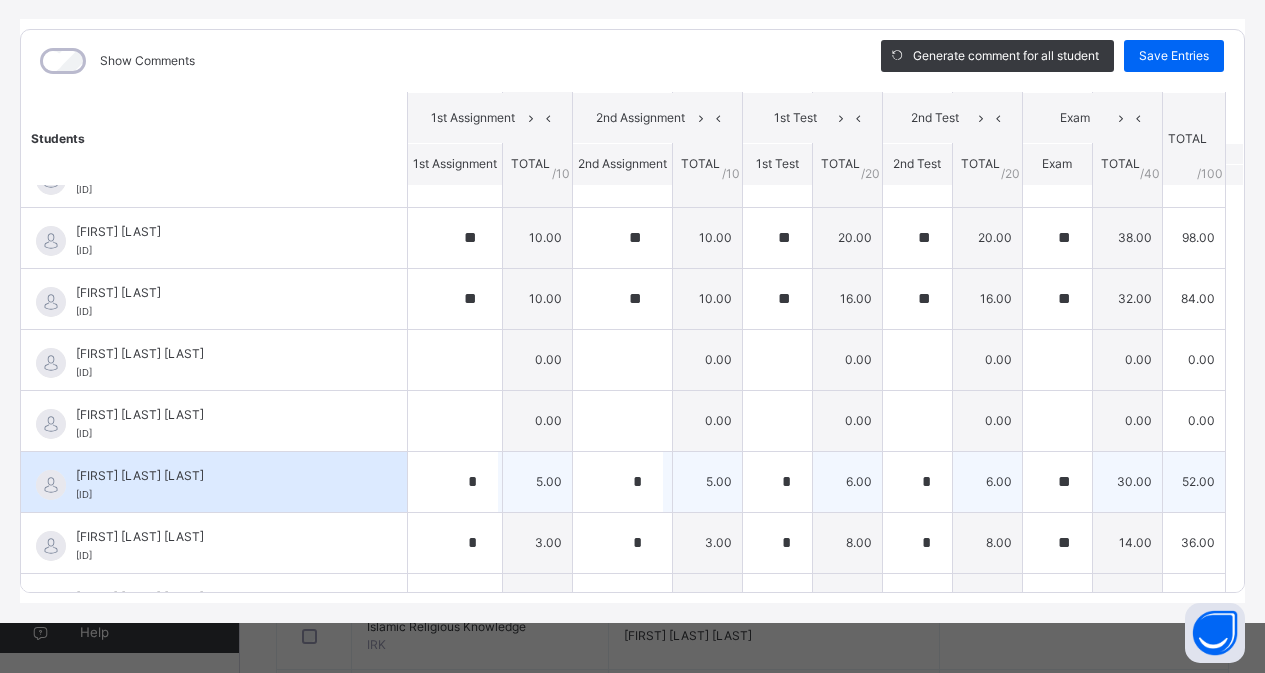 click on "*" at bounding box center [455, 482] 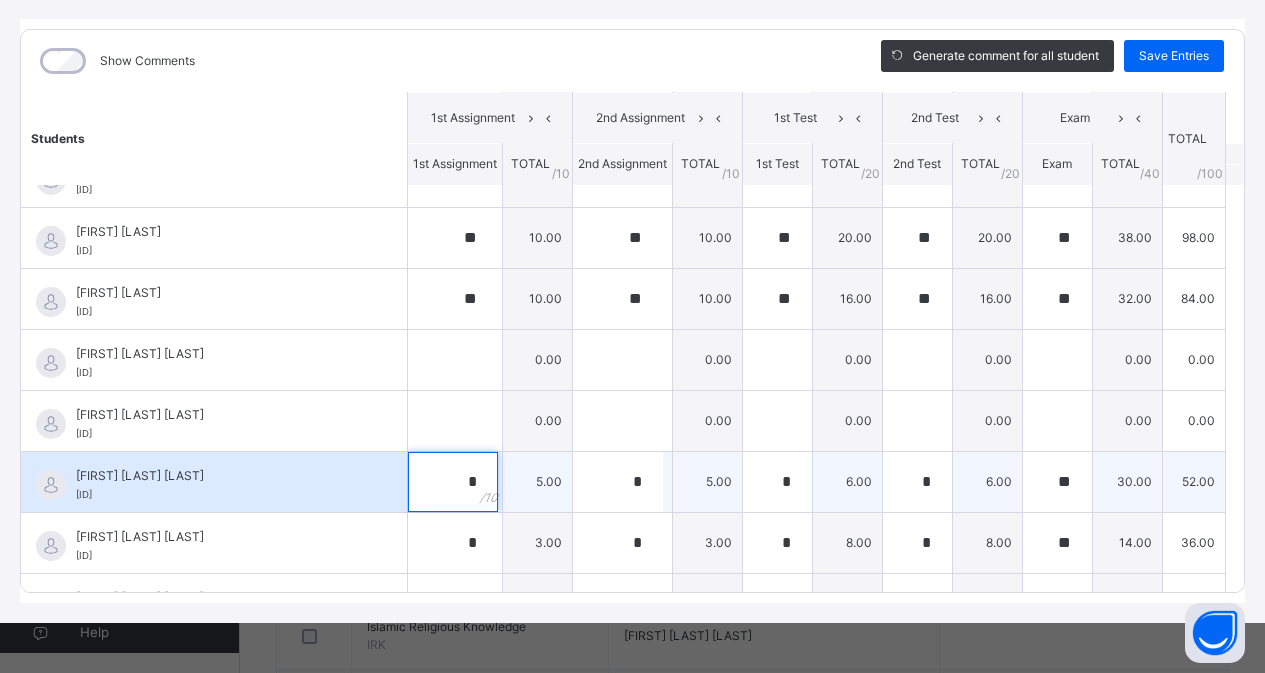 click on "*" at bounding box center [455, 482] 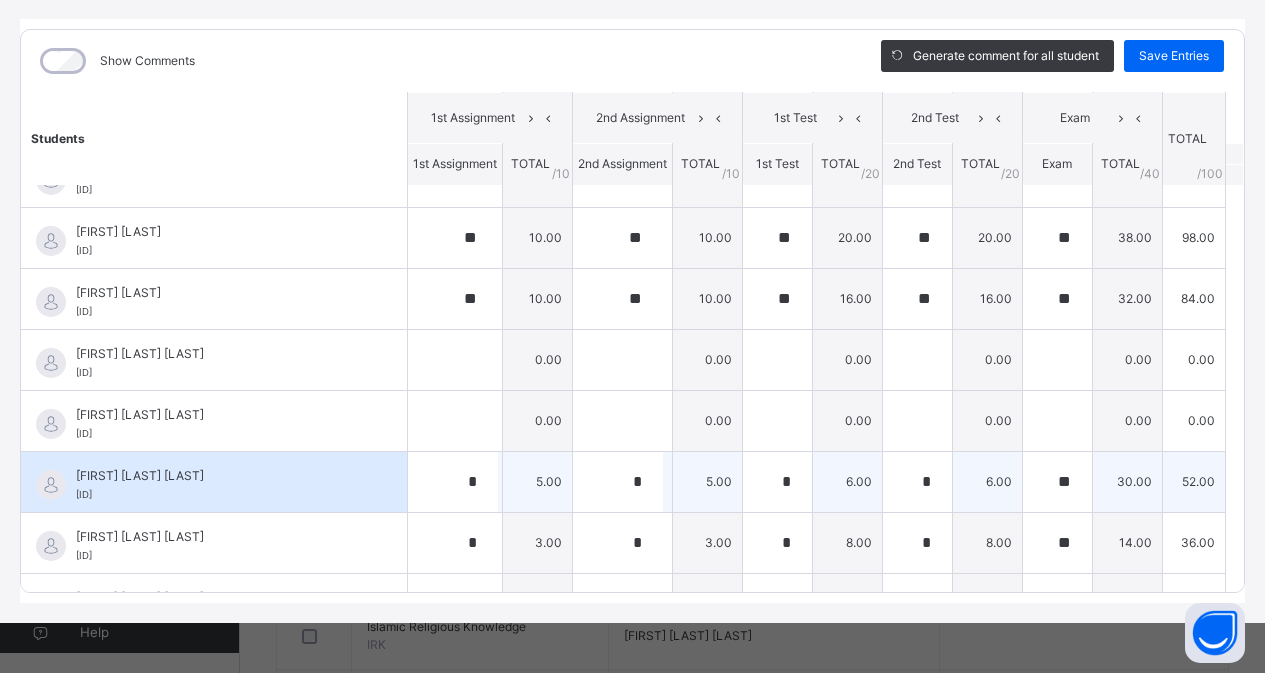 click on "*" at bounding box center (455, 482) 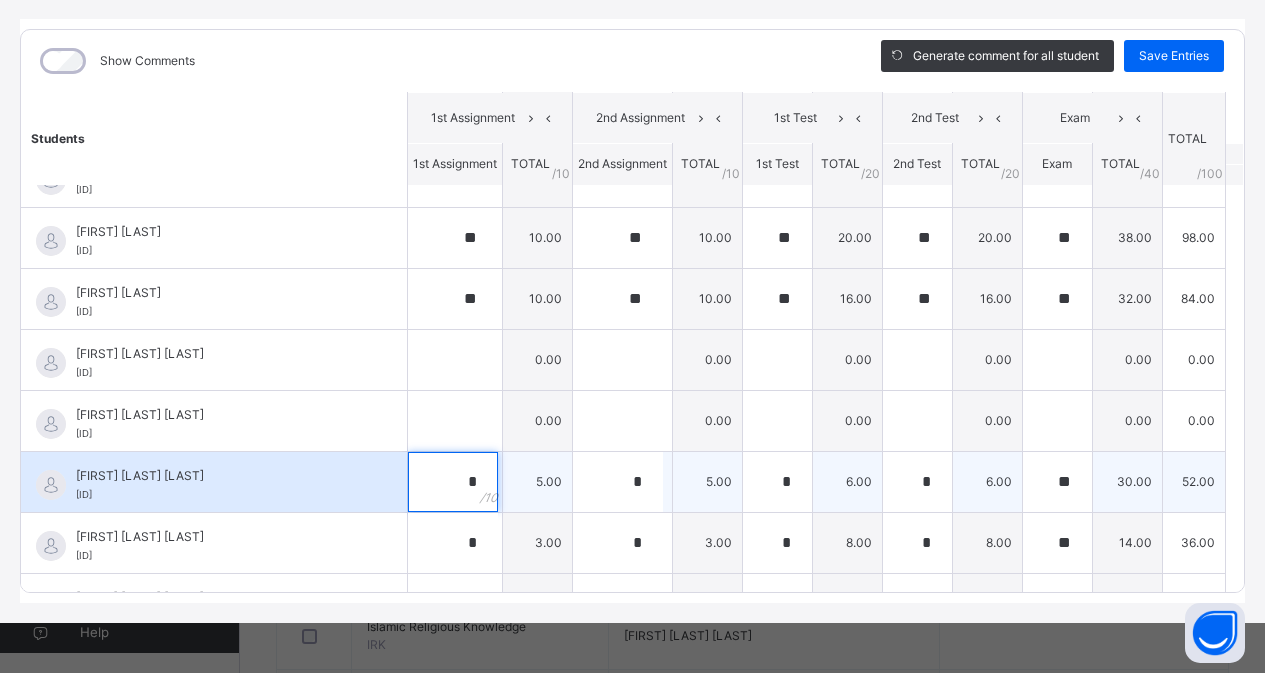 click on "*" at bounding box center (455, 482) 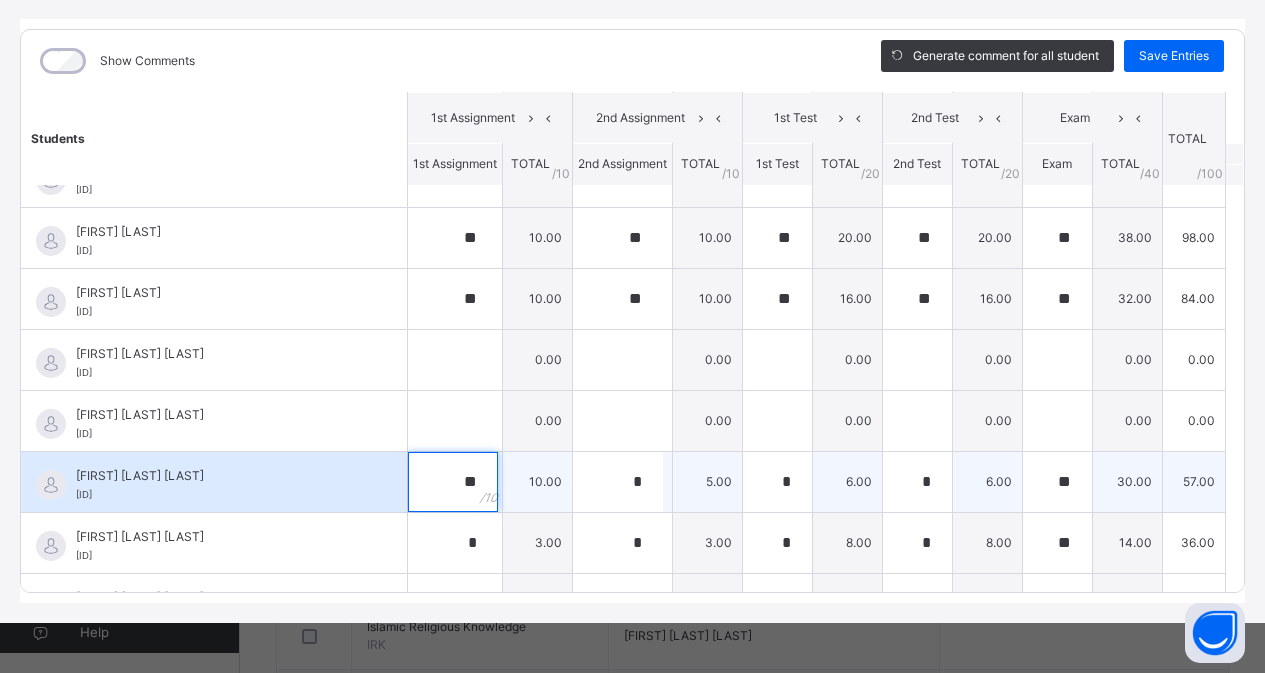 type on "**" 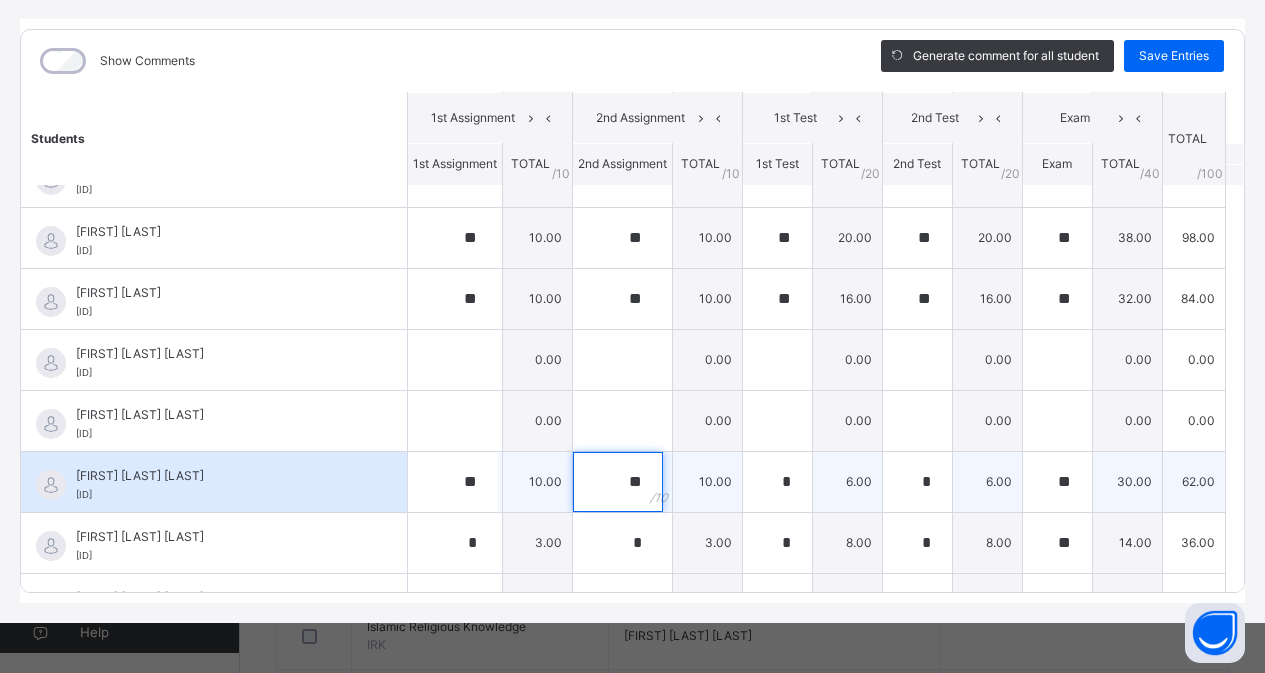 type on "**" 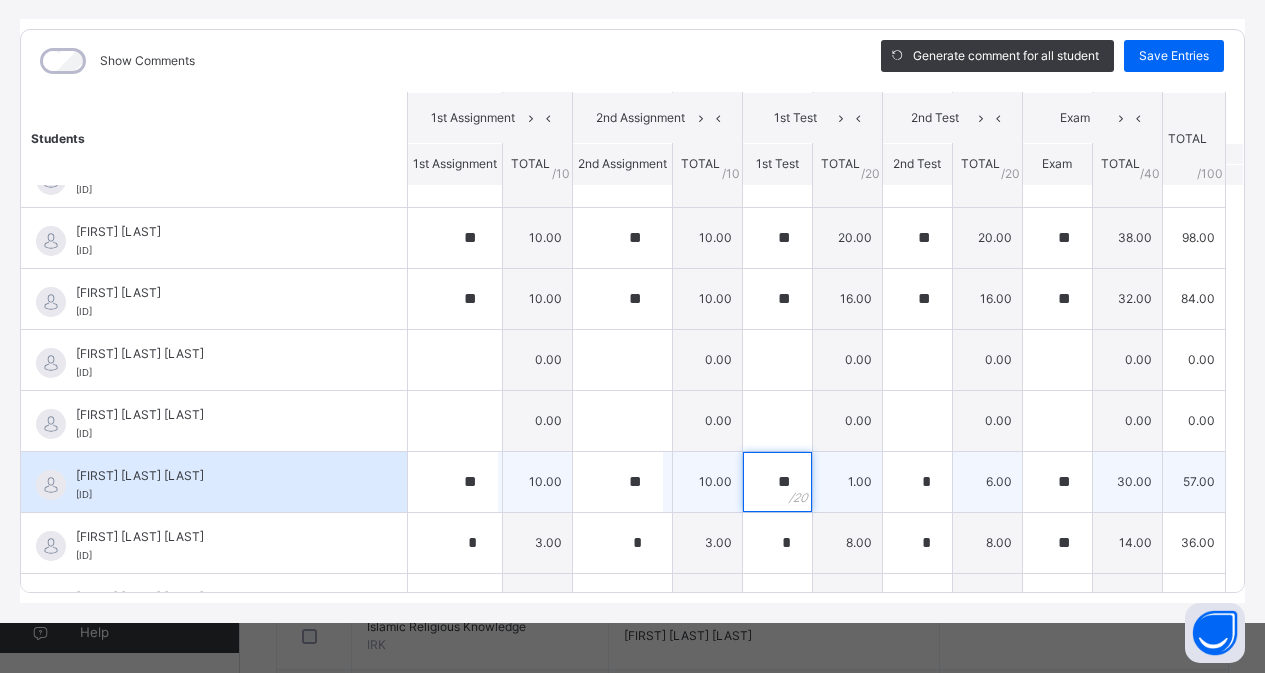 type on "**" 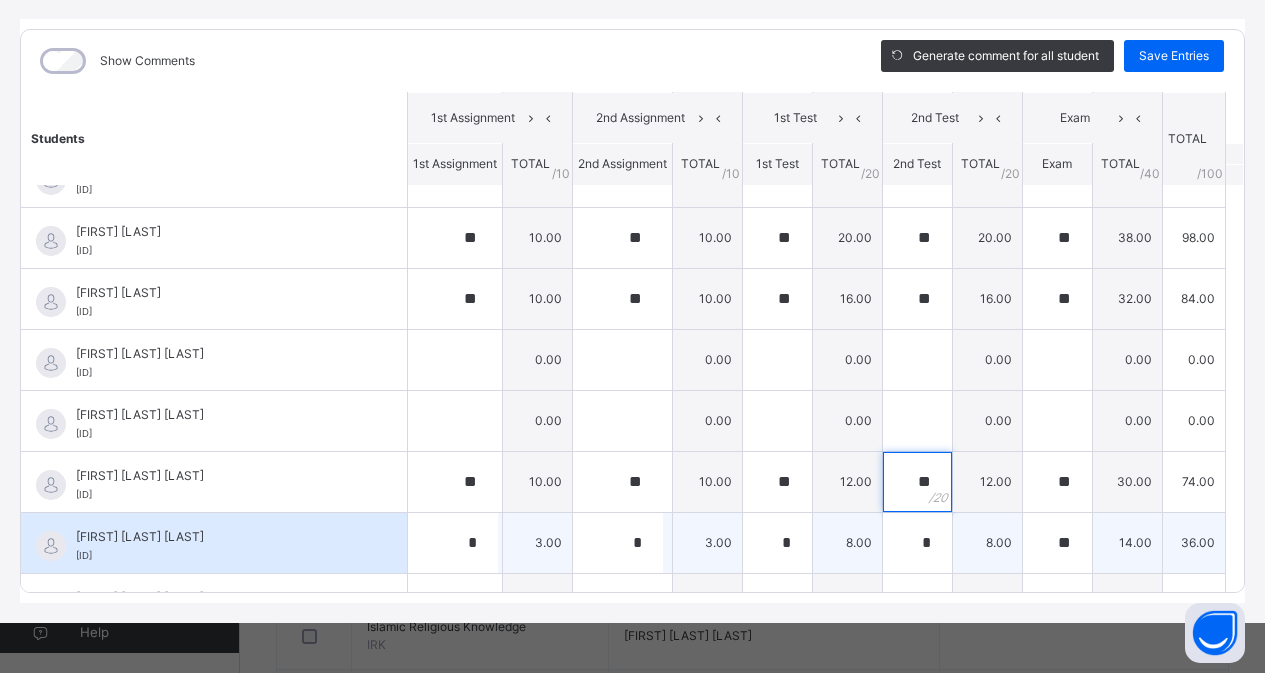 type on "**" 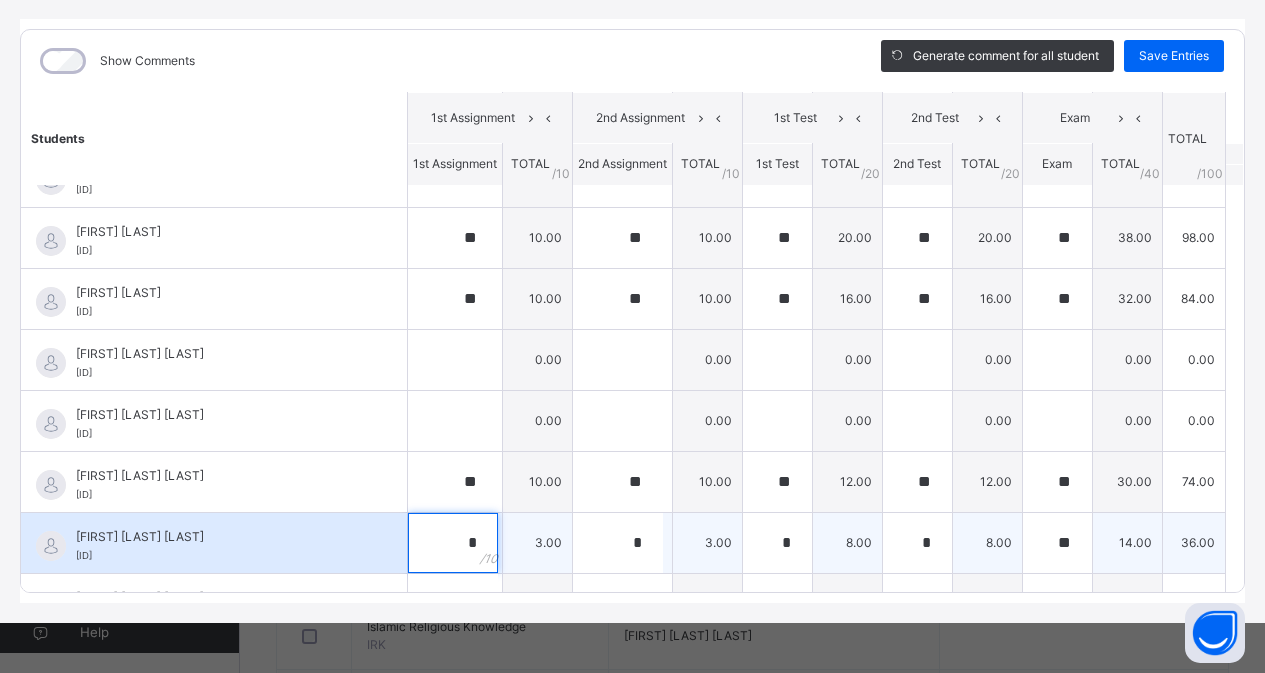 click on "*" at bounding box center [455, 543] 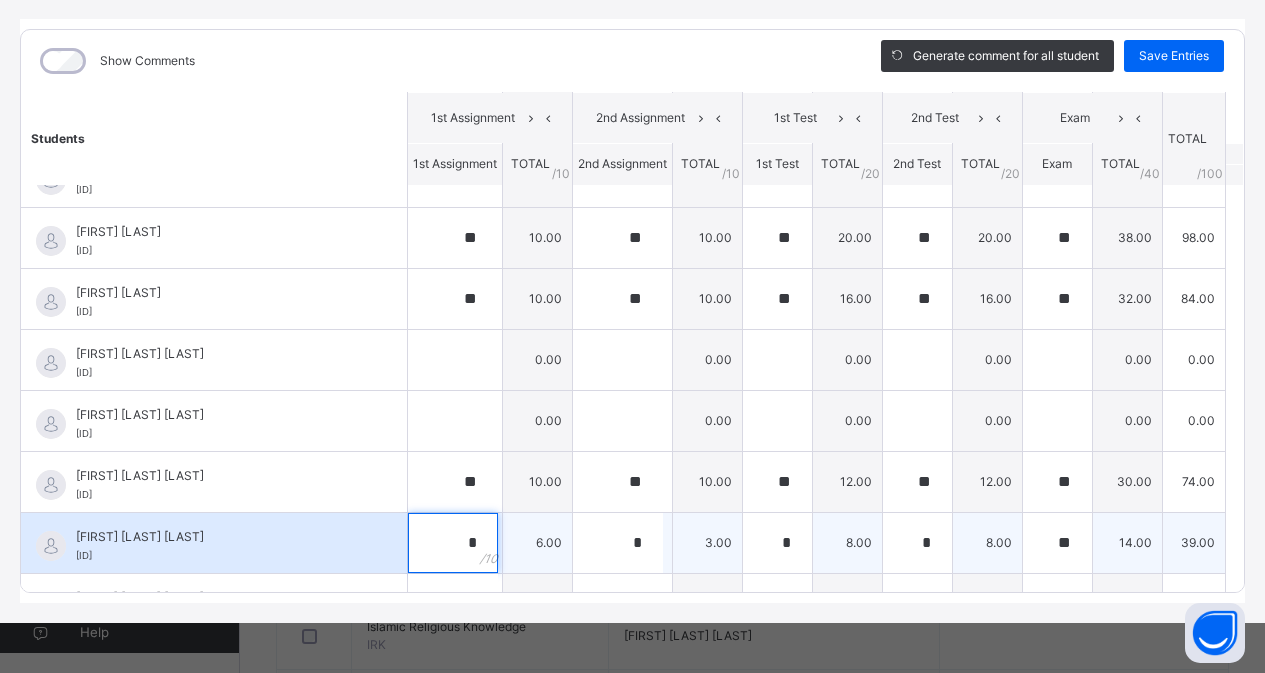 type on "*" 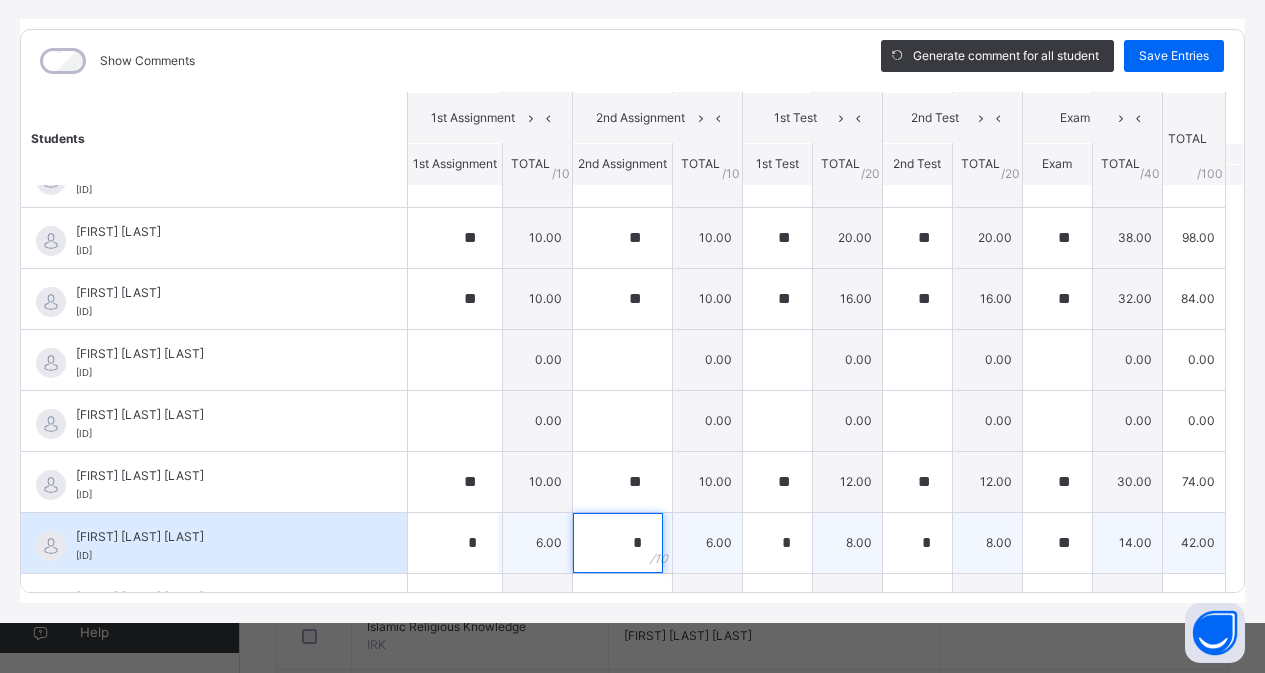 type on "*" 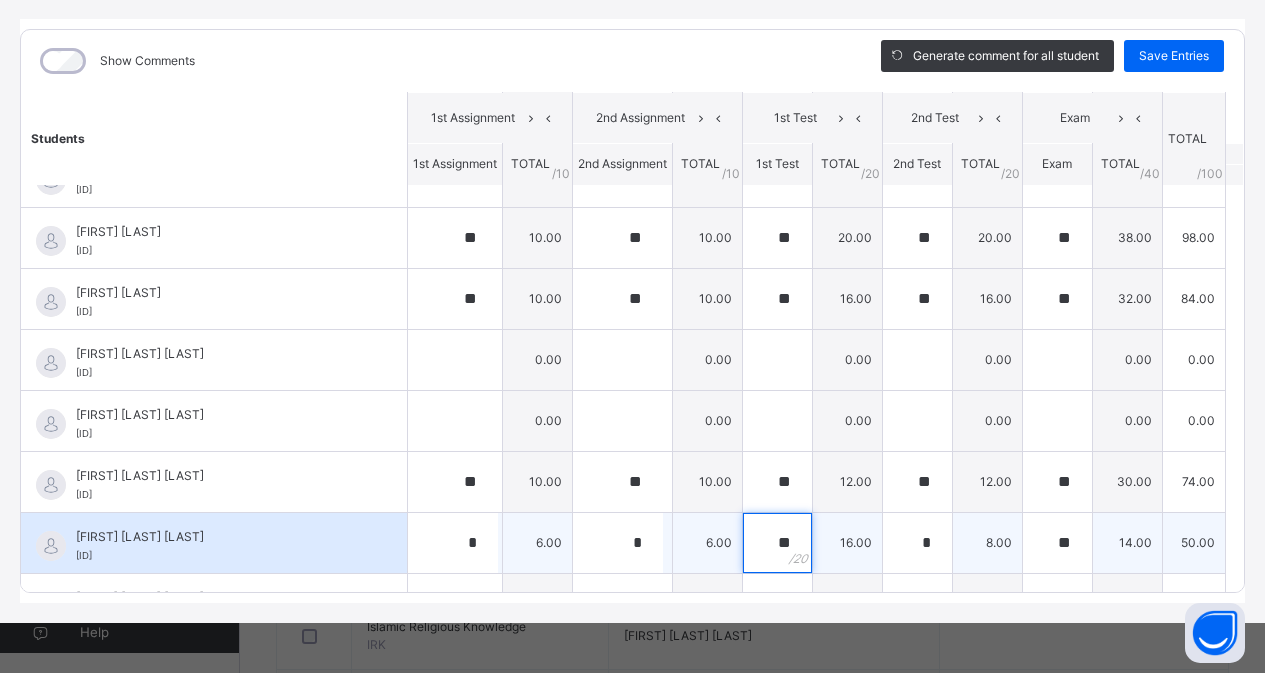 type on "**" 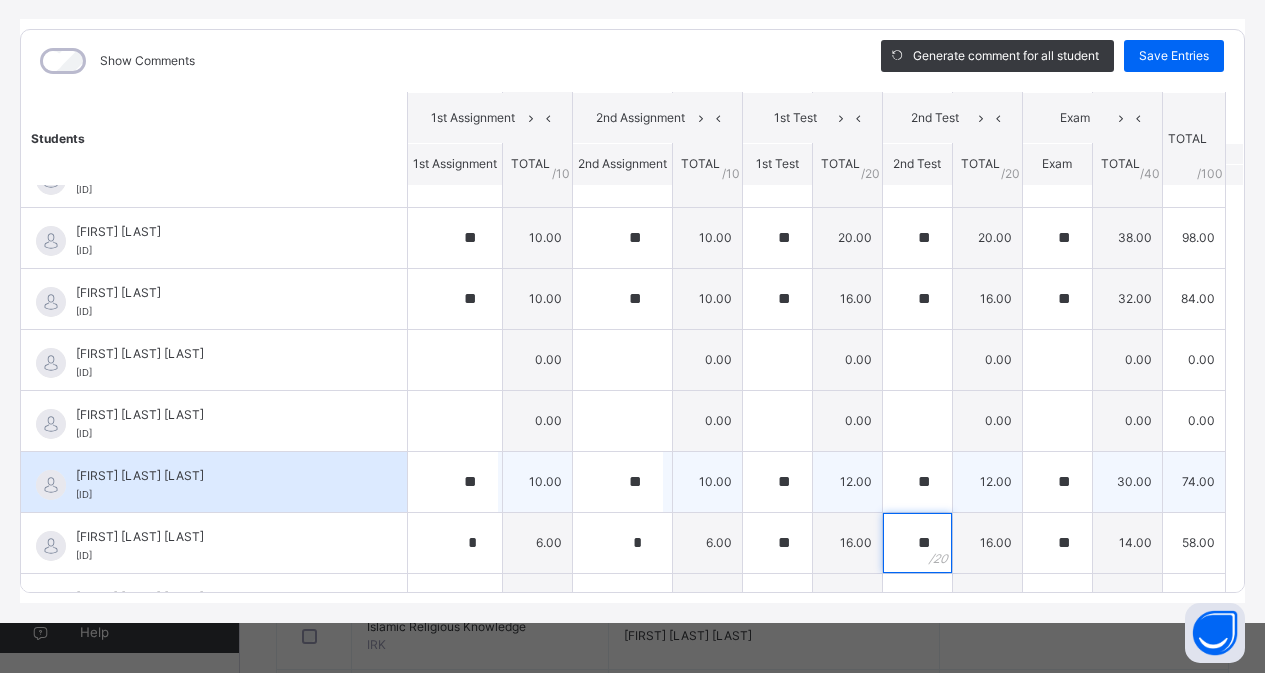 scroll, scrollTop: 200, scrollLeft: 0, axis: vertical 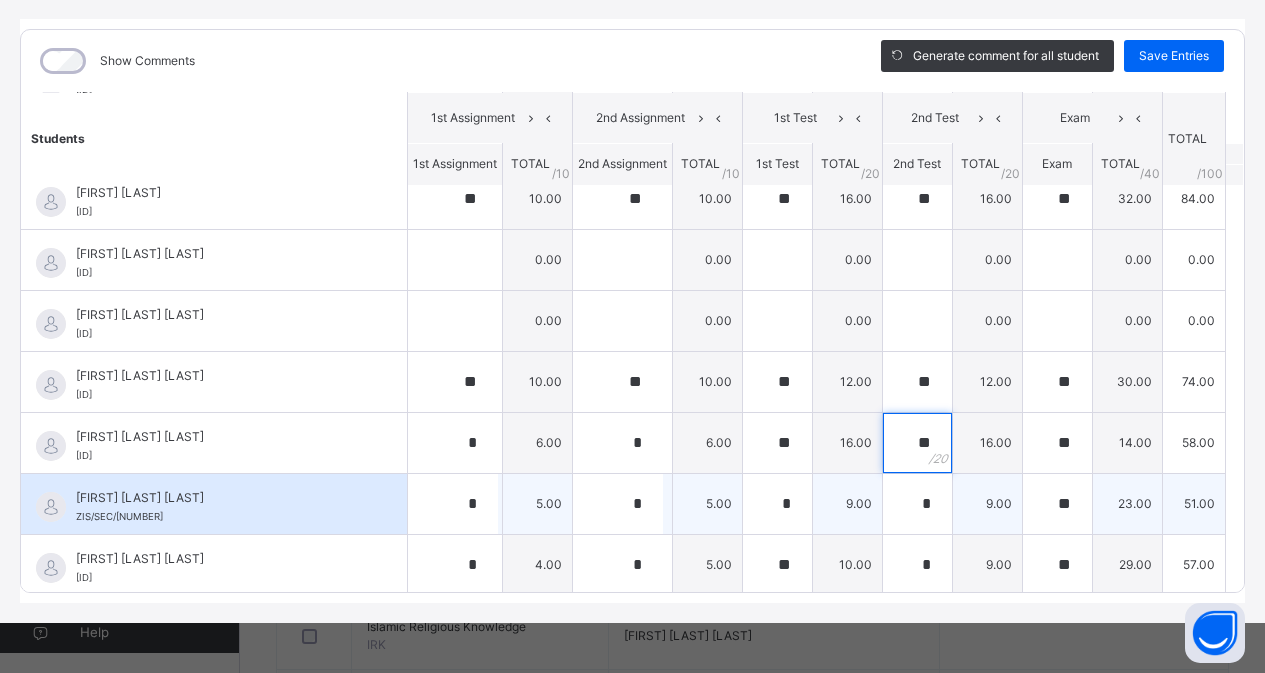 type on "**" 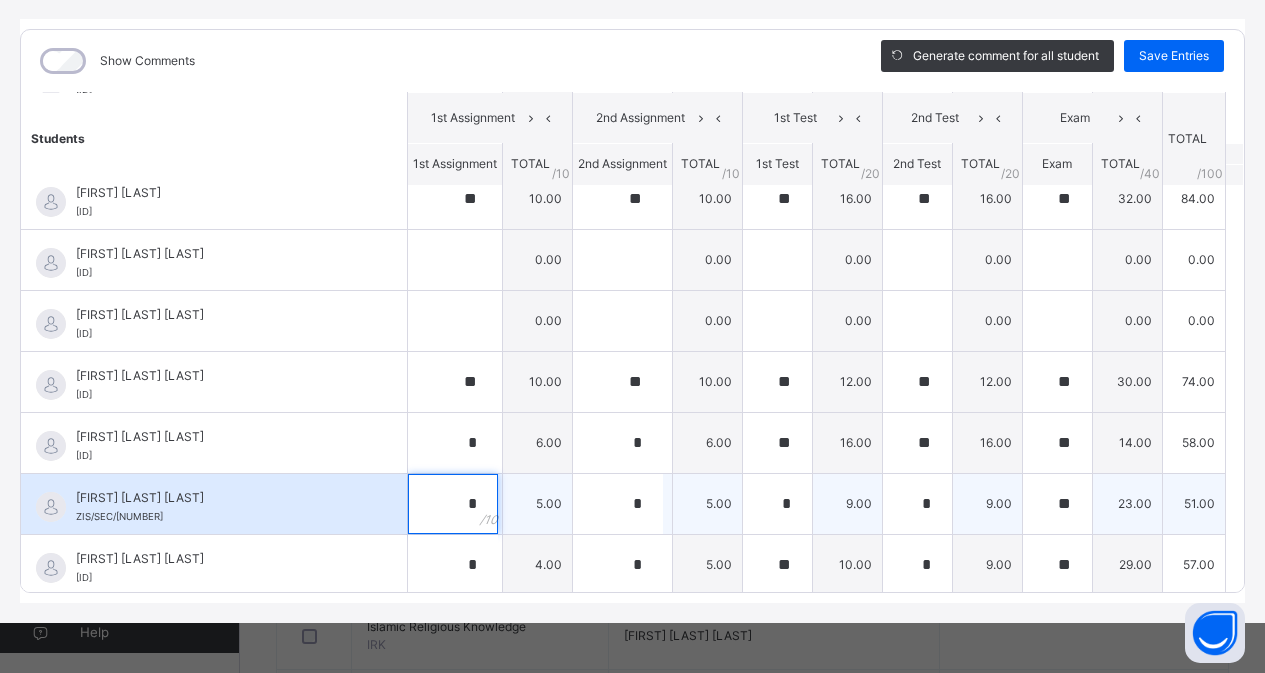 click on "*" at bounding box center (455, 504) 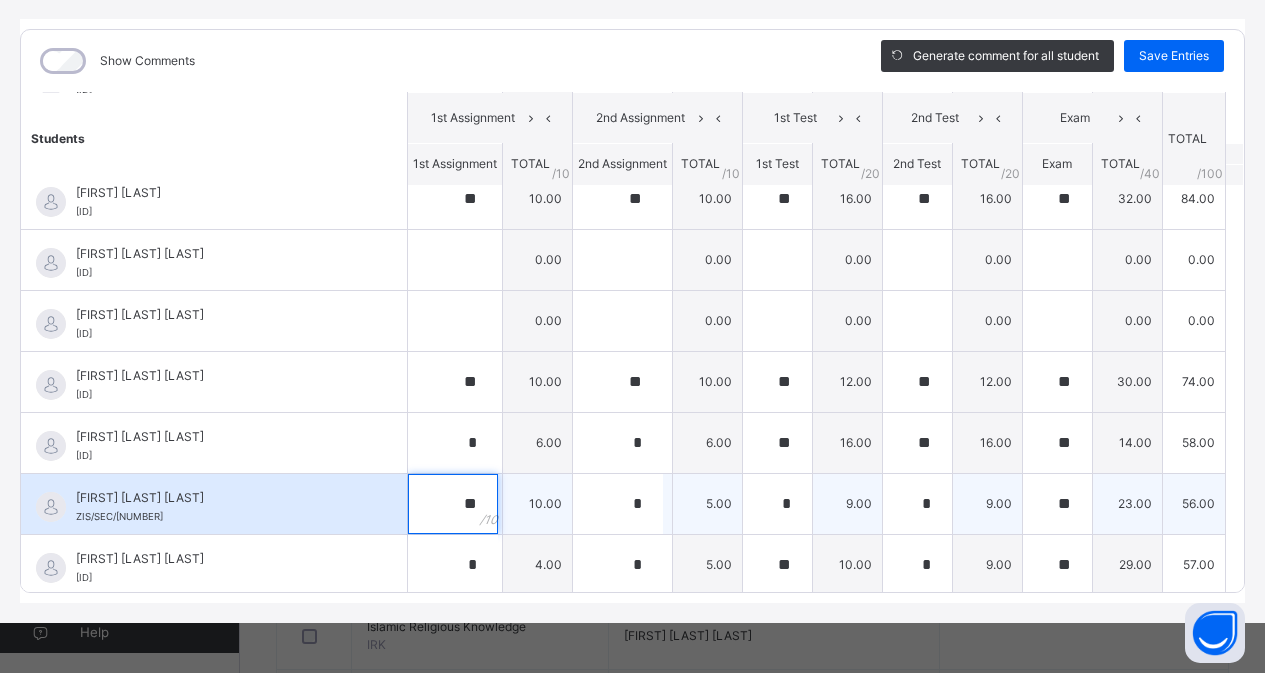 type on "**" 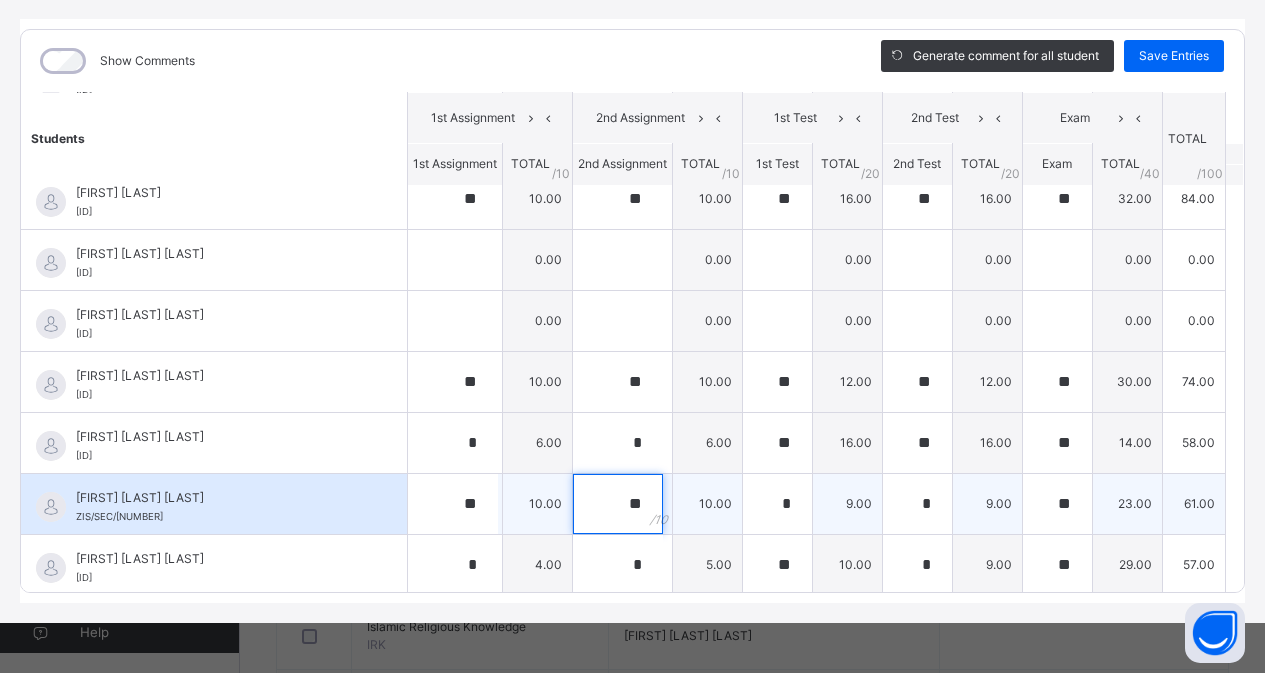 type on "**" 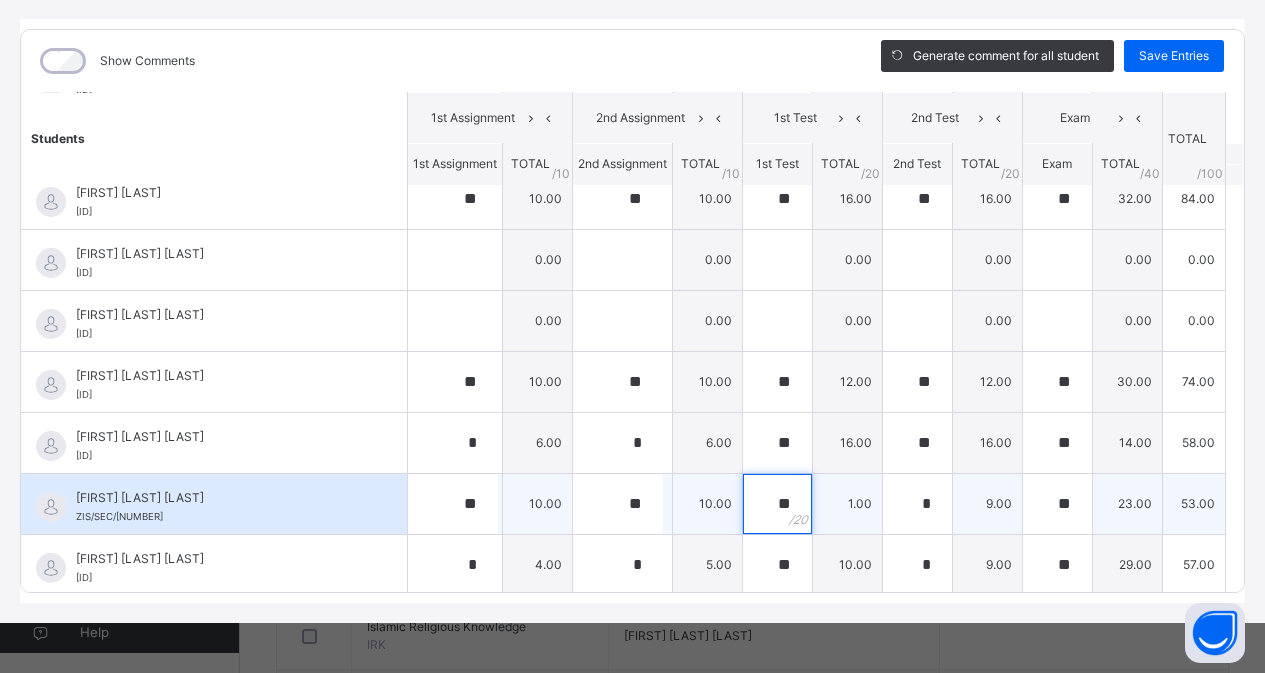 type on "**" 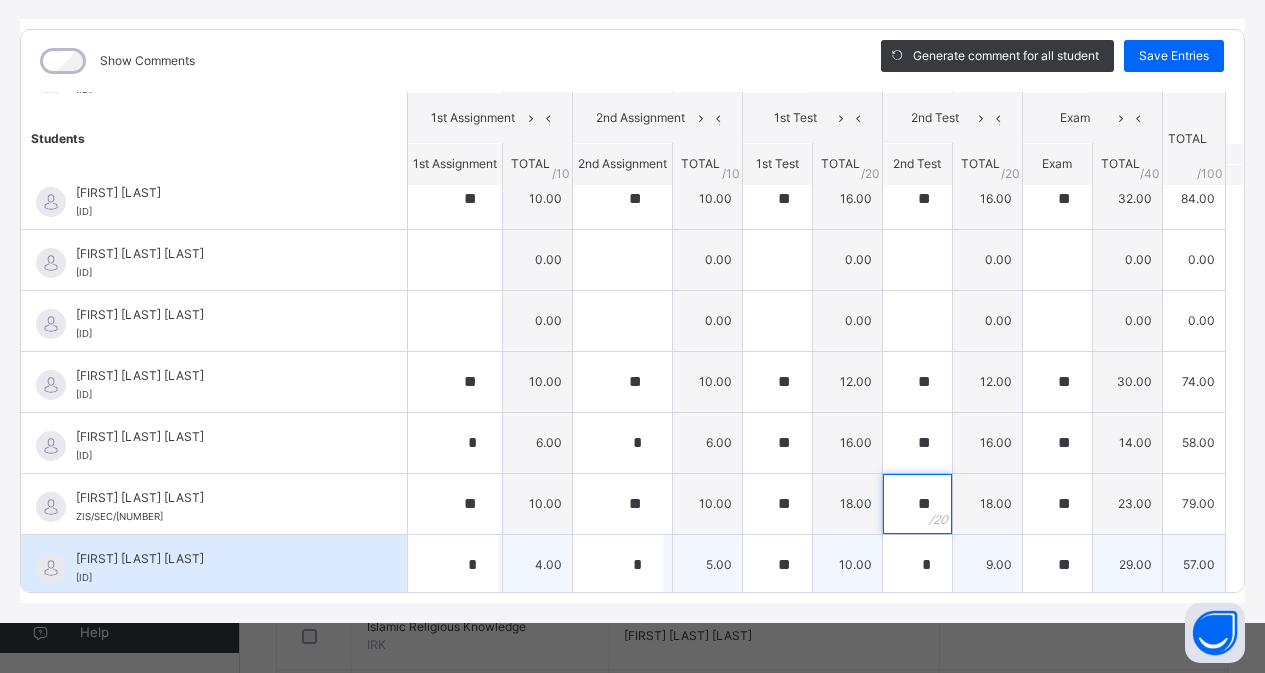 type on "**" 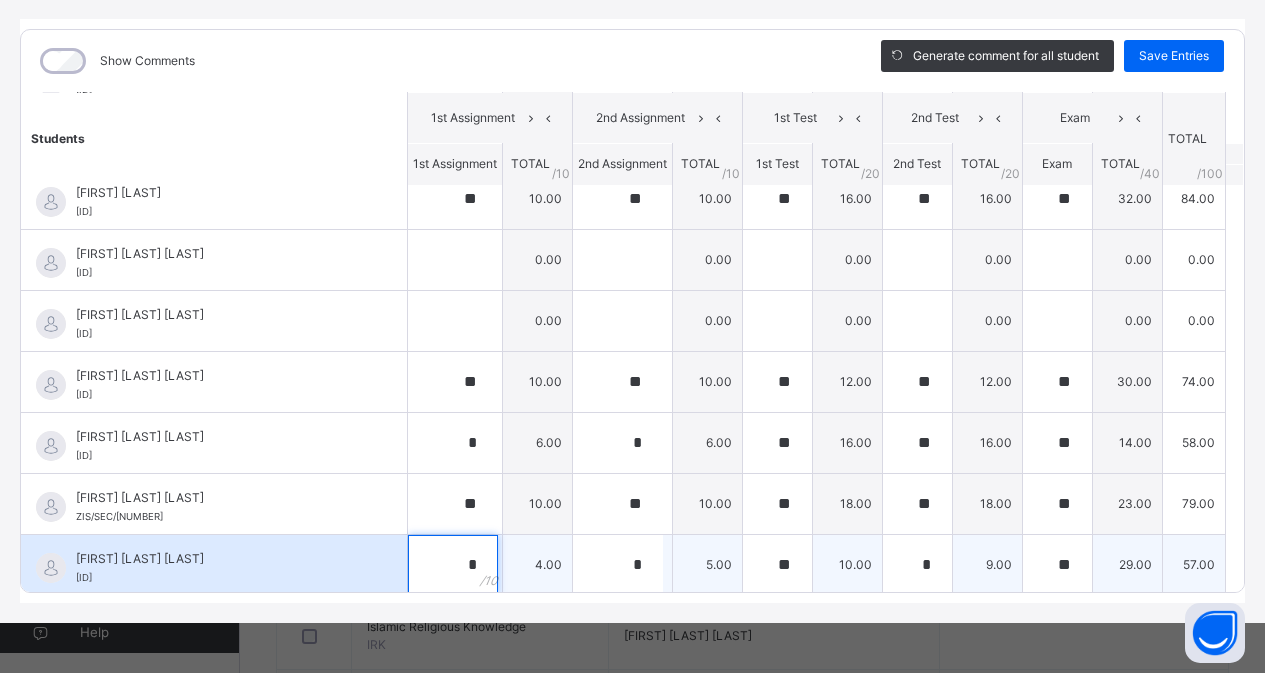 click on "*" at bounding box center [455, 565] 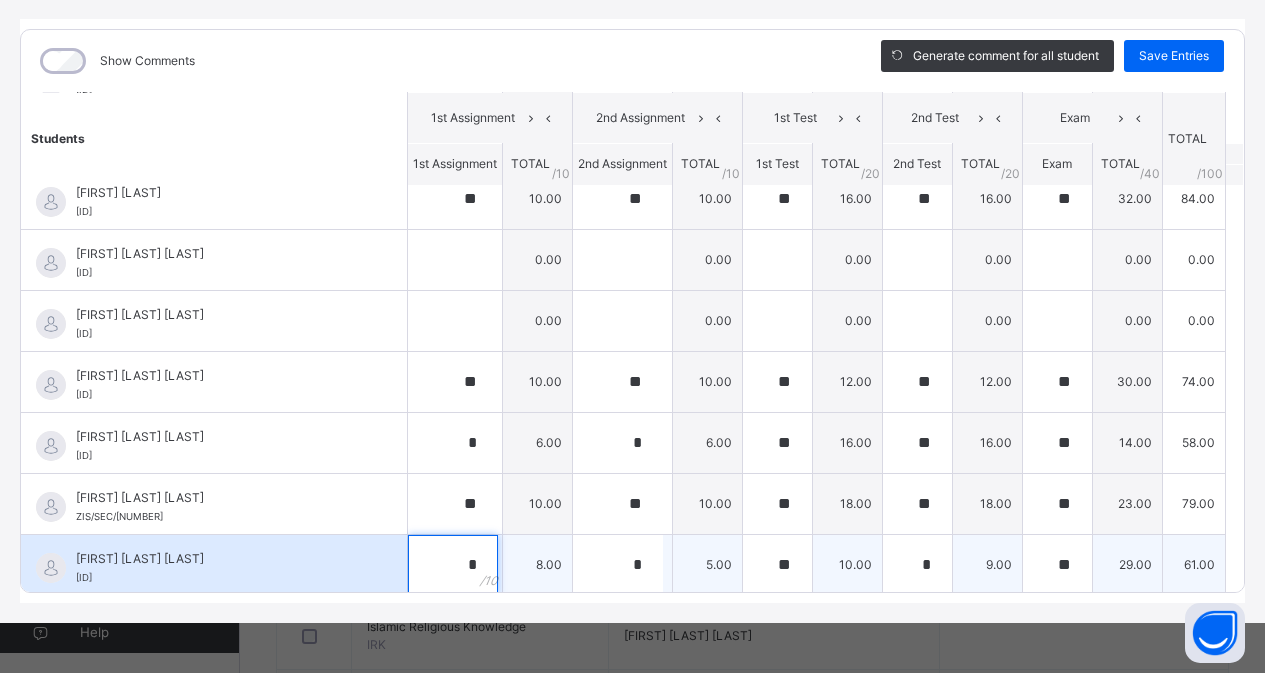type on "*" 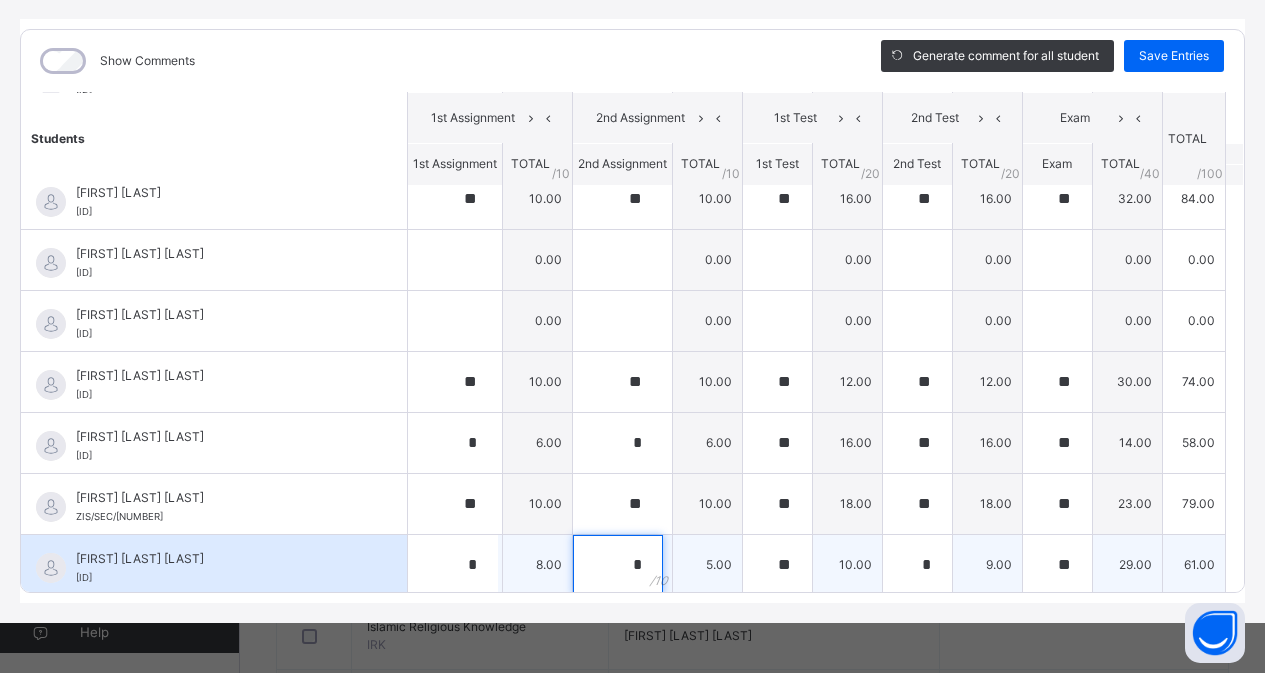 scroll, scrollTop: 203, scrollLeft: 0, axis: vertical 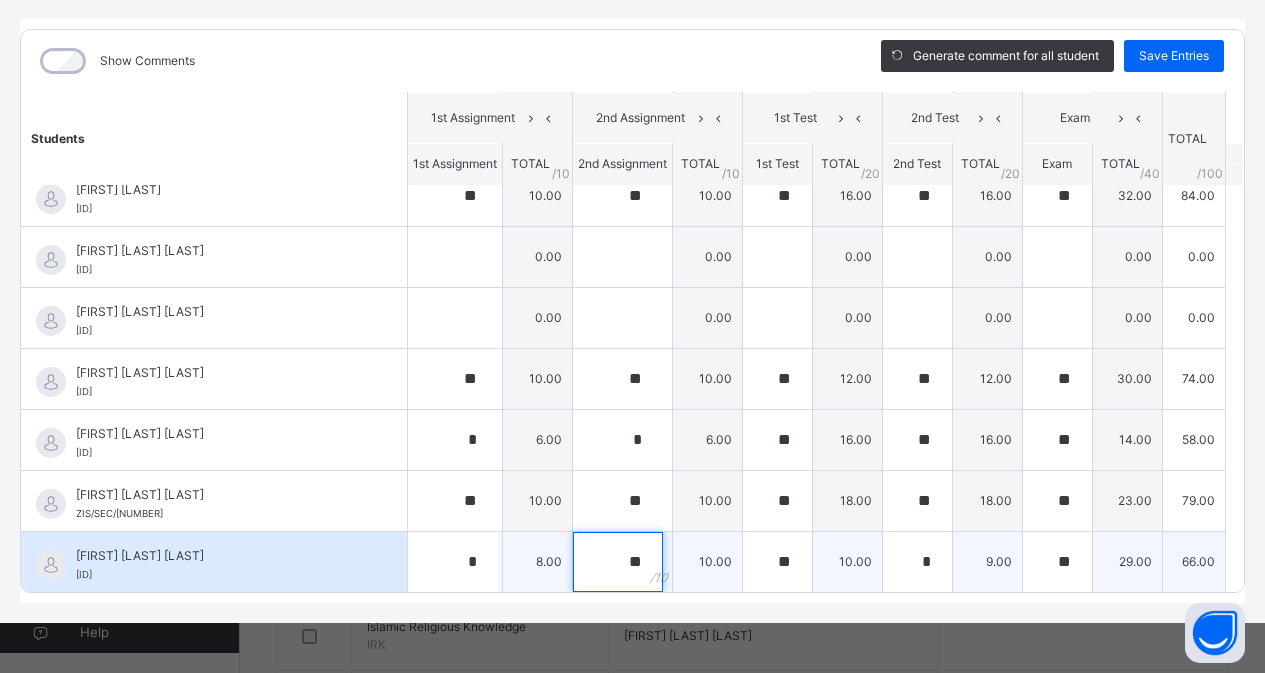 type on "**" 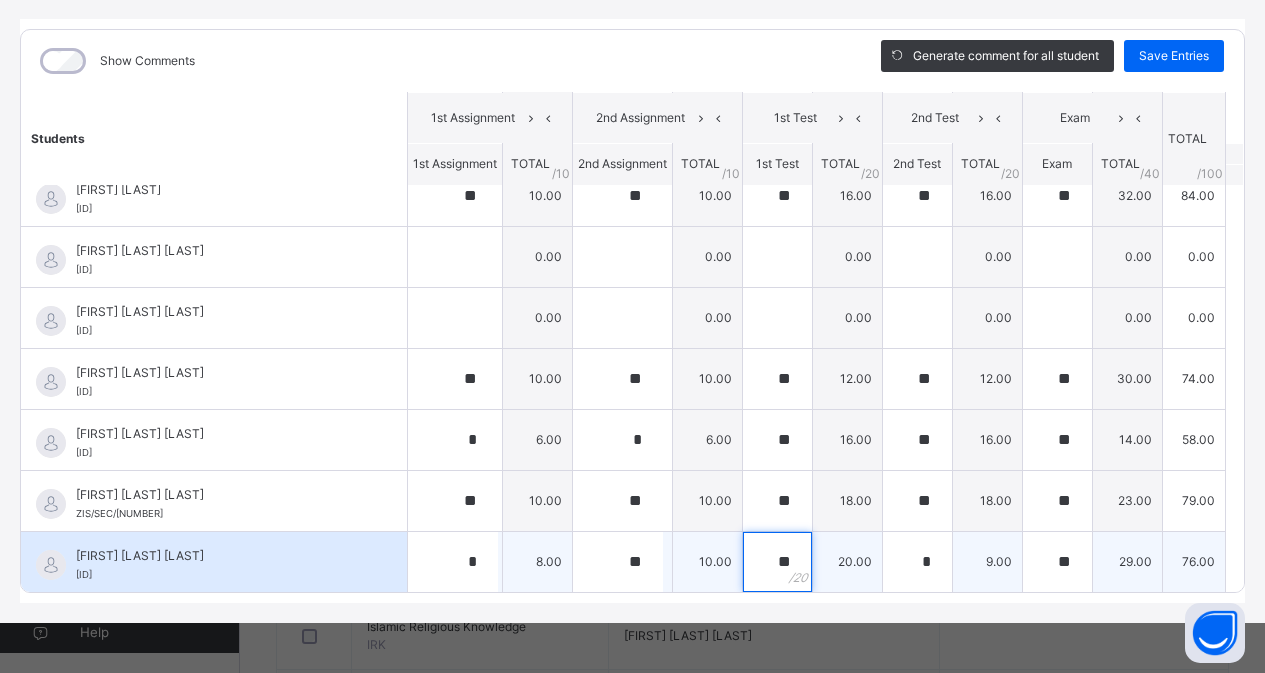 type on "**" 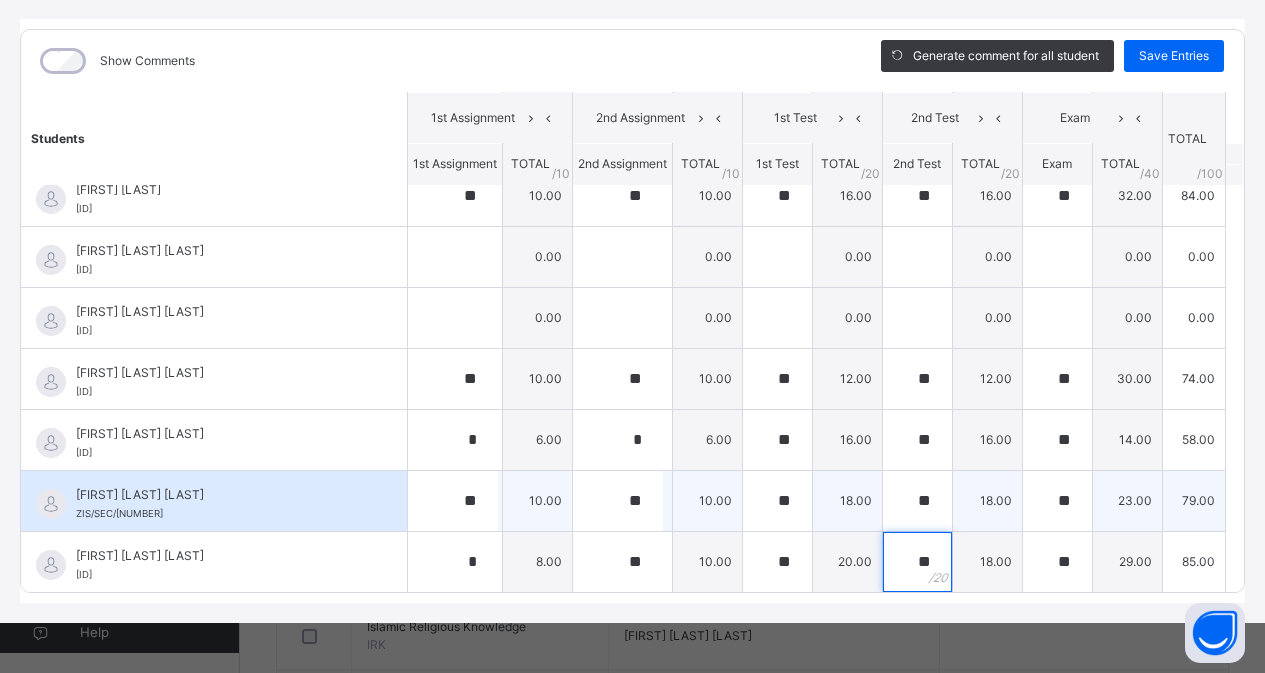 type on "**" 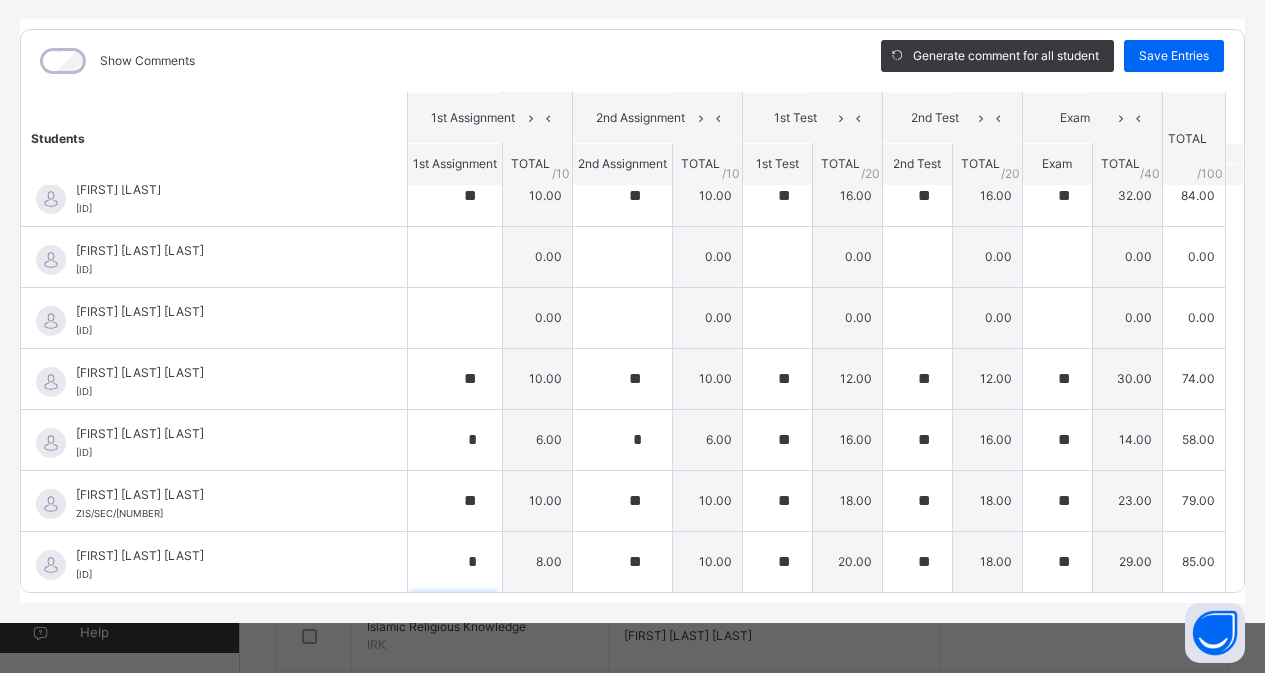 scroll, scrollTop: 484, scrollLeft: 0, axis: vertical 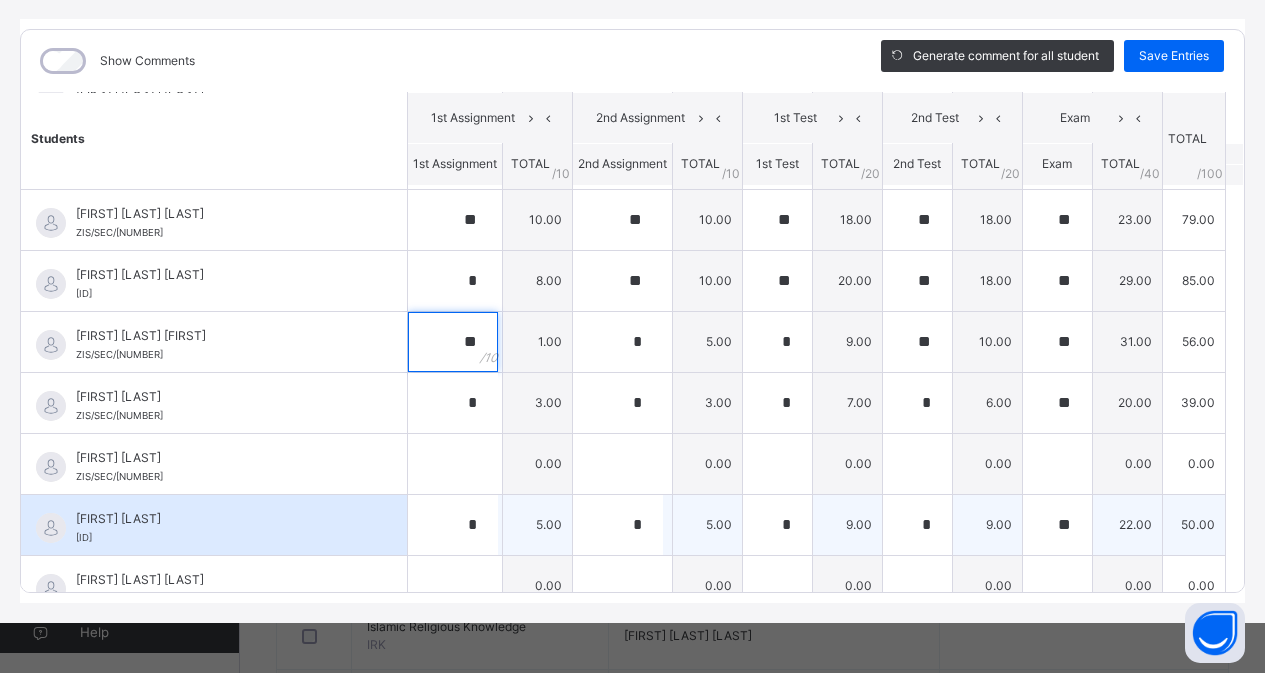 type on "**" 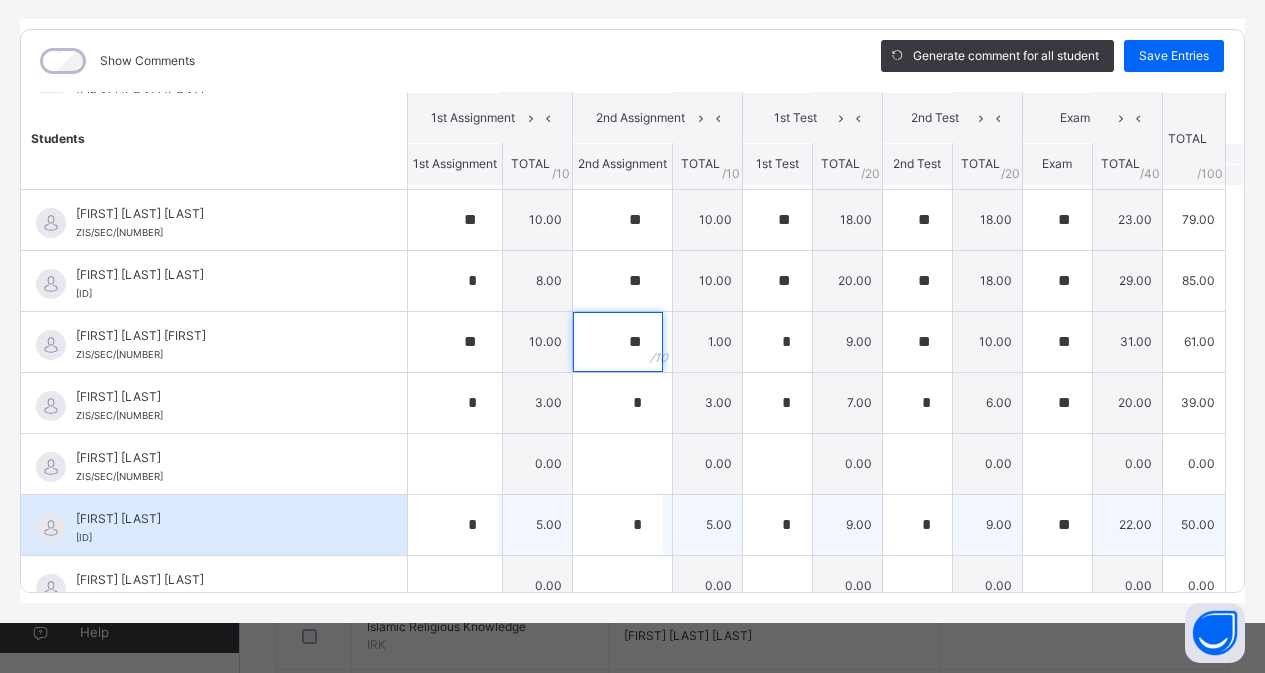 type on "**" 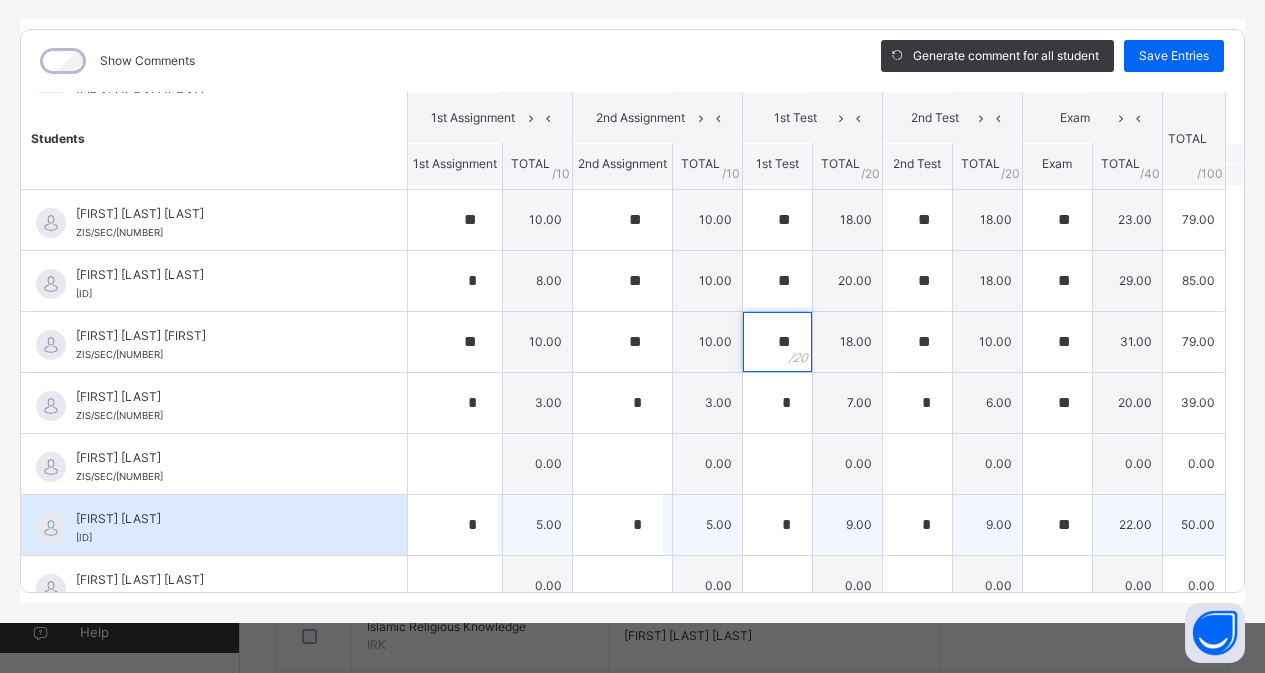 type on "**" 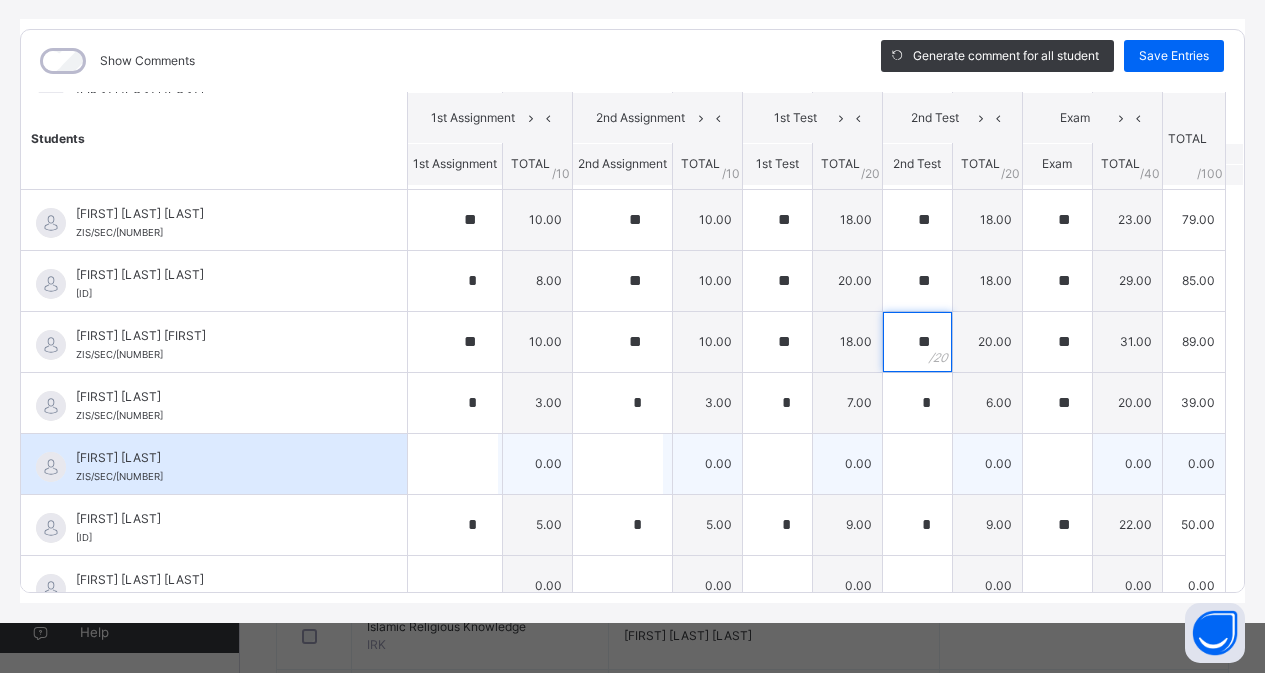 type on "**" 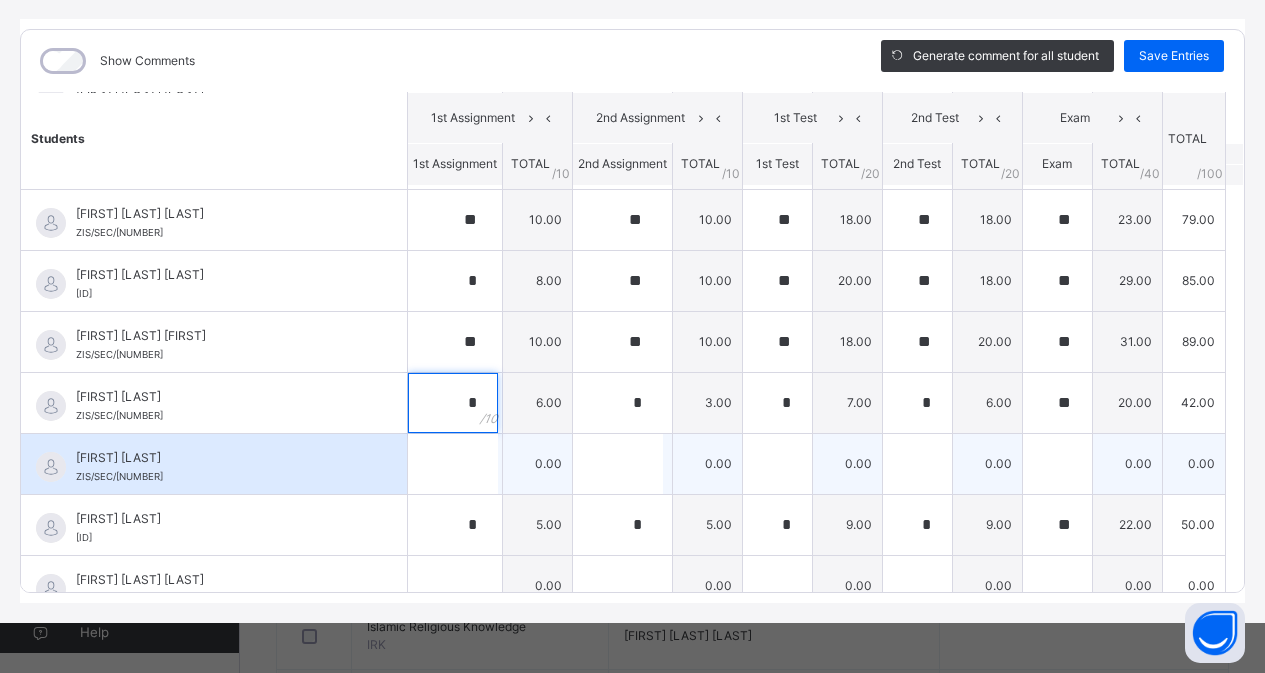 type on "*" 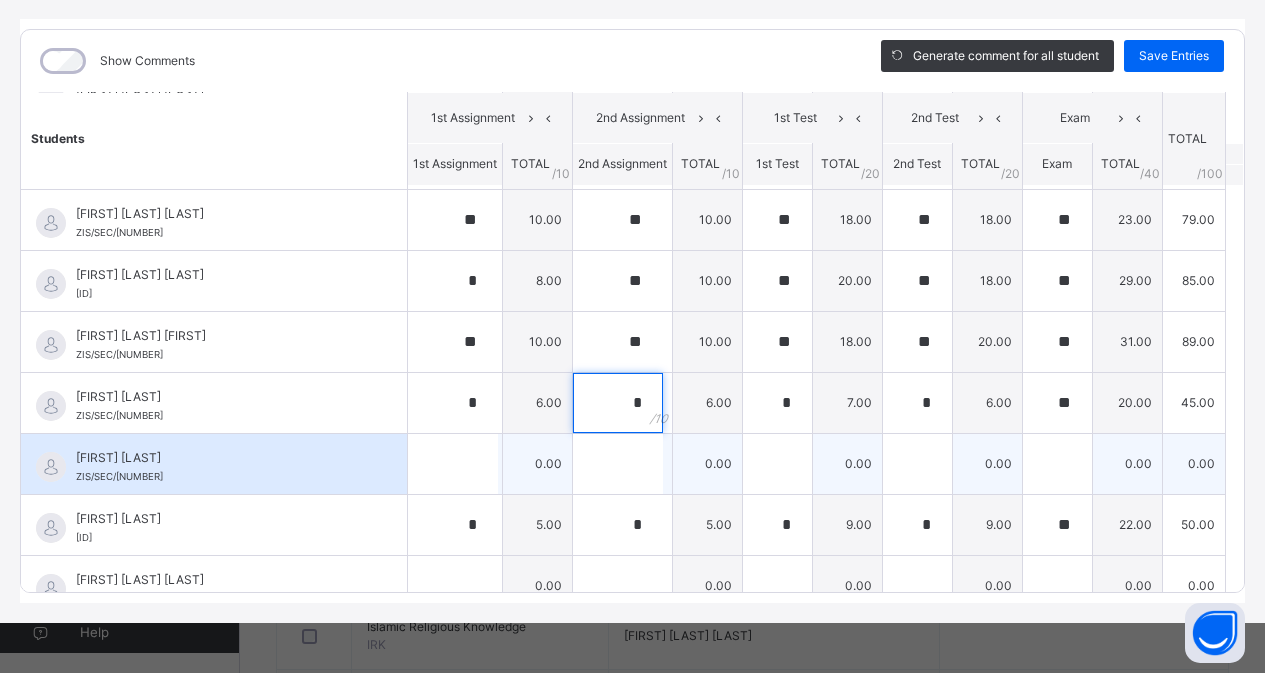 type on "*" 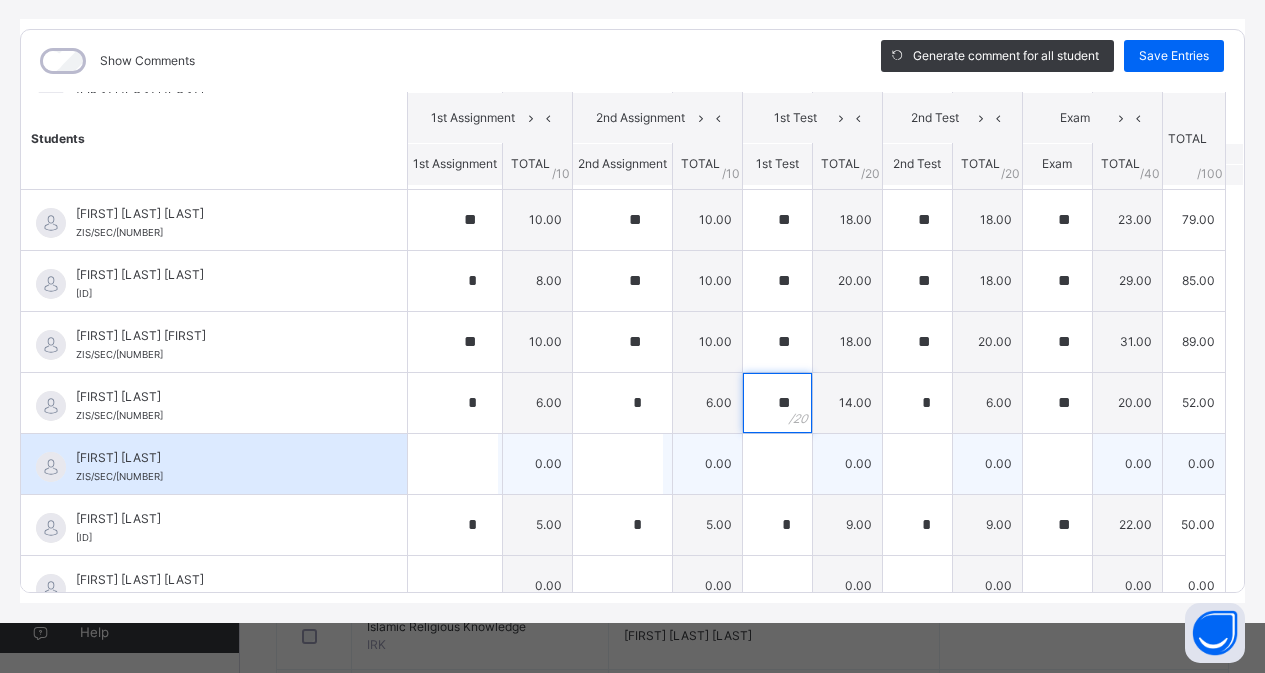 type on "**" 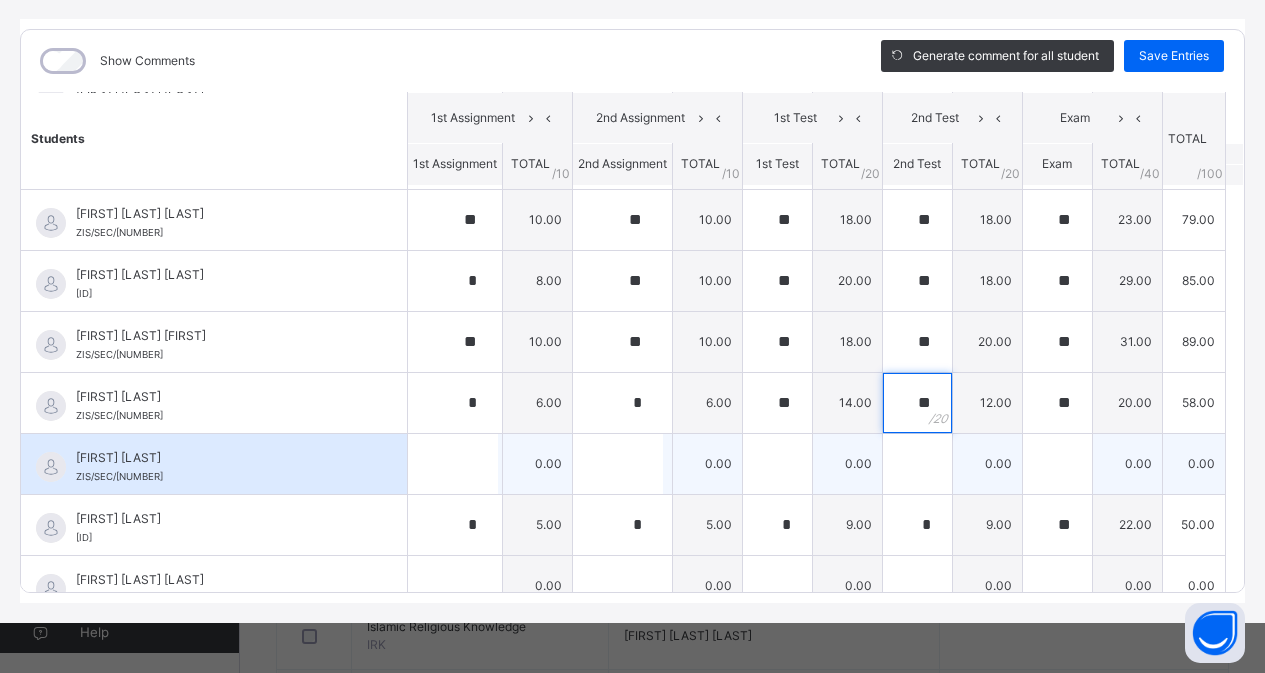 type on "**" 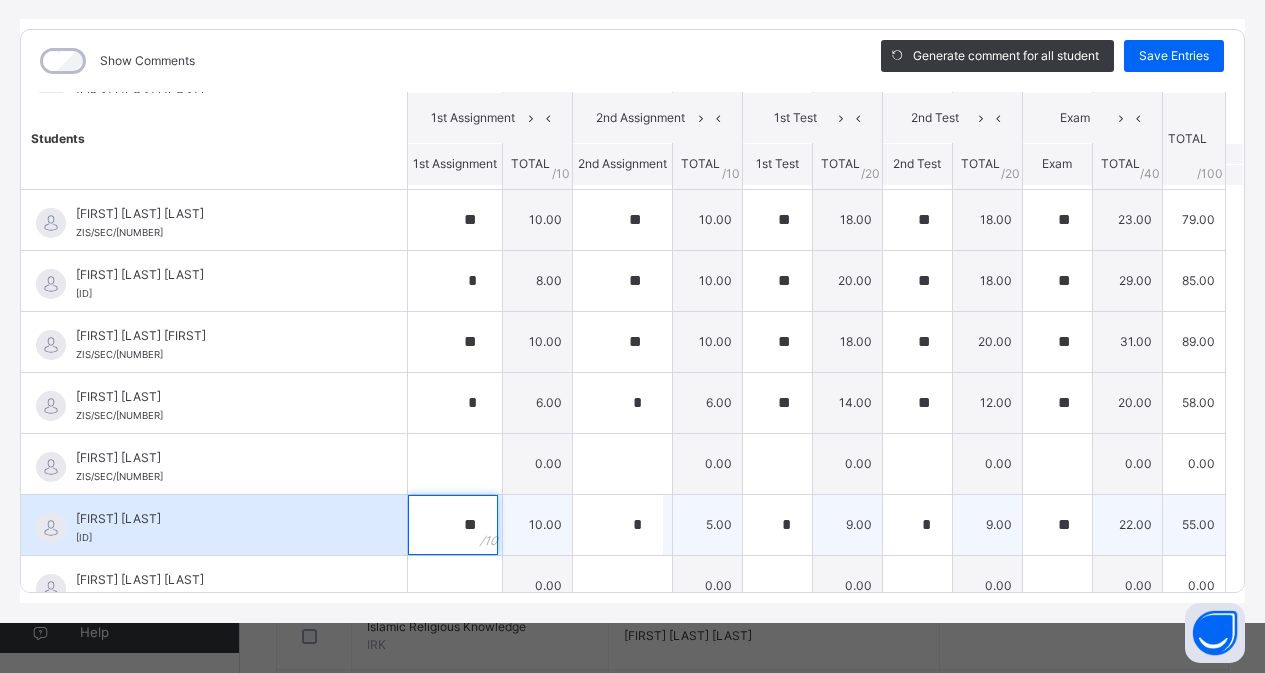 type on "**" 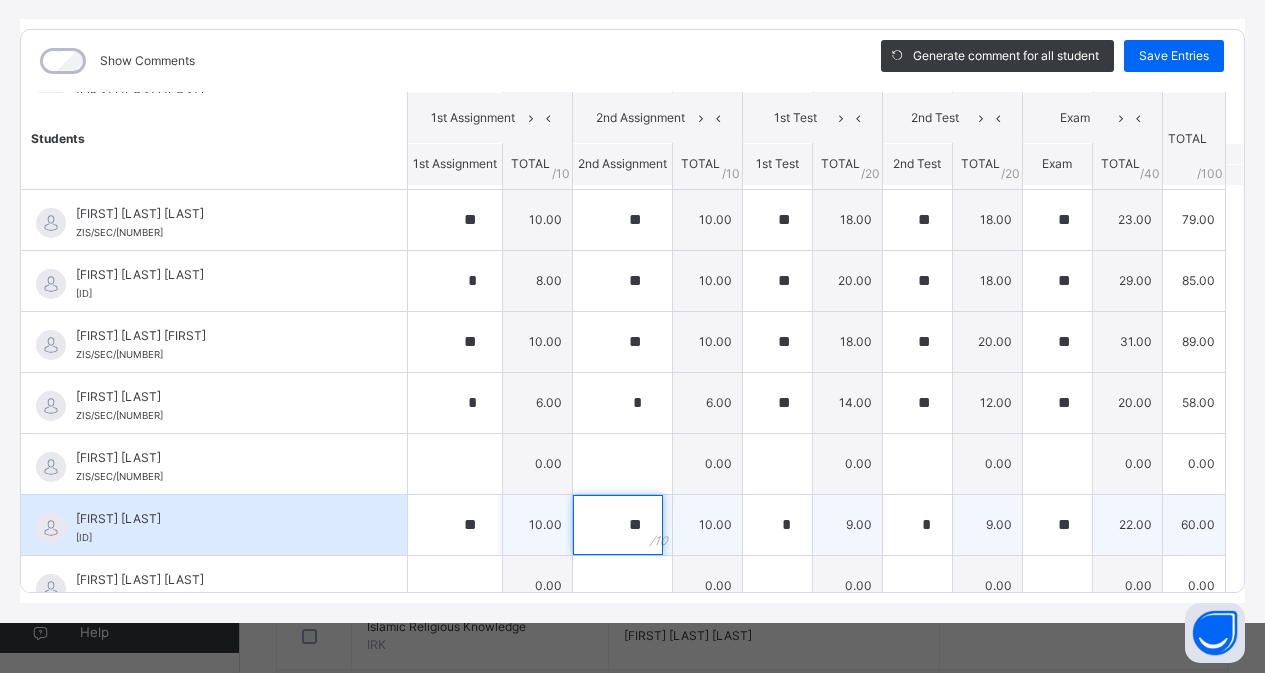 type on "**" 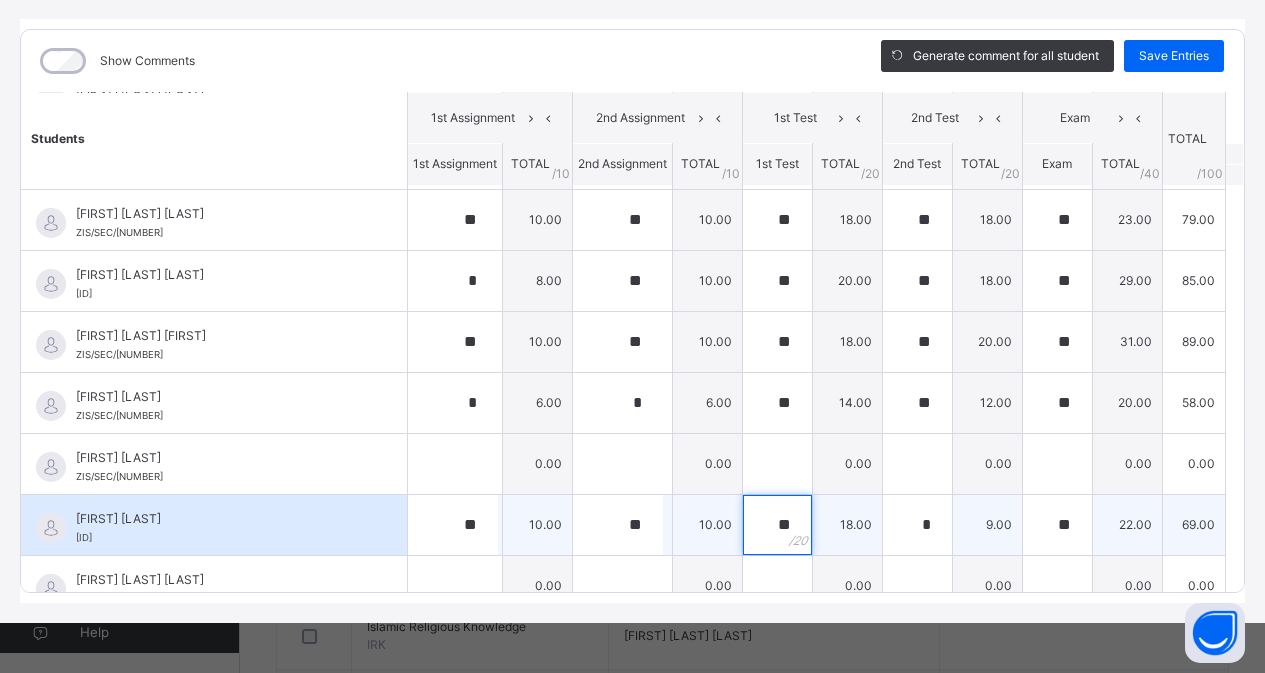 type on "**" 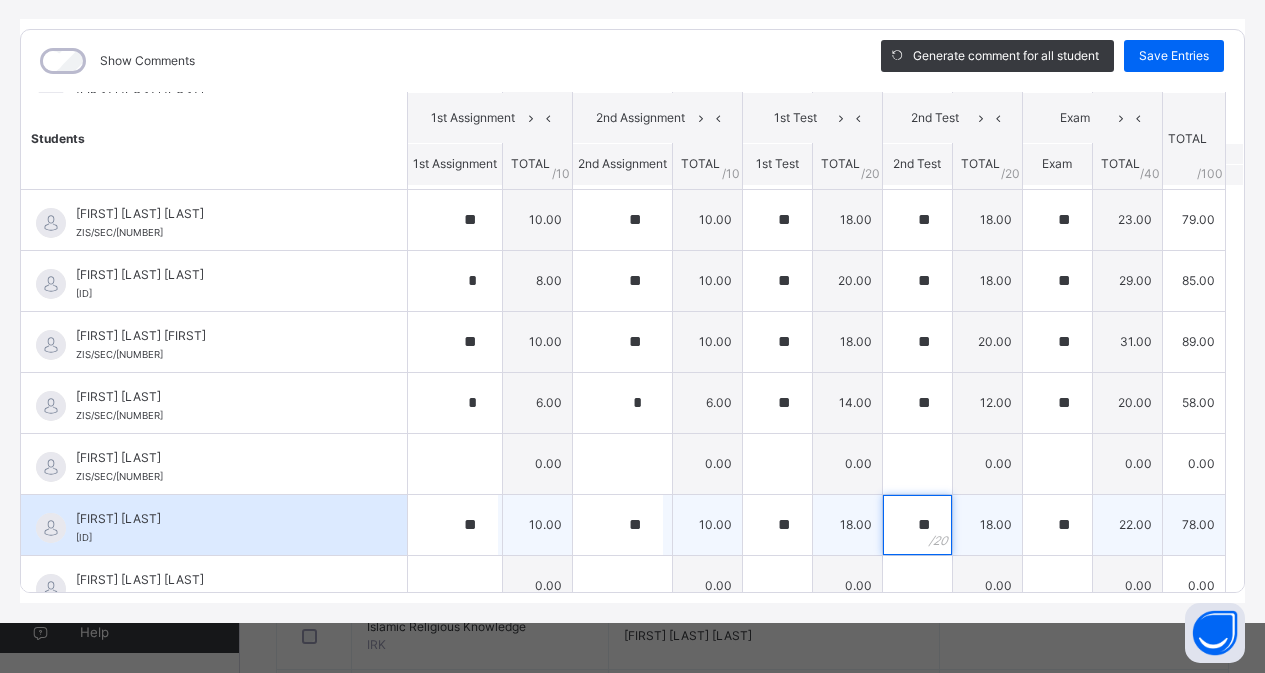 type on "**" 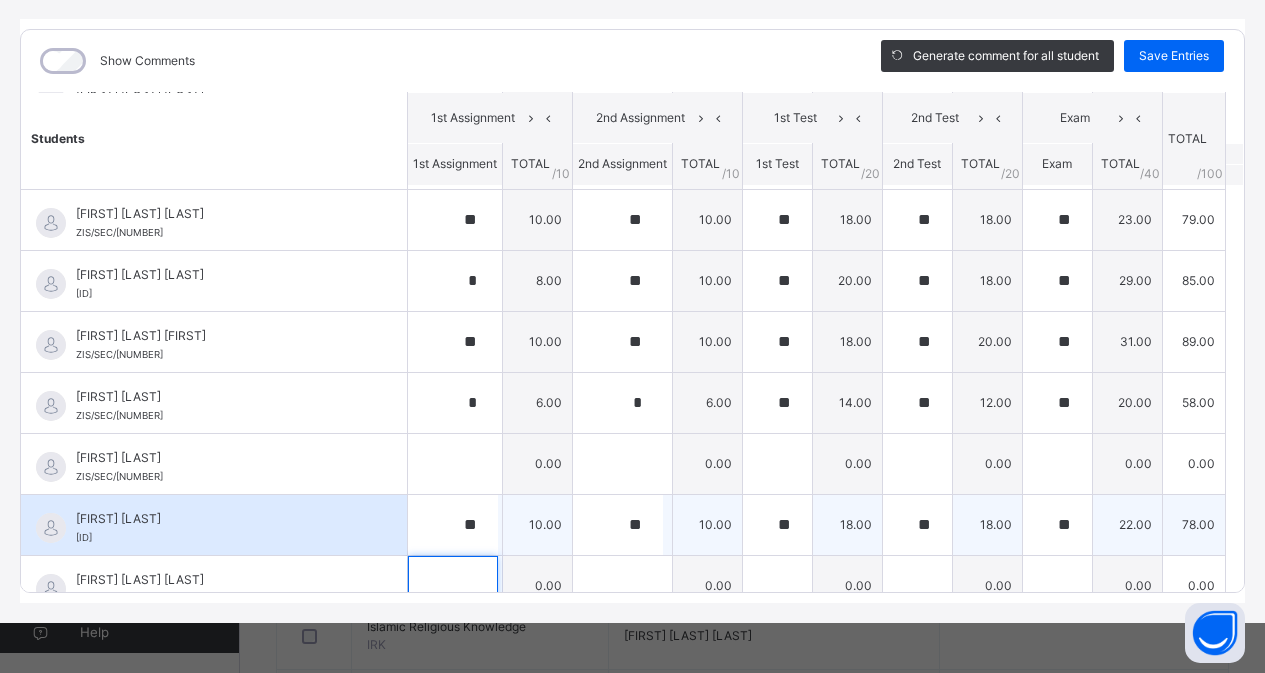 scroll, scrollTop: 508, scrollLeft: 0, axis: vertical 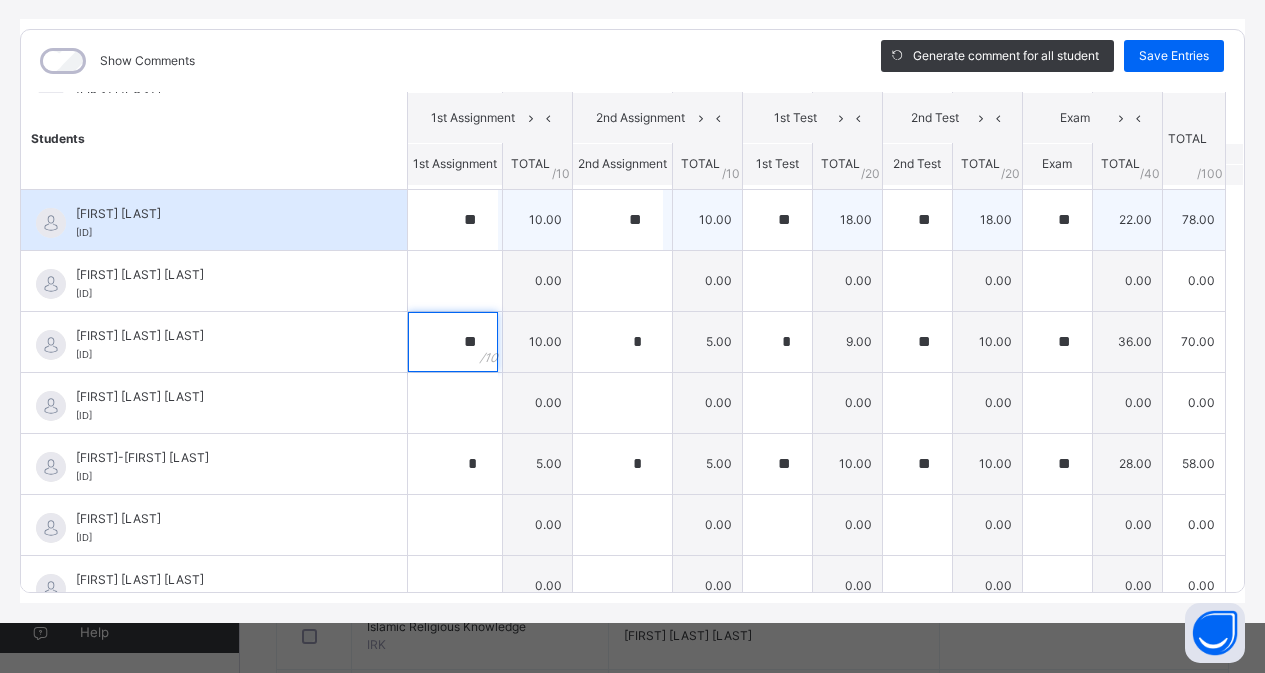type on "**" 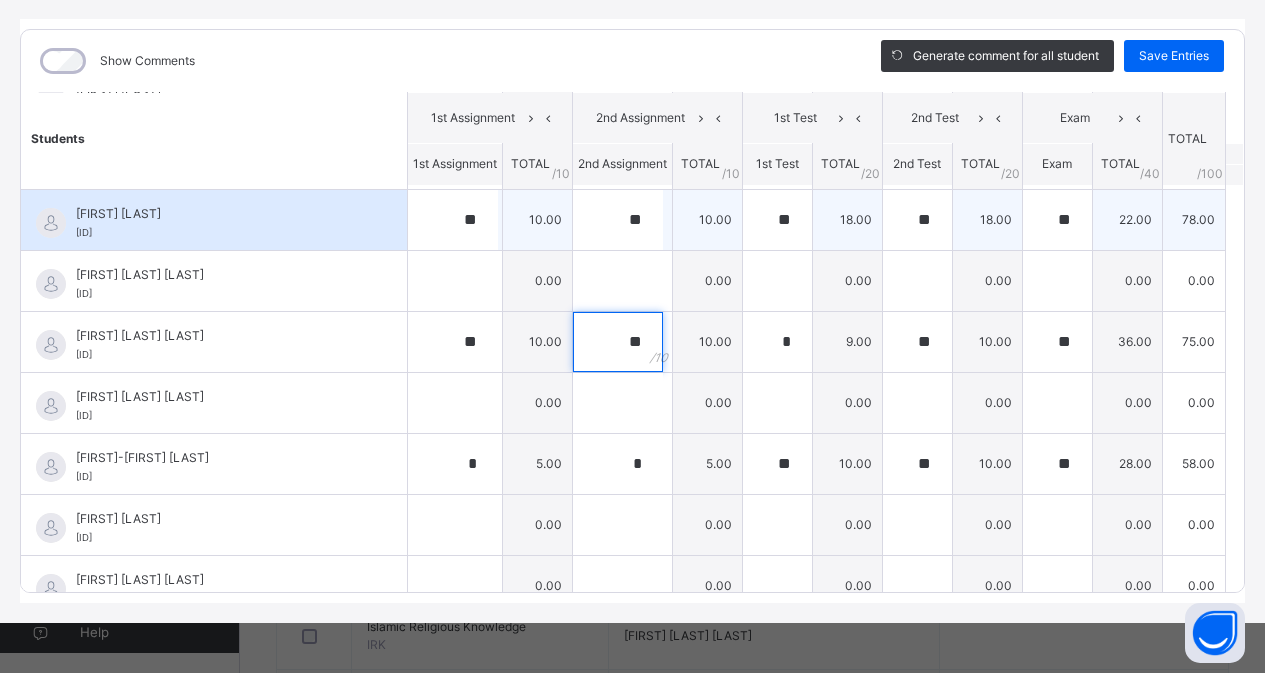 type on "**" 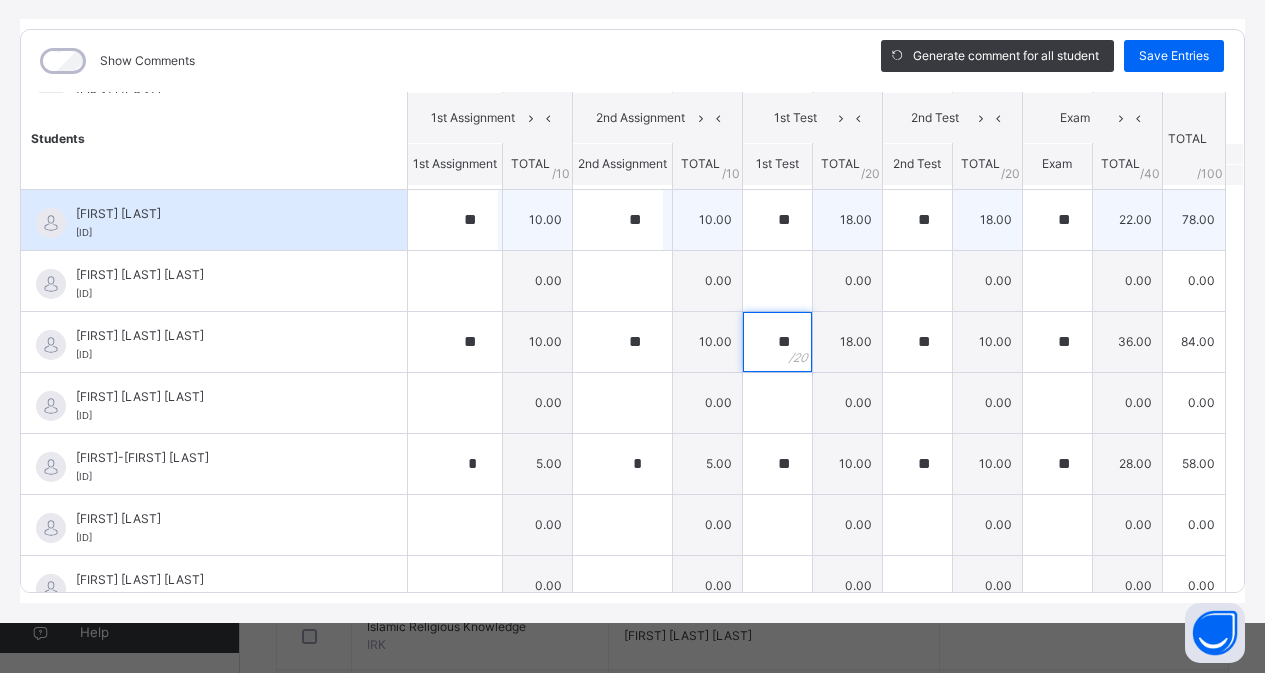 type on "**" 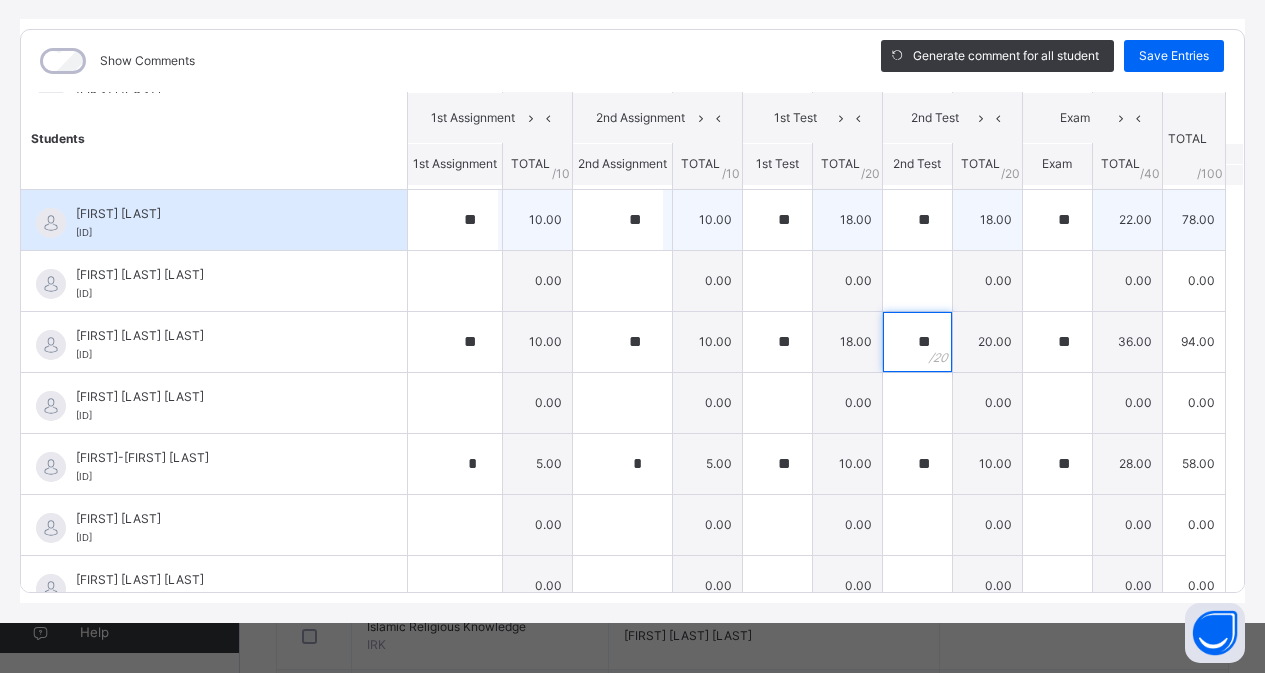 type on "**" 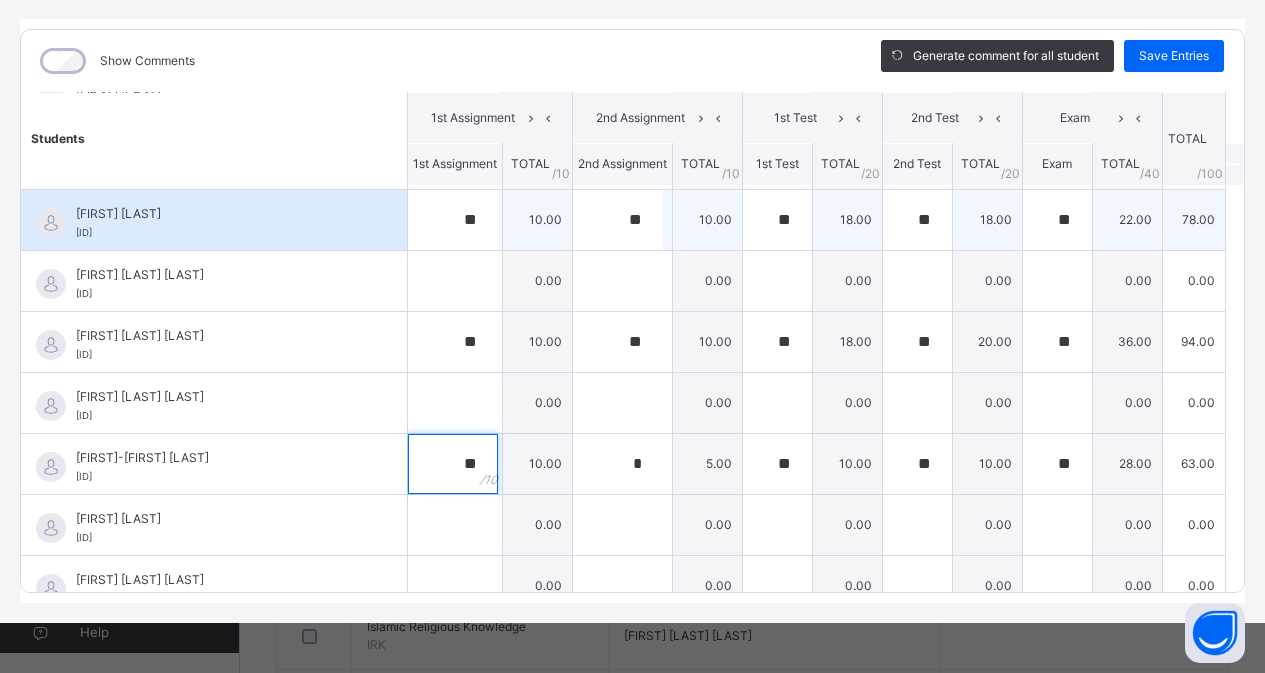 type on "**" 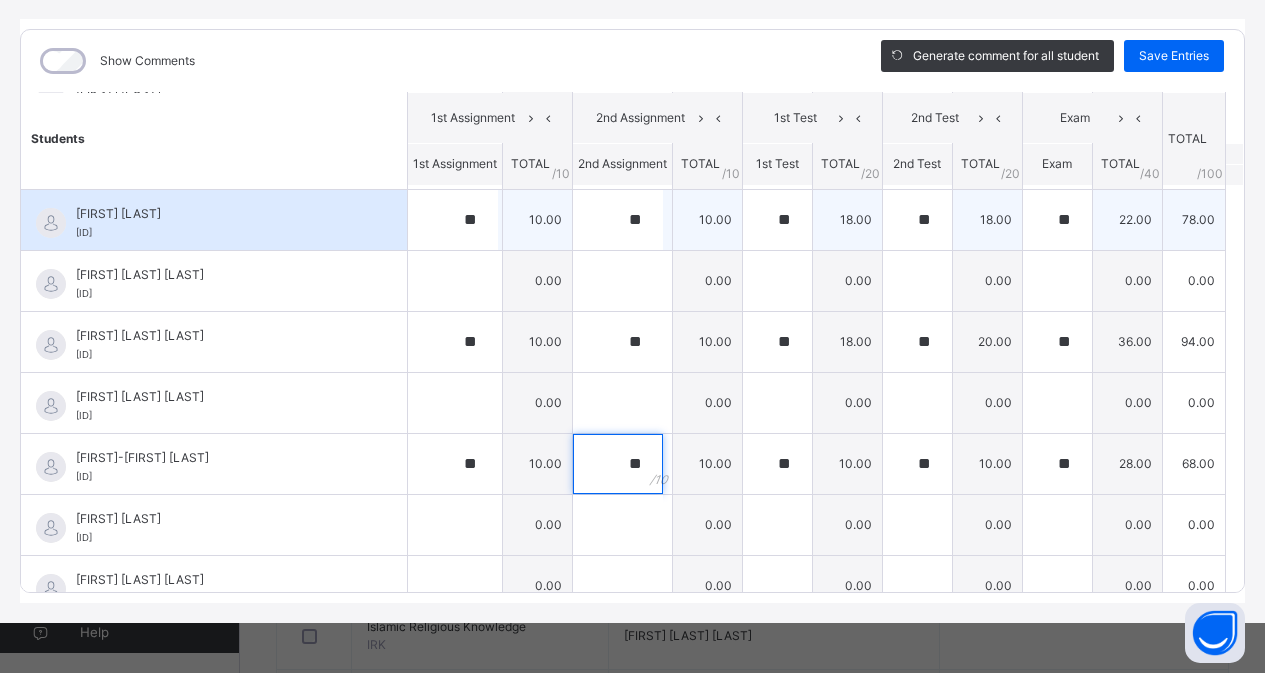 type on "**" 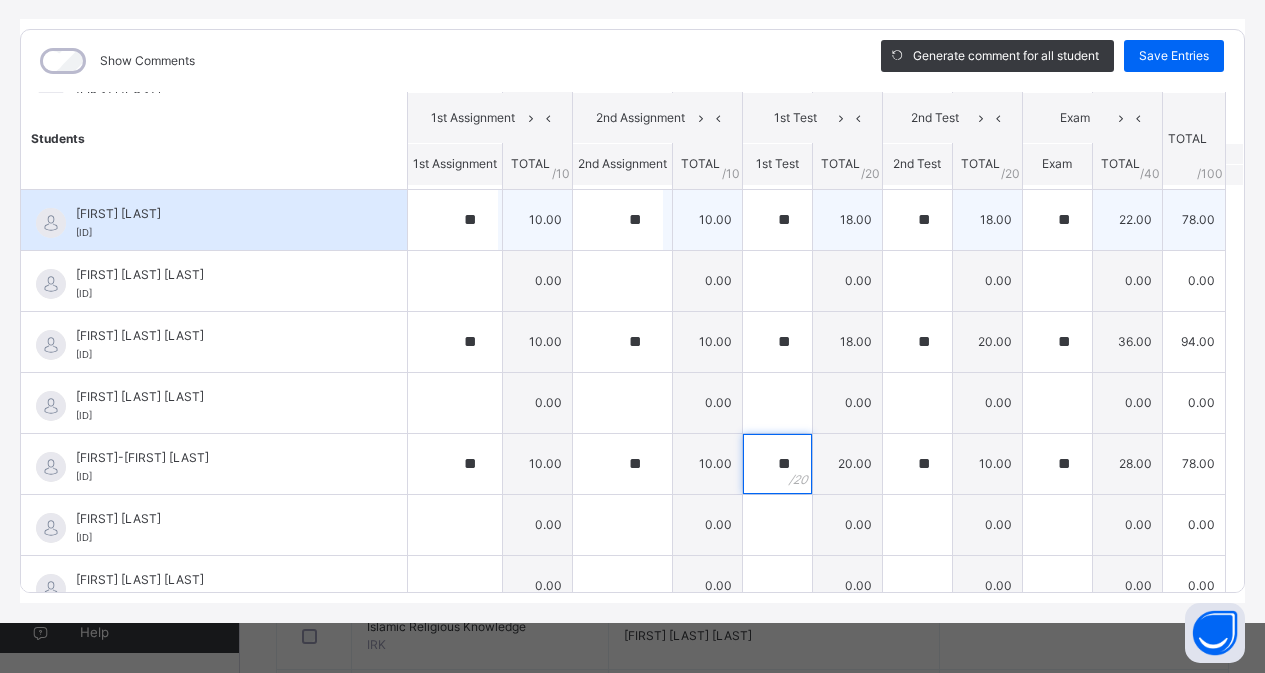 type on "**" 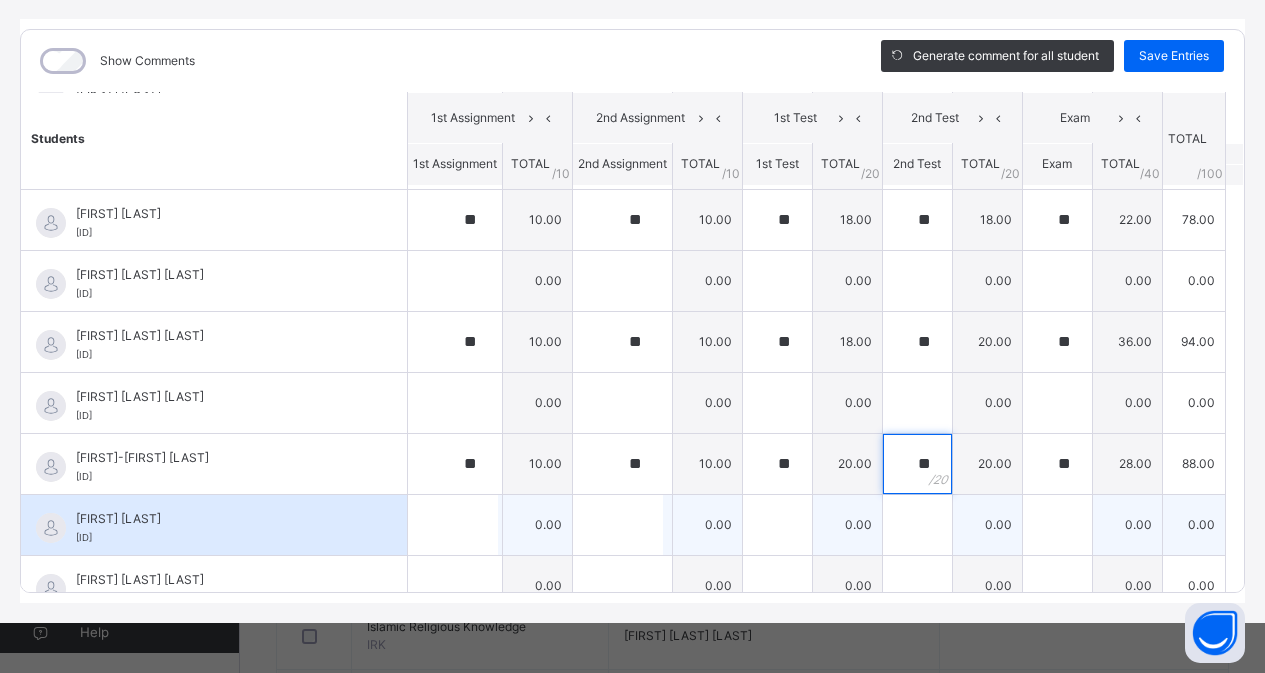 type on "**" 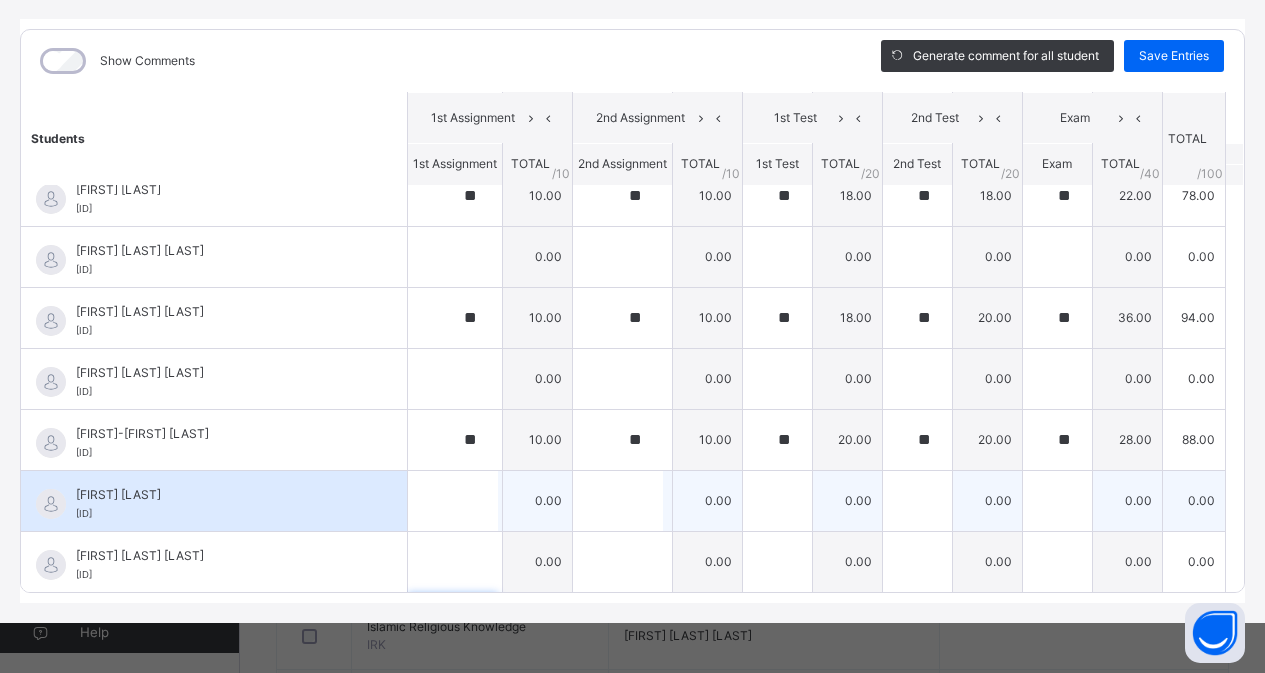 scroll, scrollTop: 997, scrollLeft: 0, axis: vertical 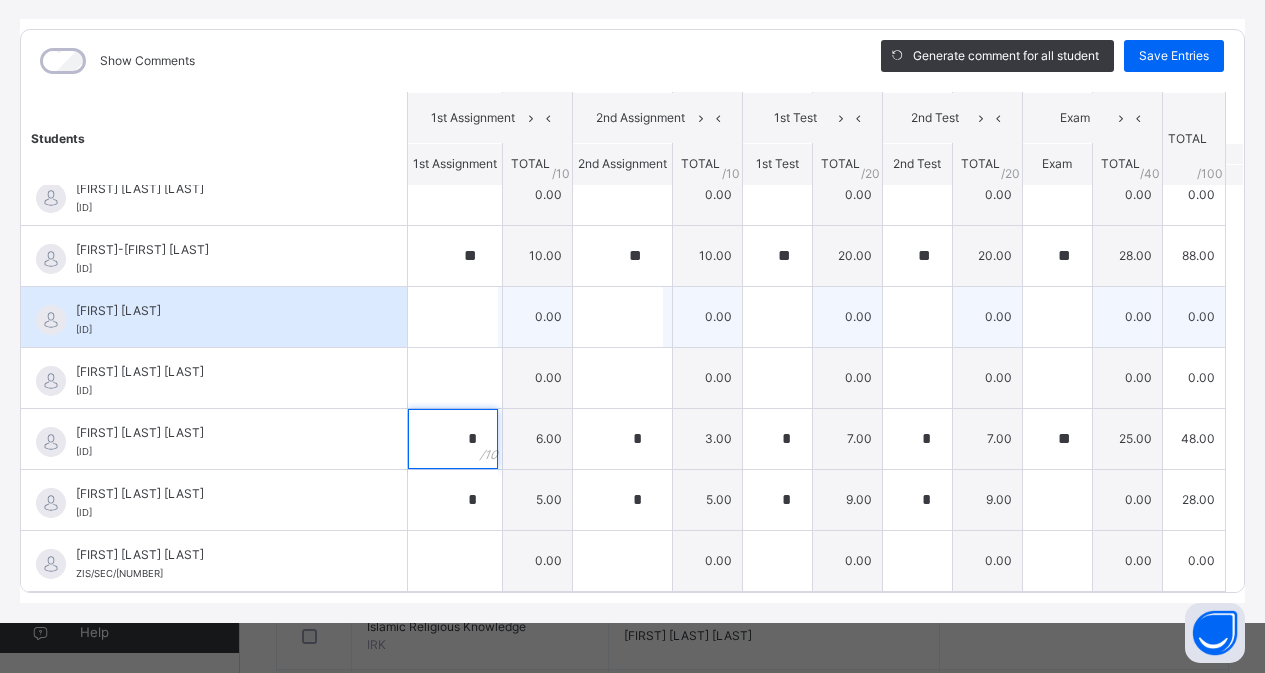 type on "*" 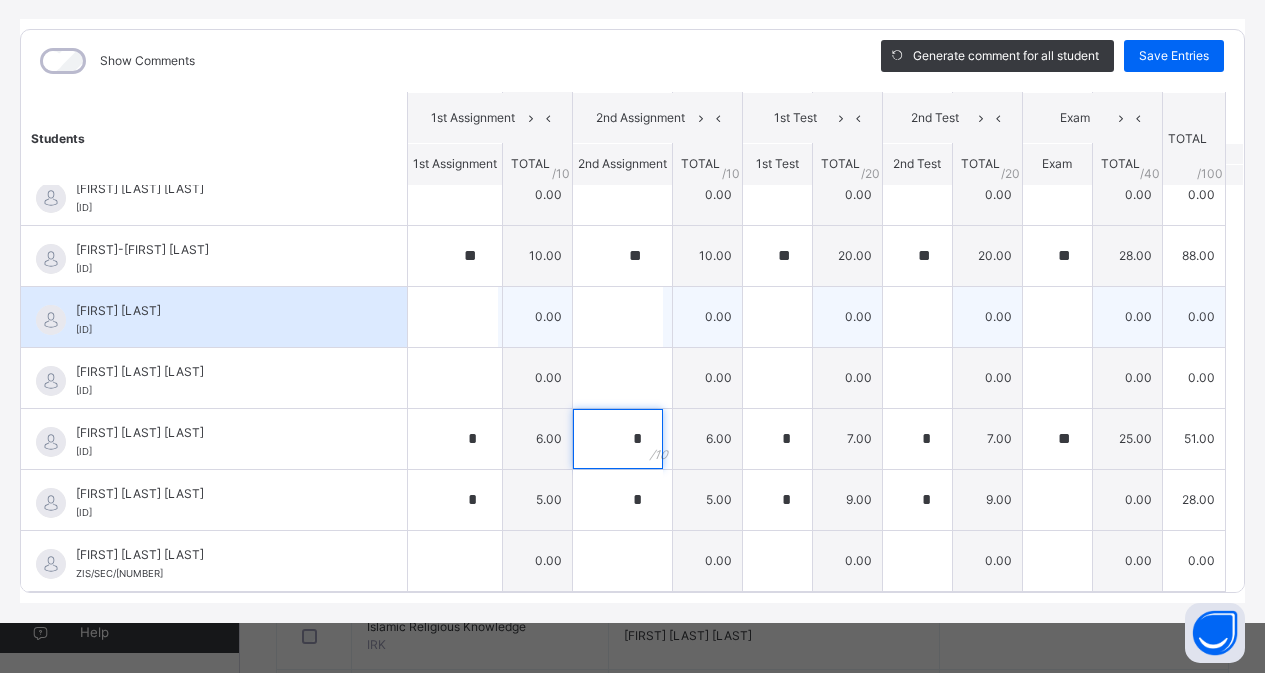 type on "*" 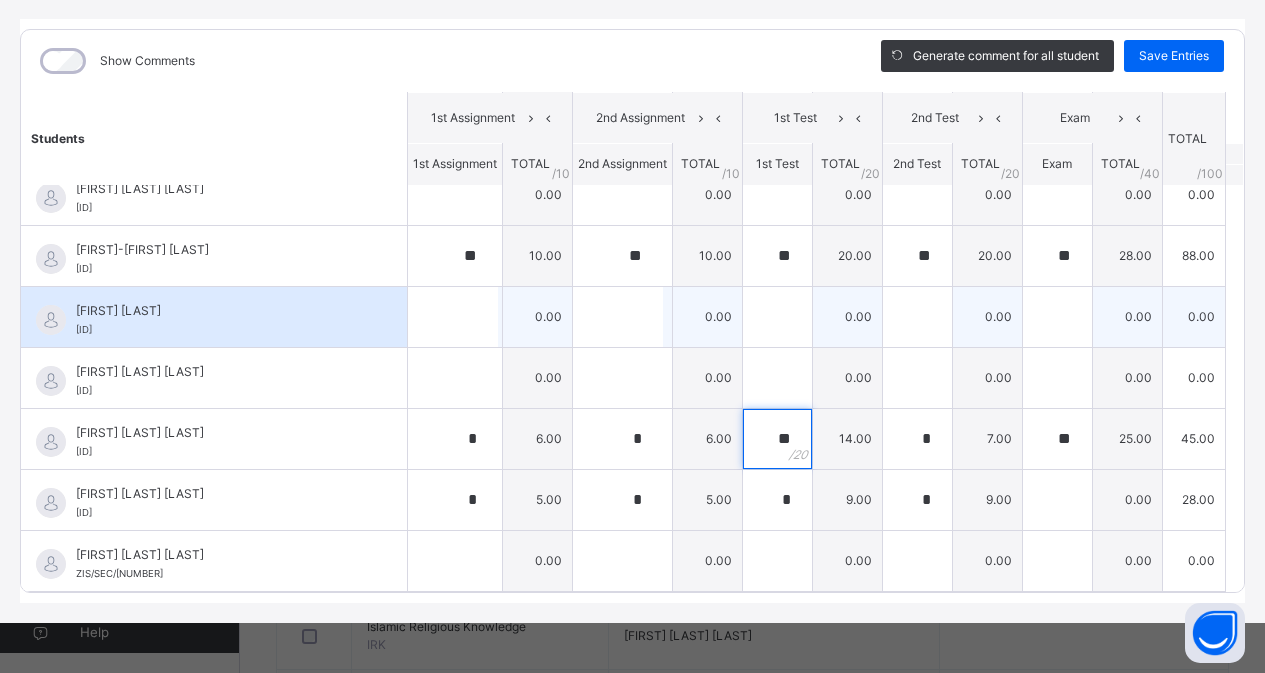 type on "**" 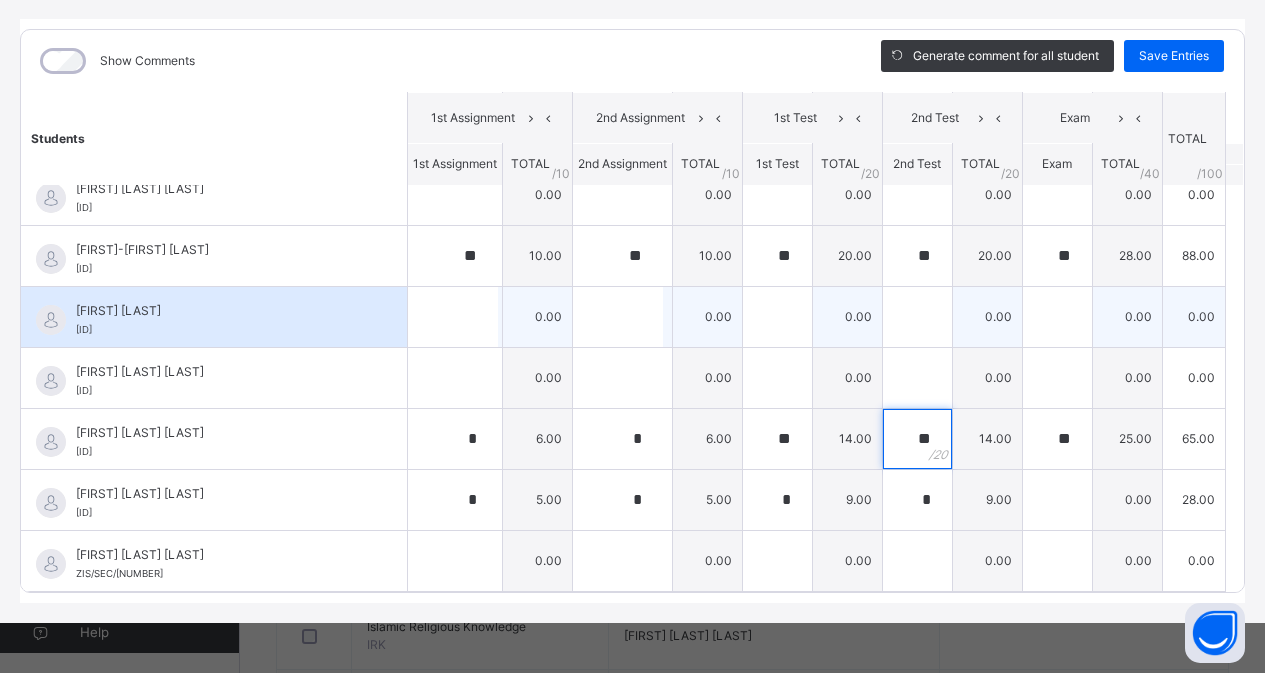 type on "**" 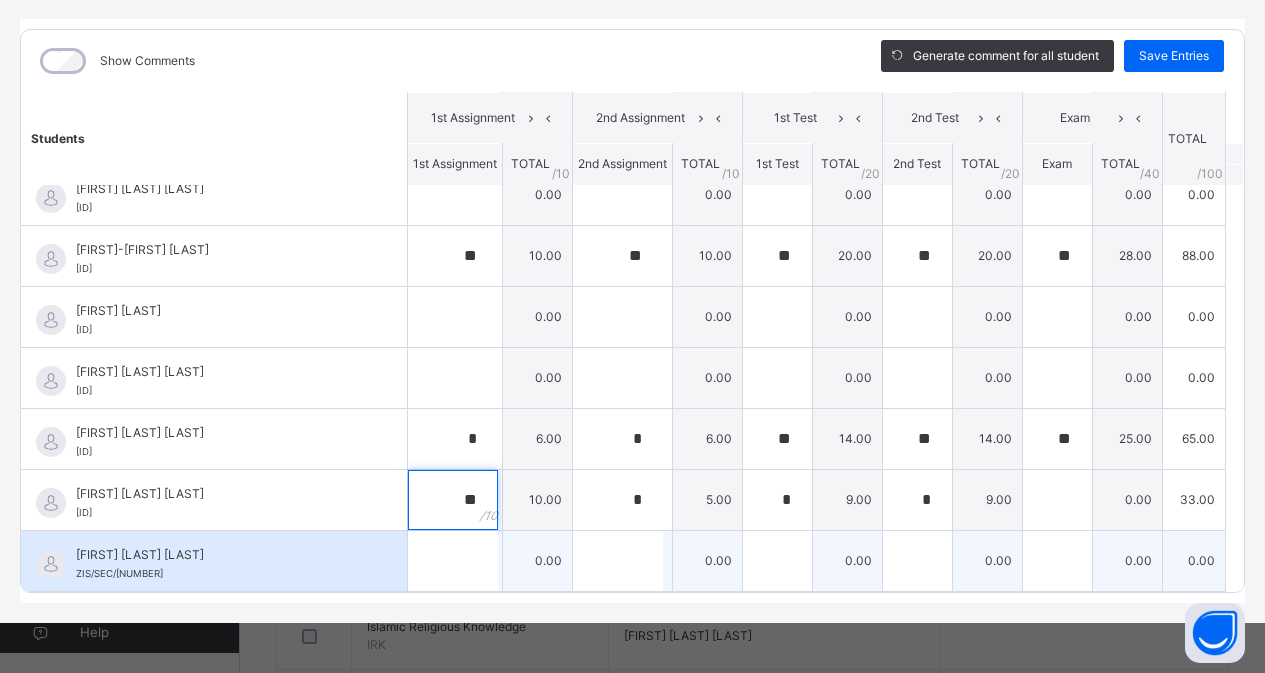 type on "**" 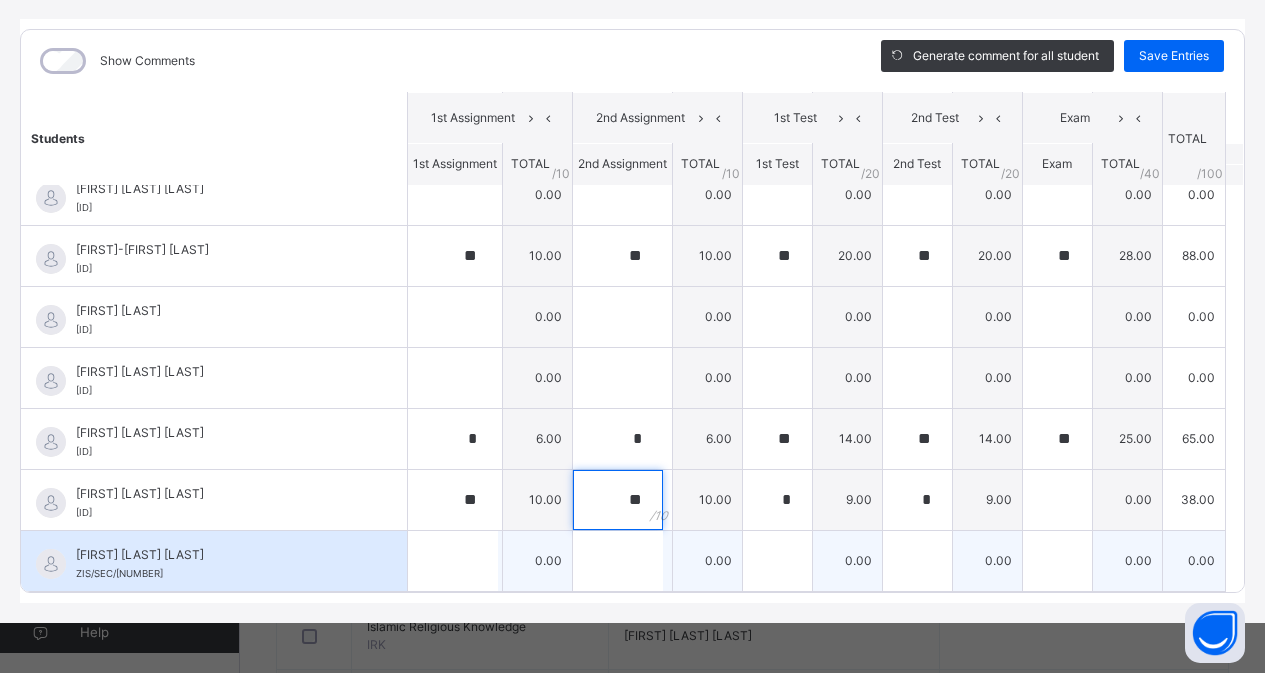 type on "**" 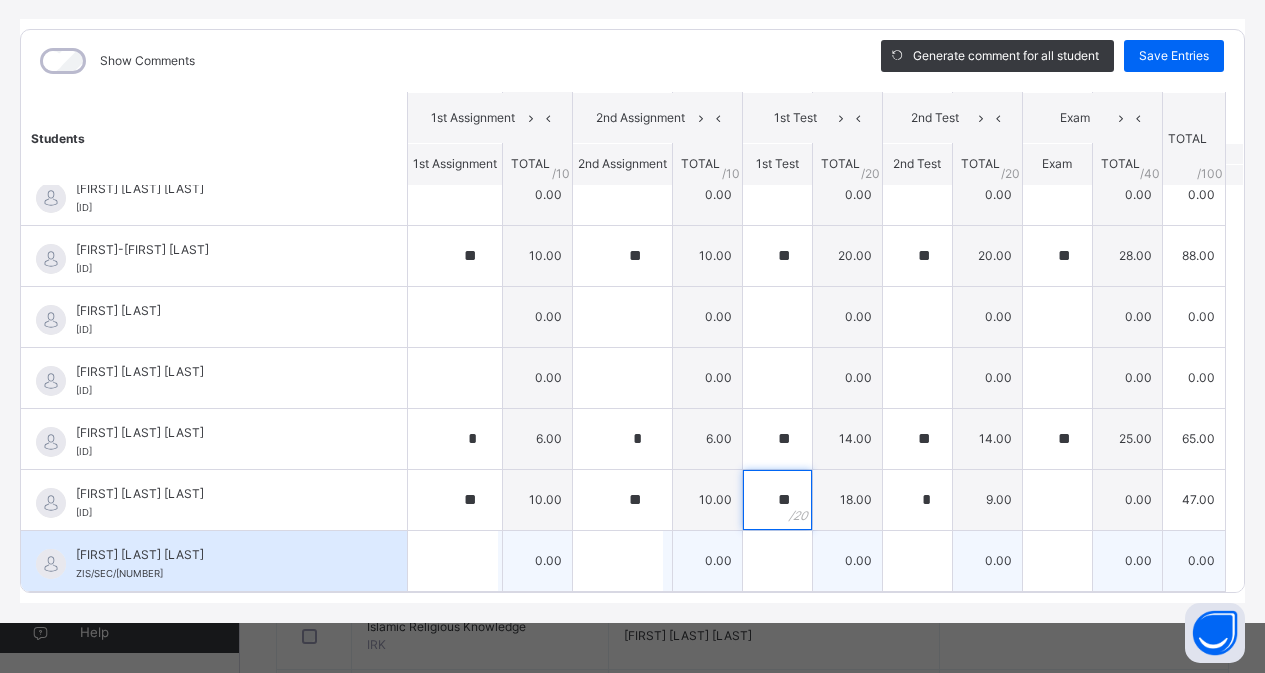 type on "**" 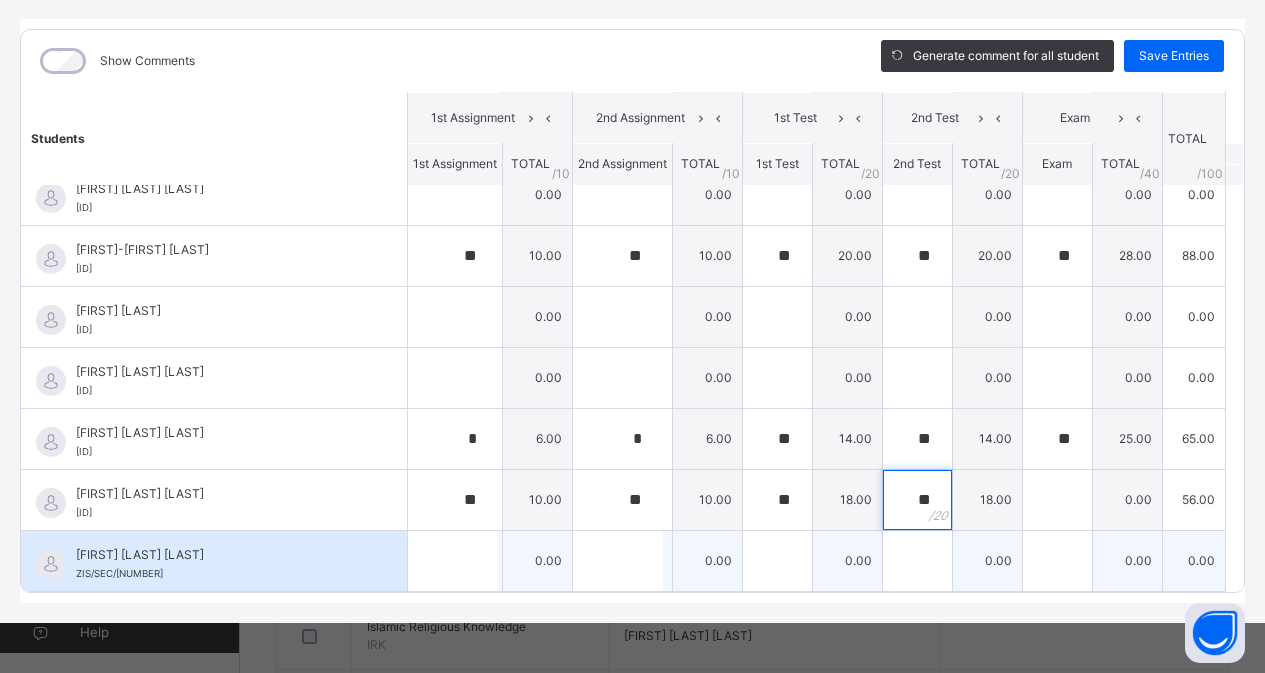 type on "**" 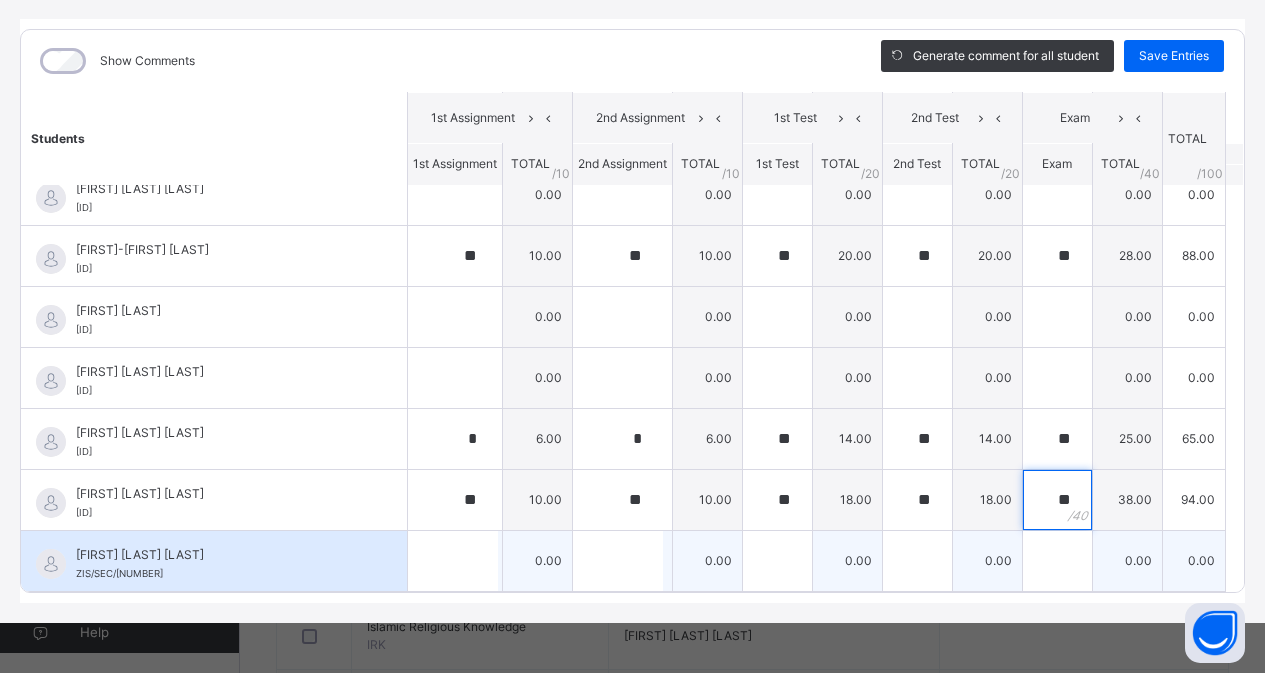 type on "**" 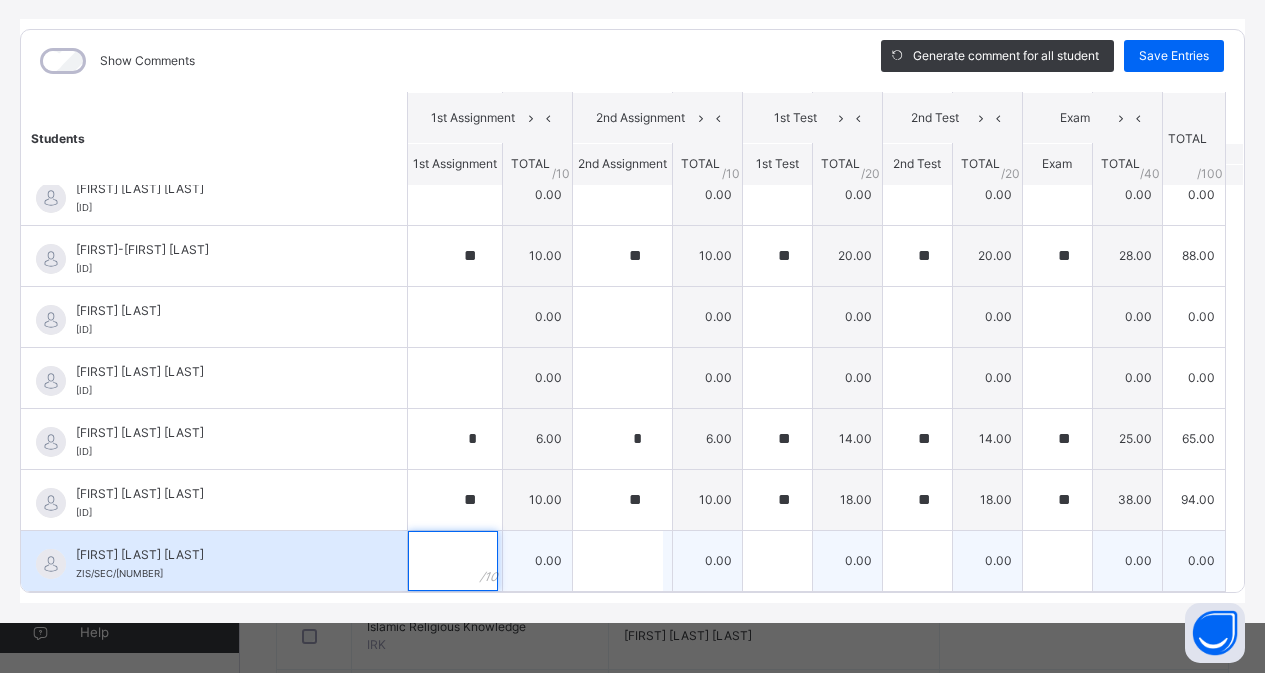 click at bounding box center [455, 561] 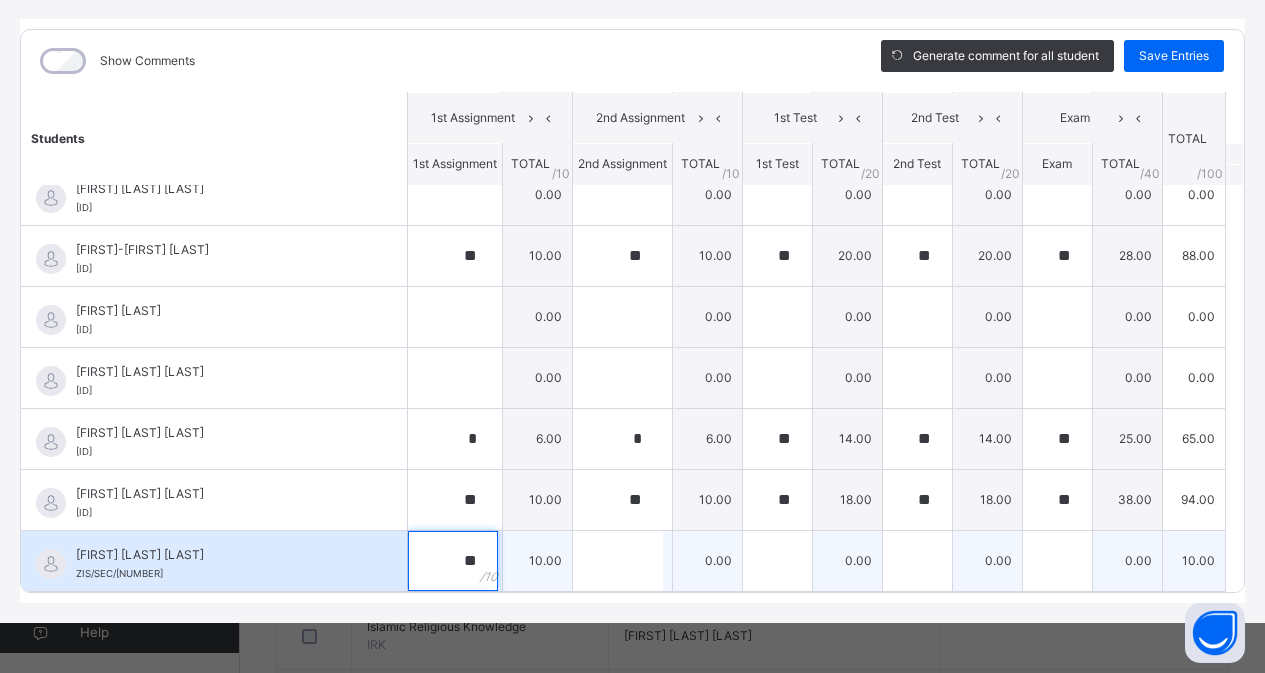 type on "**" 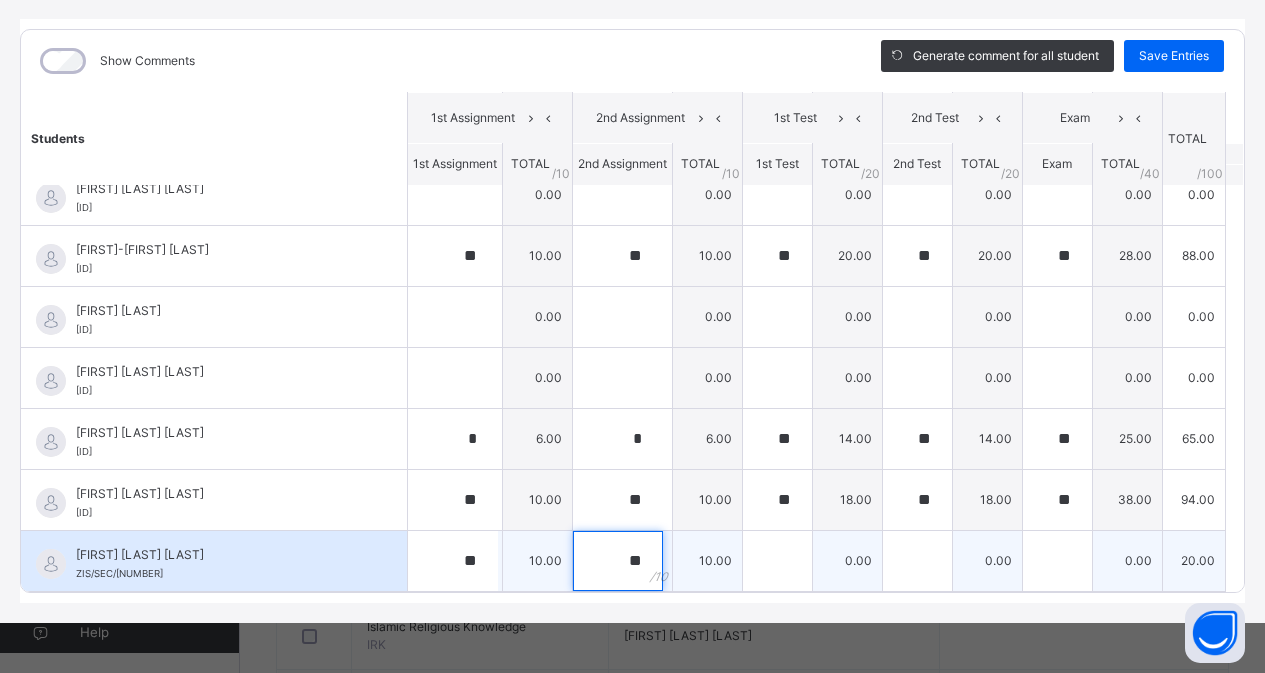 type on "**" 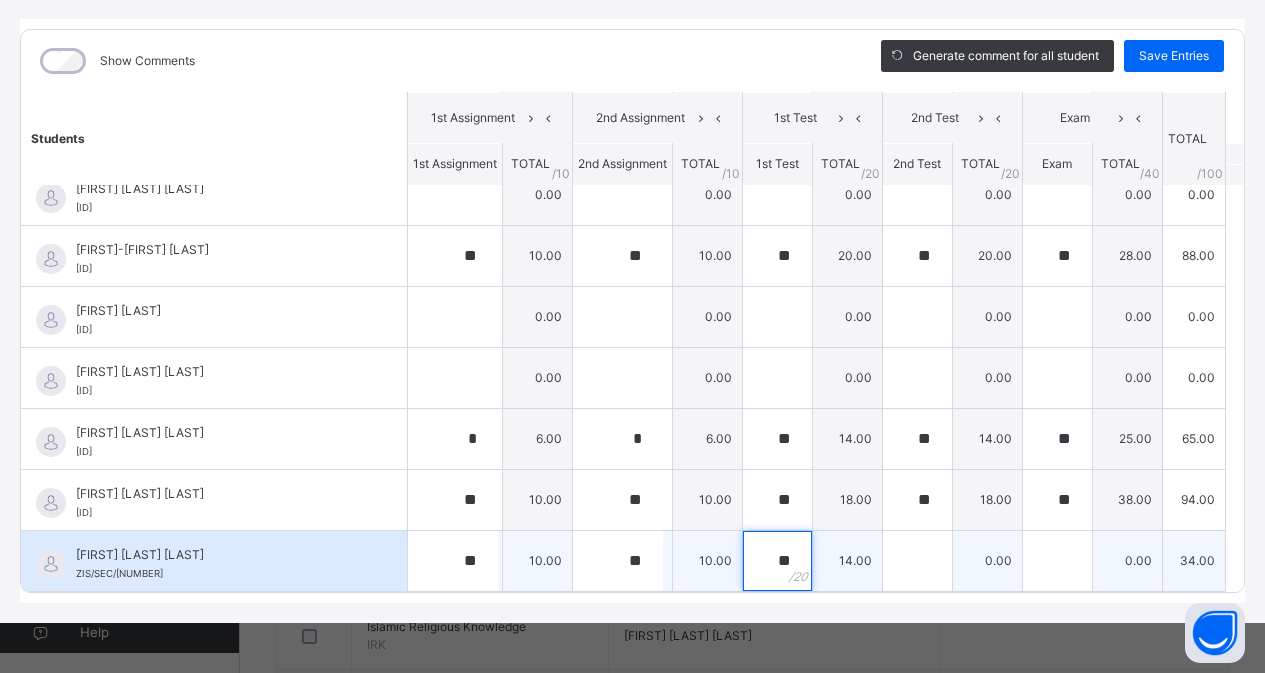 type on "**" 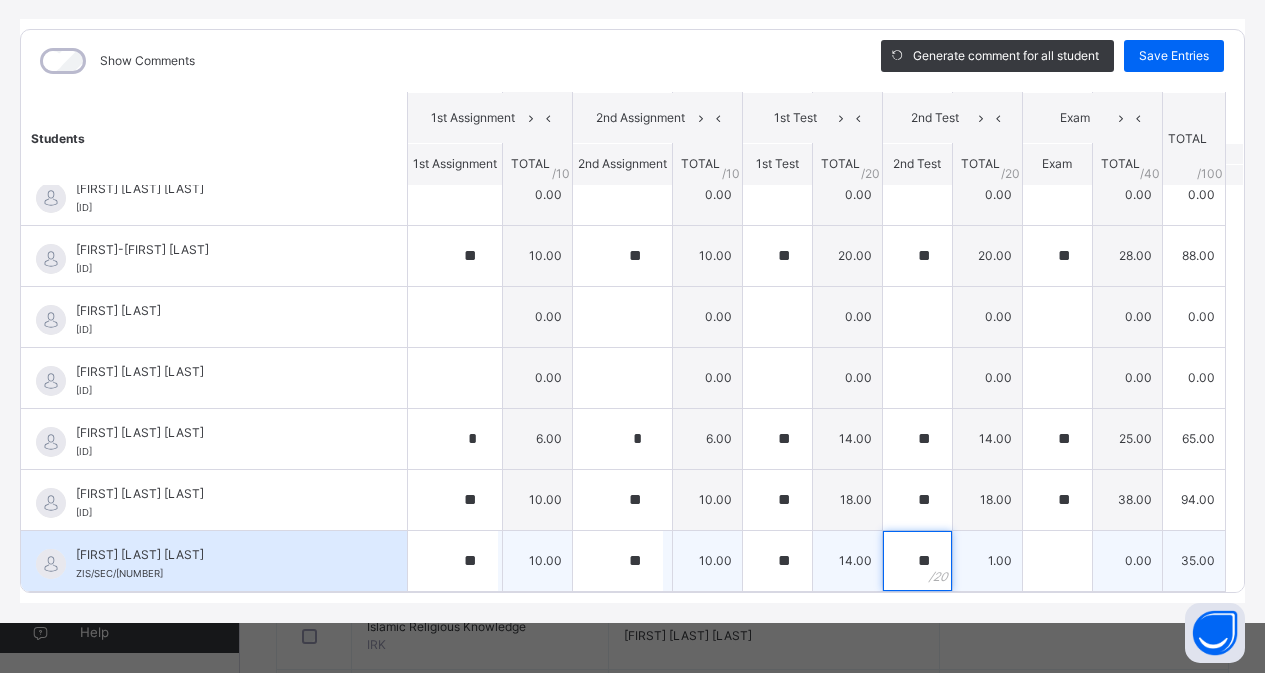 type on "**" 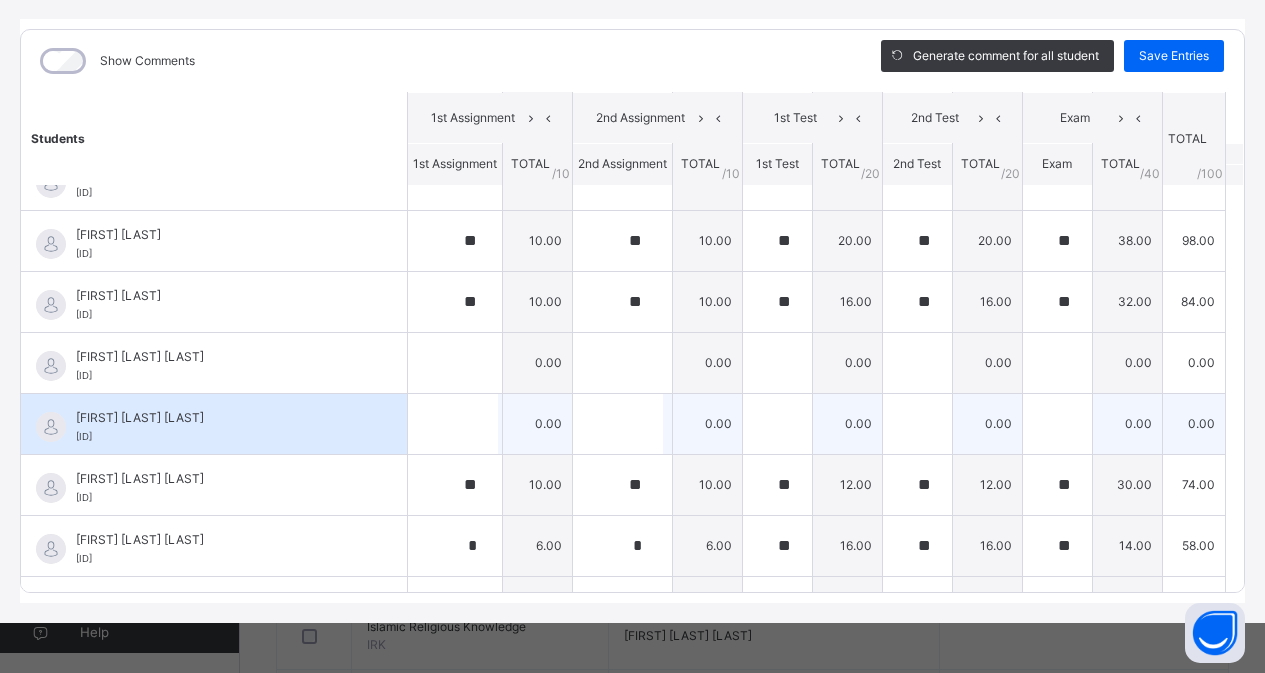 scroll, scrollTop: 0, scrollLeft: 0, axis: both 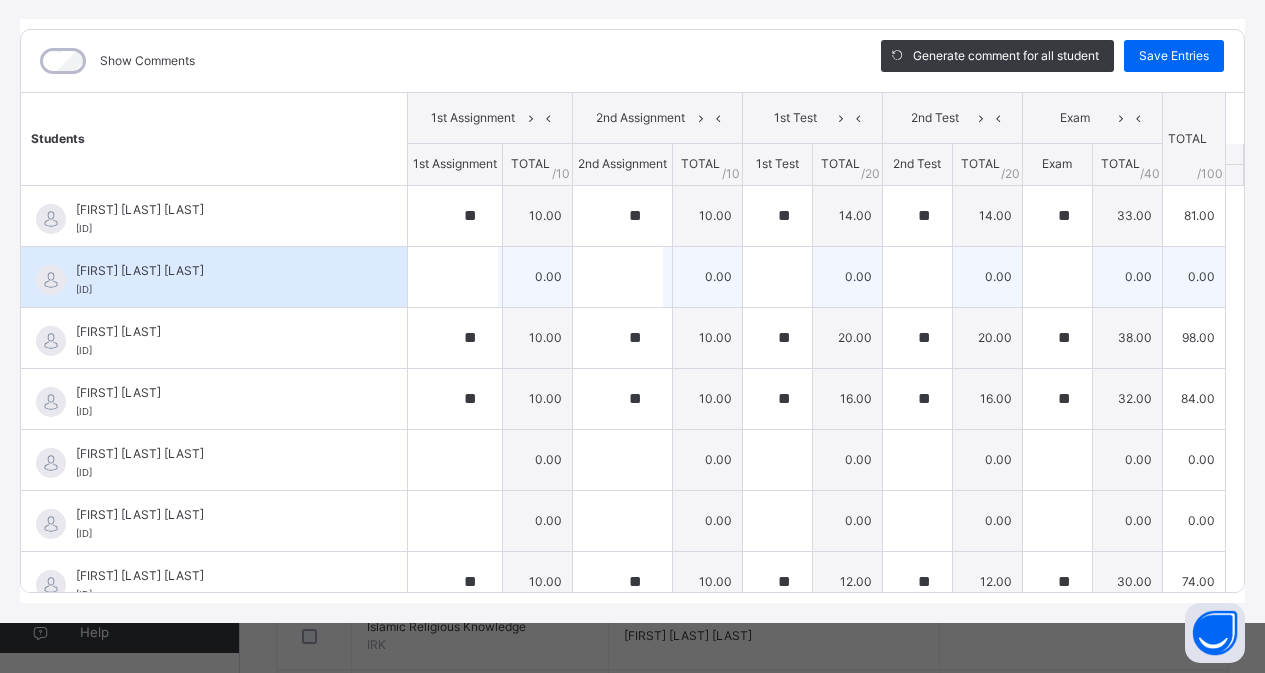 type on "**" 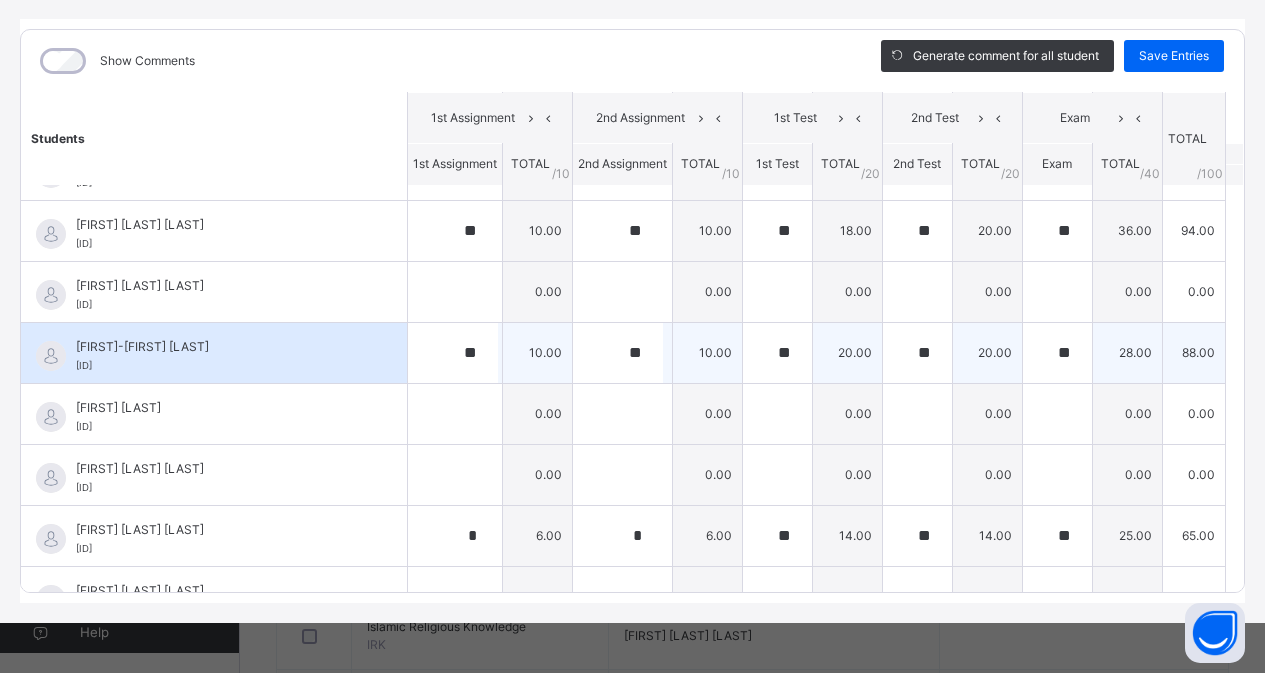 scroll, scrollTop: 997, scrollLeft: 0, axis: vertical 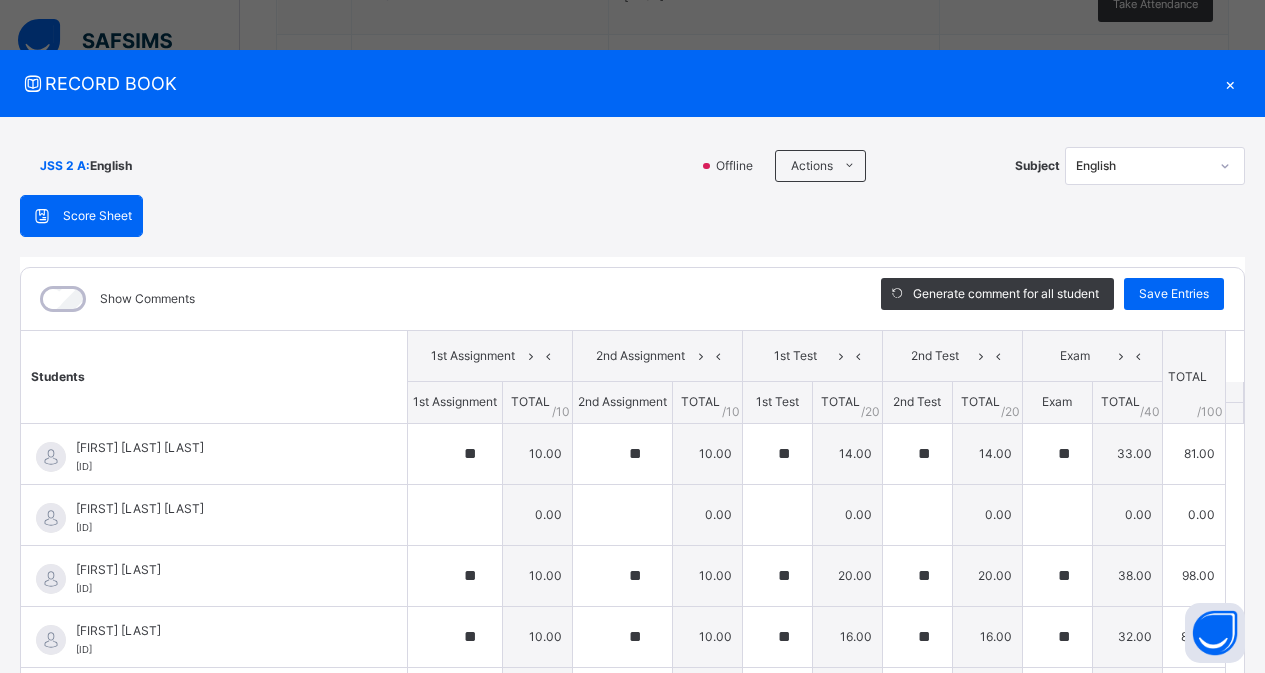 click on "Show Comments   Generate comment for all student   Save Entries Class Level:  JSS 2   A Subject:  English Session:  2024/2025 Session Session:  Third Term Students 1st Assignment 2nd Assignment 1st Test 2nd Test Exam TOTAL /100 Comment 1st Assignment TOTAL / 10 2nd Assignment TOTAL / 10 1st Test TOTAL / 20 2nd Test TOTAL / 20 Exam TOTAL / 40 [FIRST] [LAST] [ID] [FIRST] [LAST] [ID] ** 10.00 ** 10.00 ** 14.00 ** 14.00 ** 33.00 81.00 Generate comment 0 / 250   ×   Subject Teacher’s Comment Generate and see in full the comment developed by the AI with an option to regenerate the comment JS [FIRST] [LAST]   [ID]   Total 81.00  / 100.00 Sims Bot   Regenerate     Use this comment   [FIRST] [LAST] [ID] [FIRST] [LAST] [ID] 0.00 0.00 0.00 0.00 0.00 0.00 Generate comment 0 / 250   ×   Subject Teacher’s Comment JS [FIRST] [LAST]     Total" at bounding box center (632, 549) 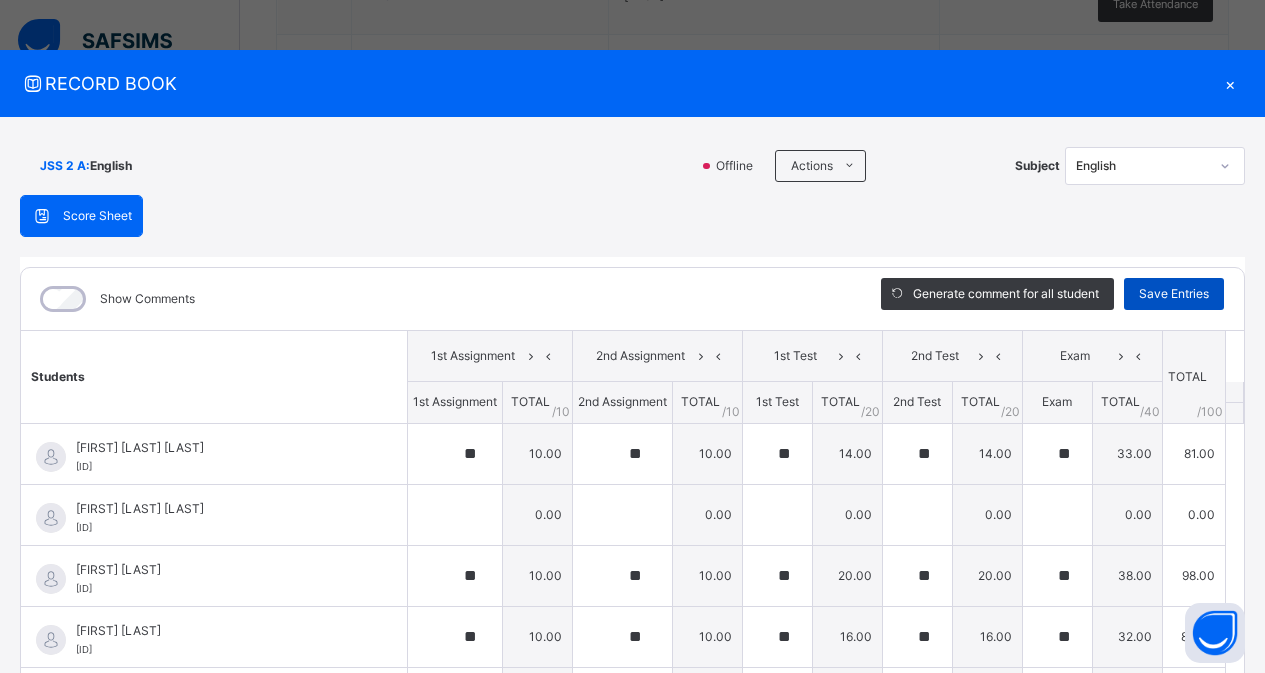 click on "Save Entries" at bounding box center (1174, 294) 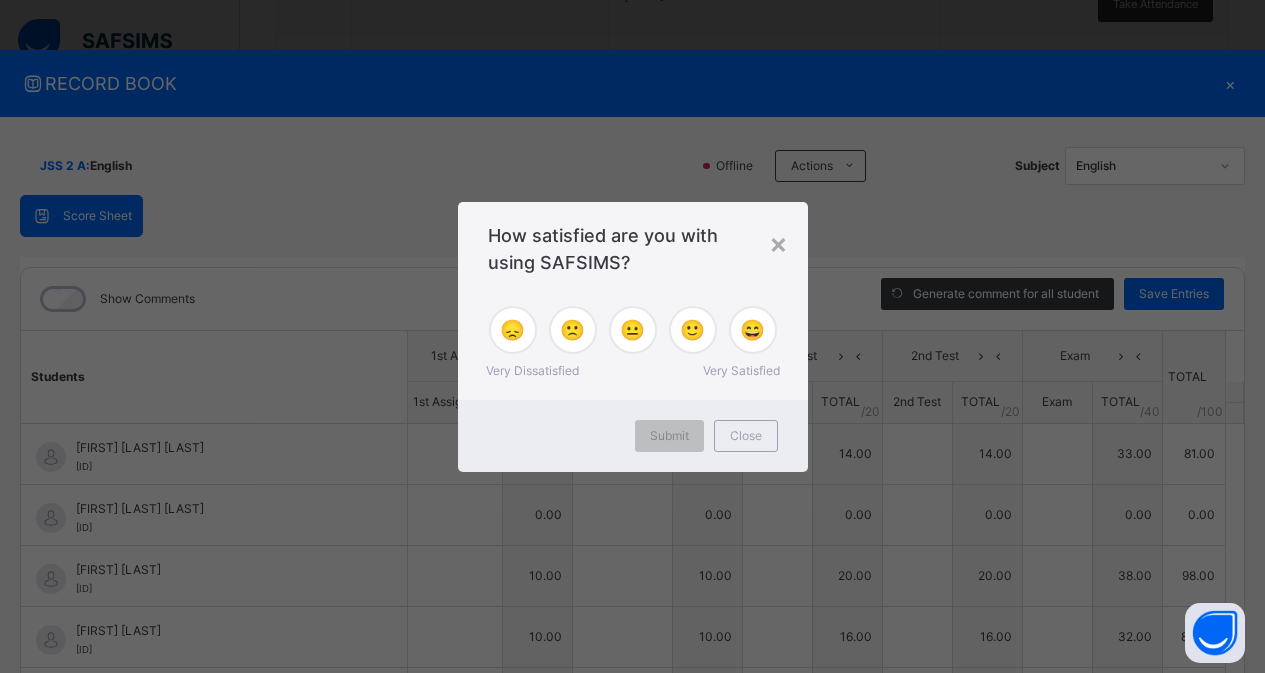 type on "**" 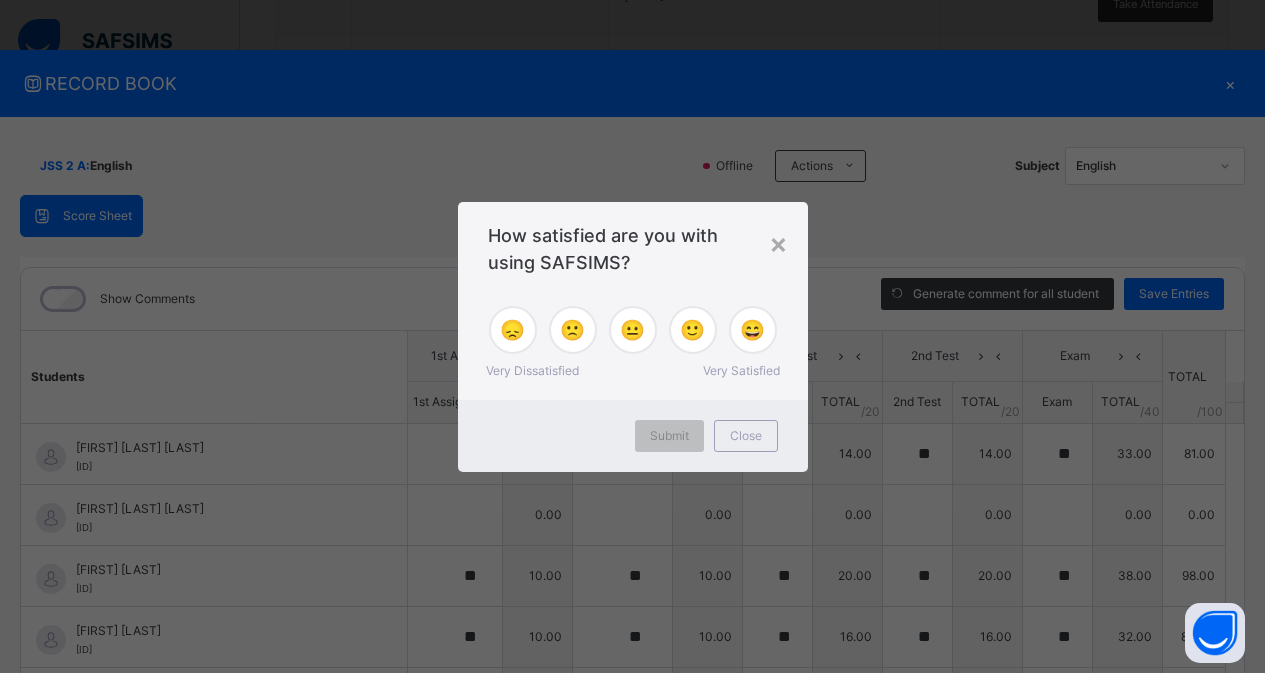 type on "**" 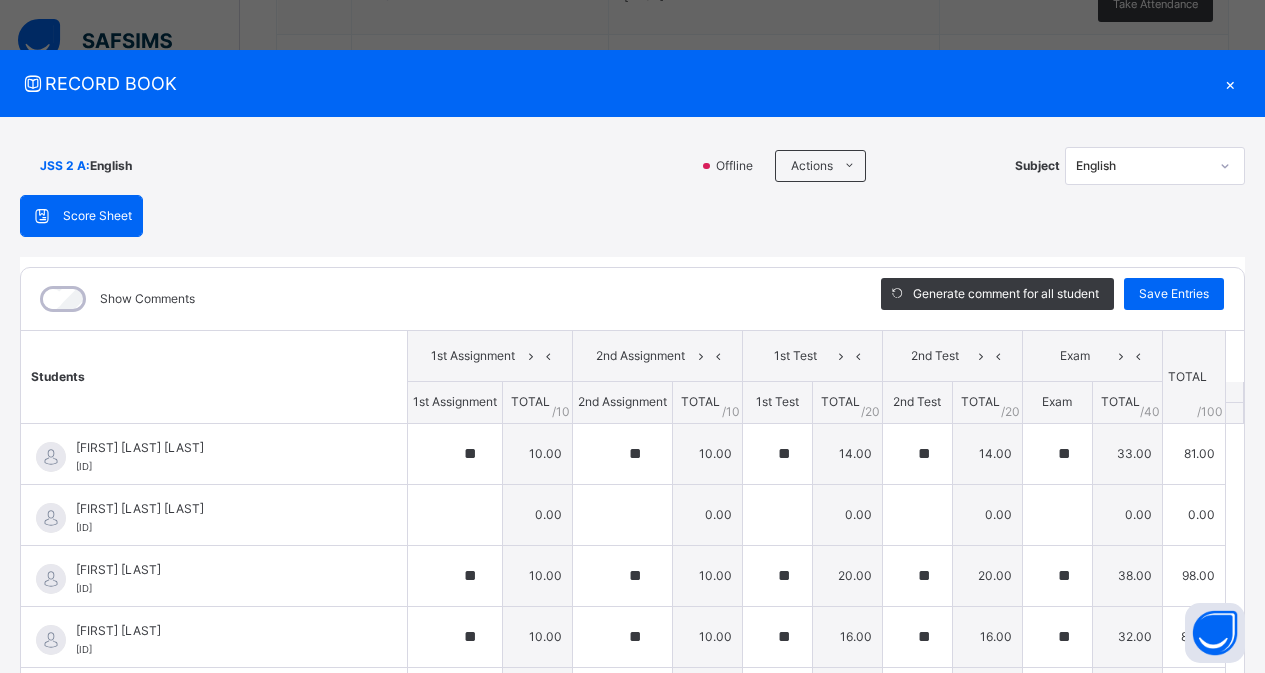 click on "×" at bounding box center [1230, 83] 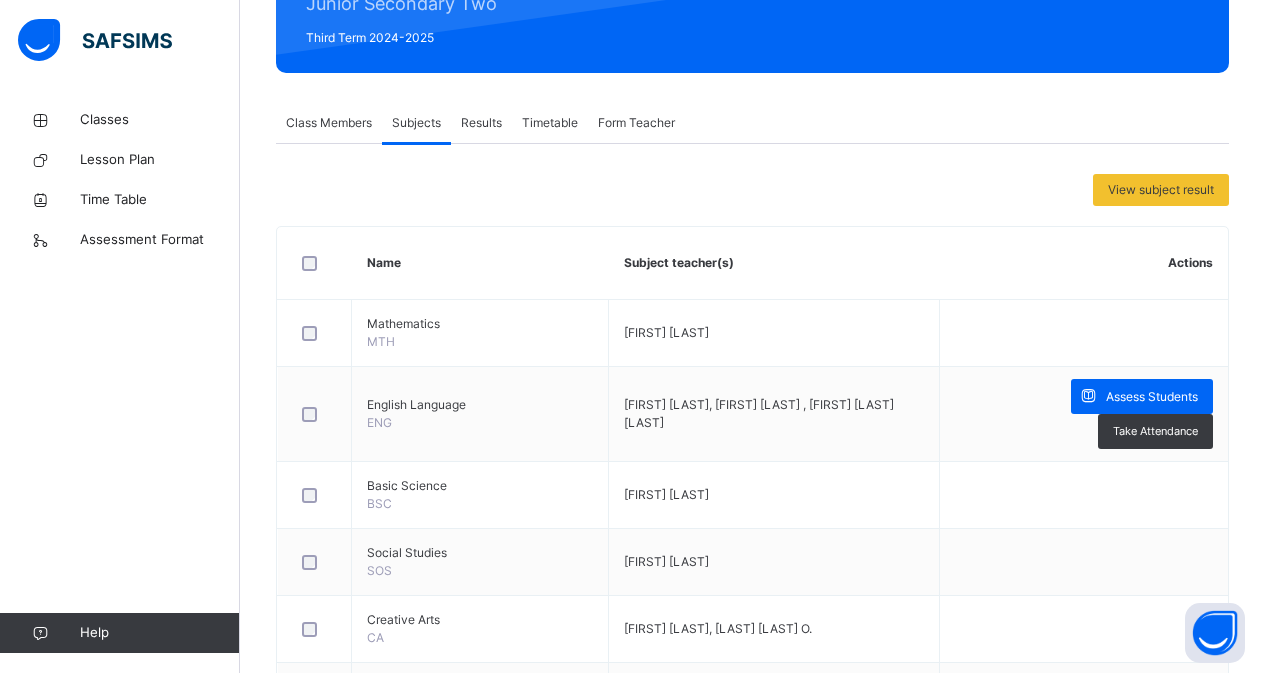 scroll, scrollTop: 100, scrollLeft: 0, axis: vertical 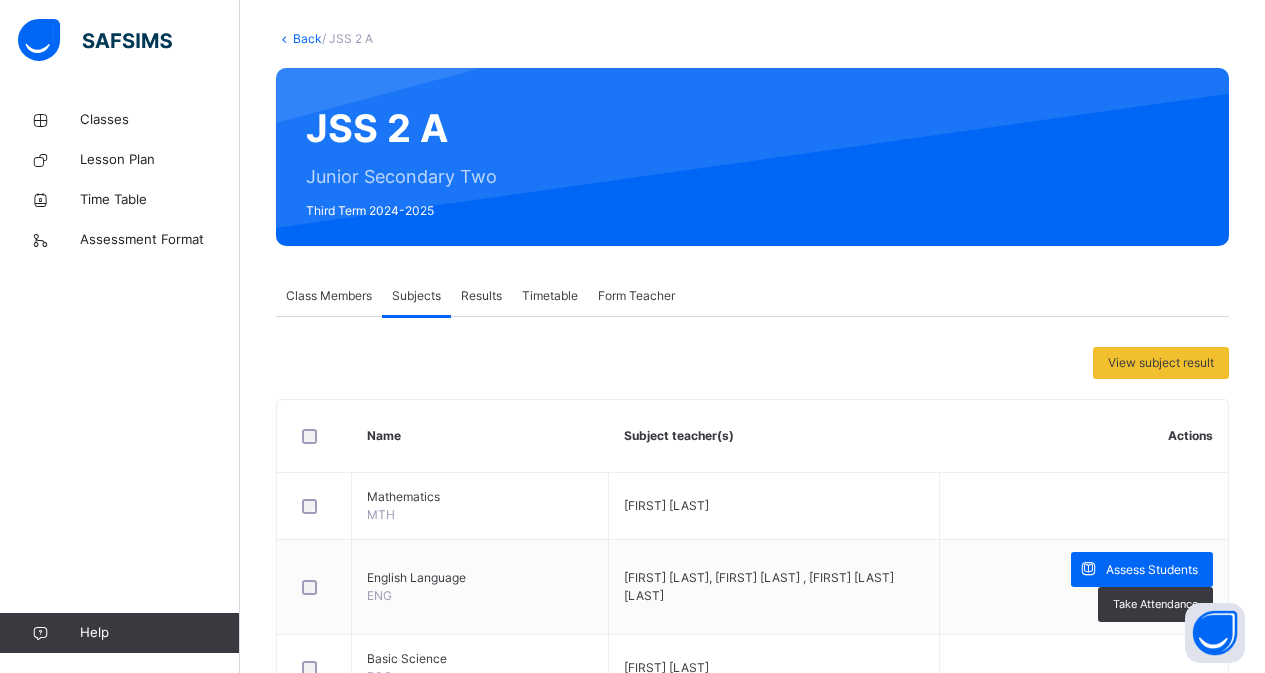 click on "Back" at bounding box center [307, 38] 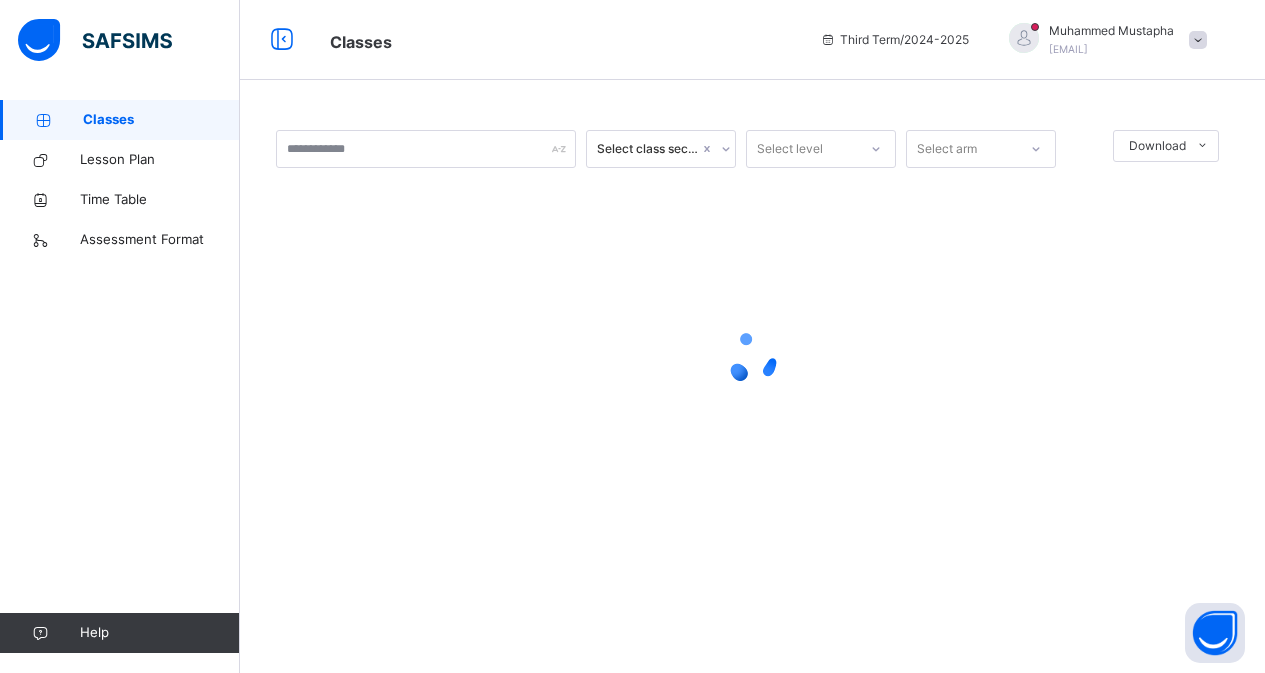 scroll, scrollTop: 0, scrollLeft: 0, axis: both 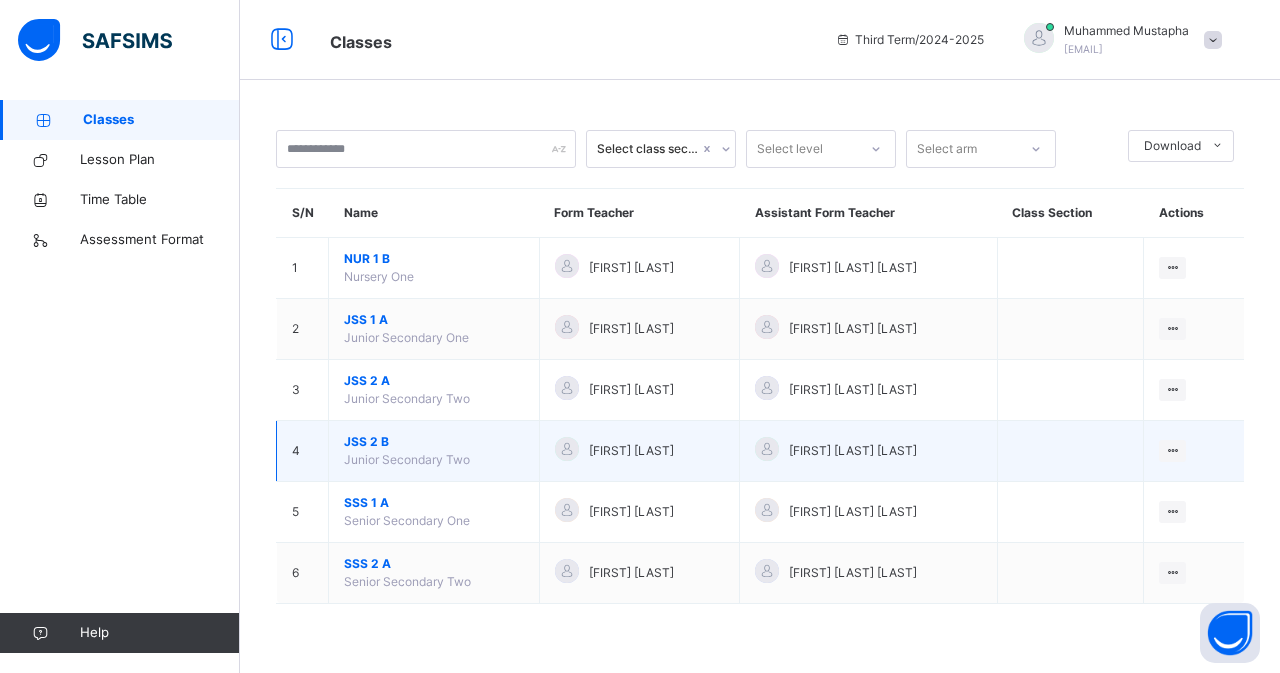 click on "JSS 2   B" at bounding box center (434, 442) 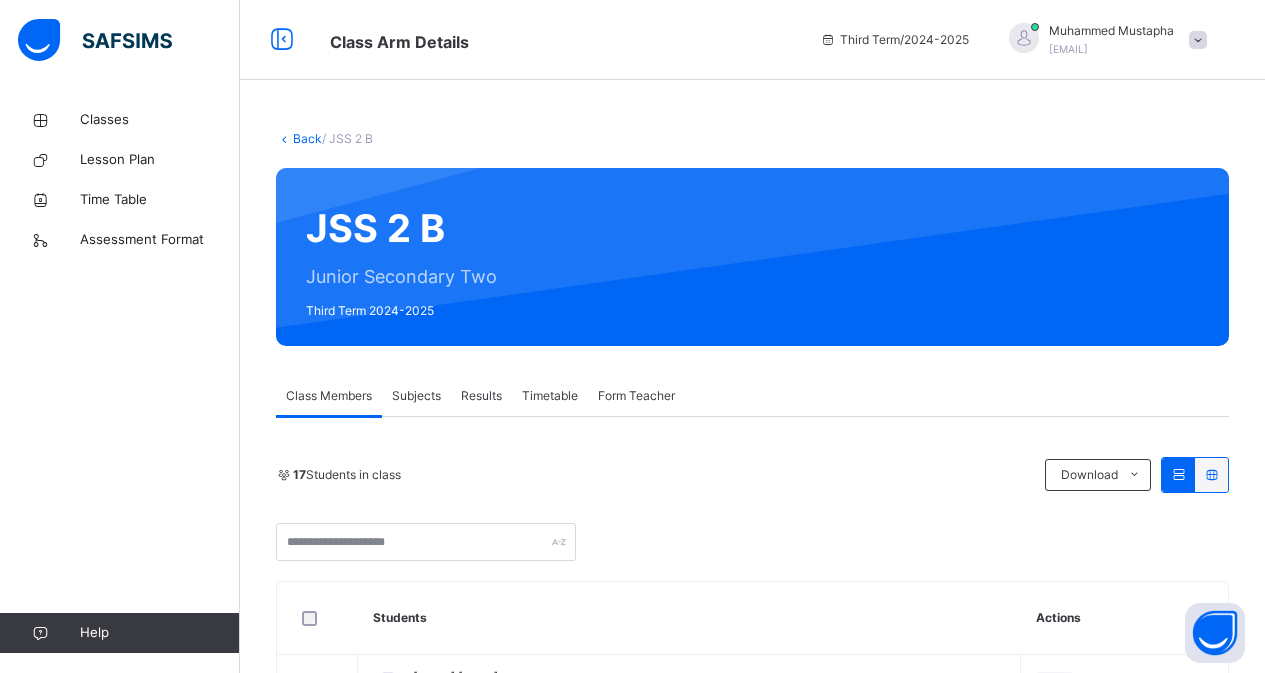 click on "Subjects" at bounding box center (416, 396) 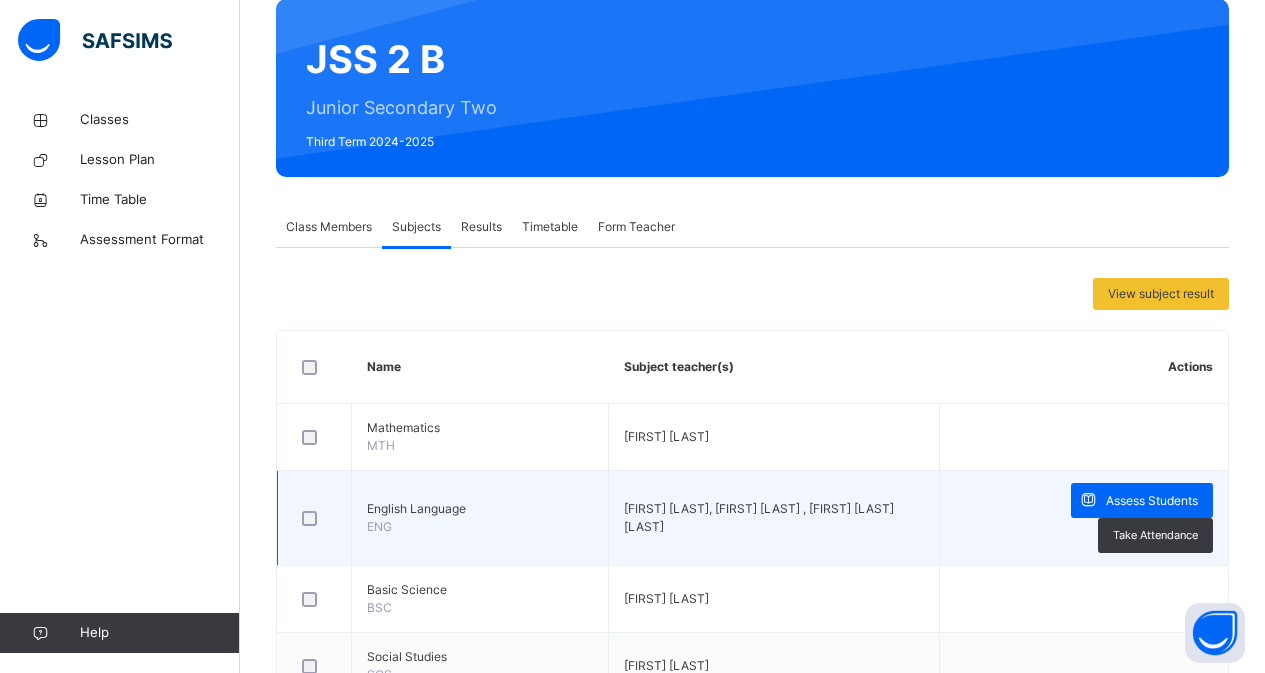 scroll, scrollTop: 200, scrollLeft: 0, axis: vertical 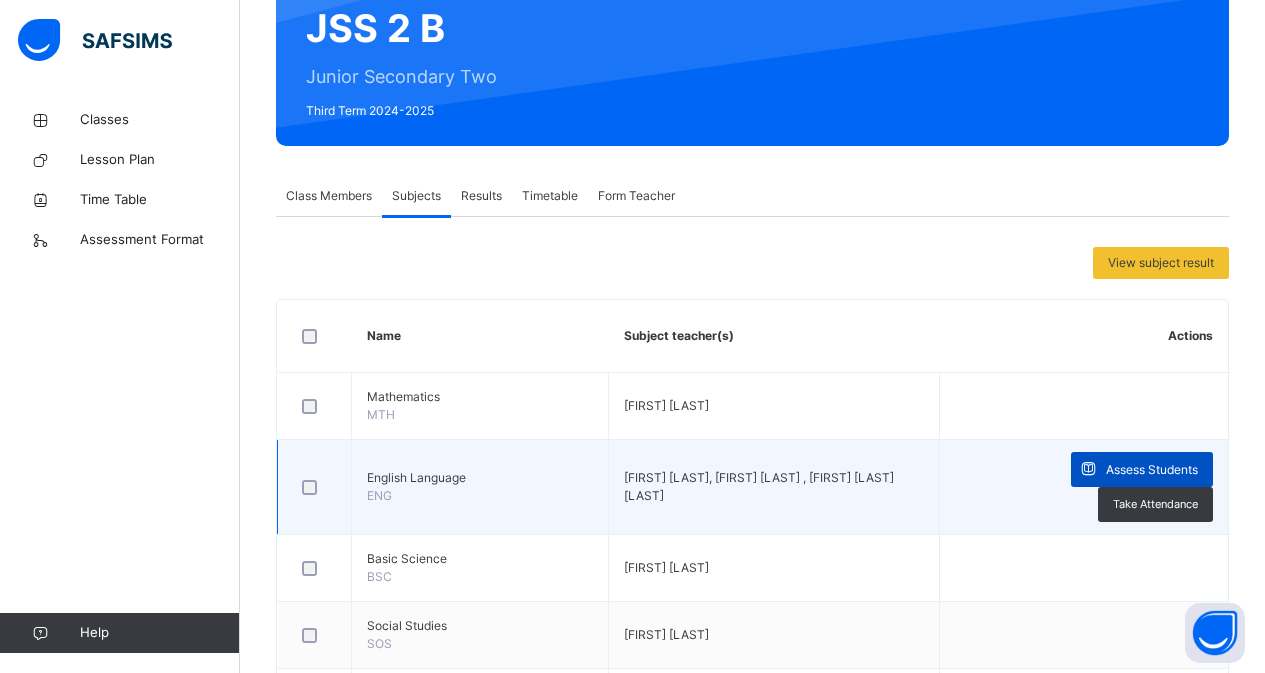 click on "Assess Students" at bounding box center (1152, 470) 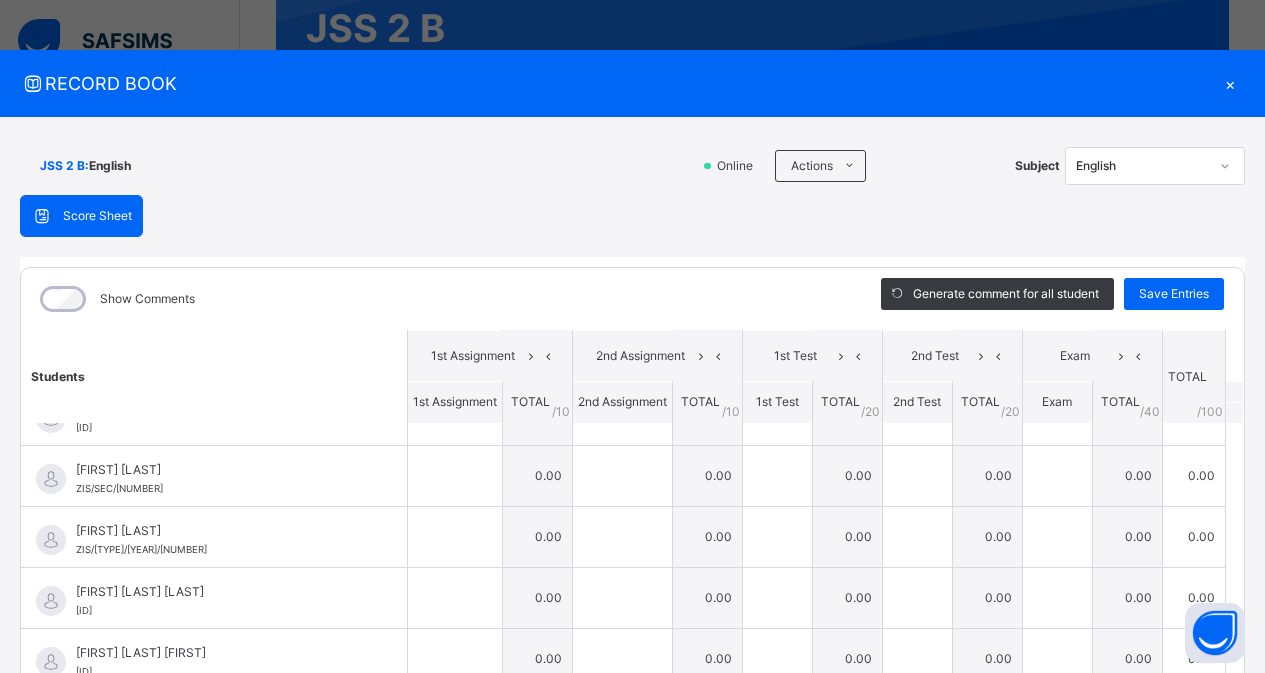 scroll, scrollTop: 0, scrollLeft: 0, axis: both 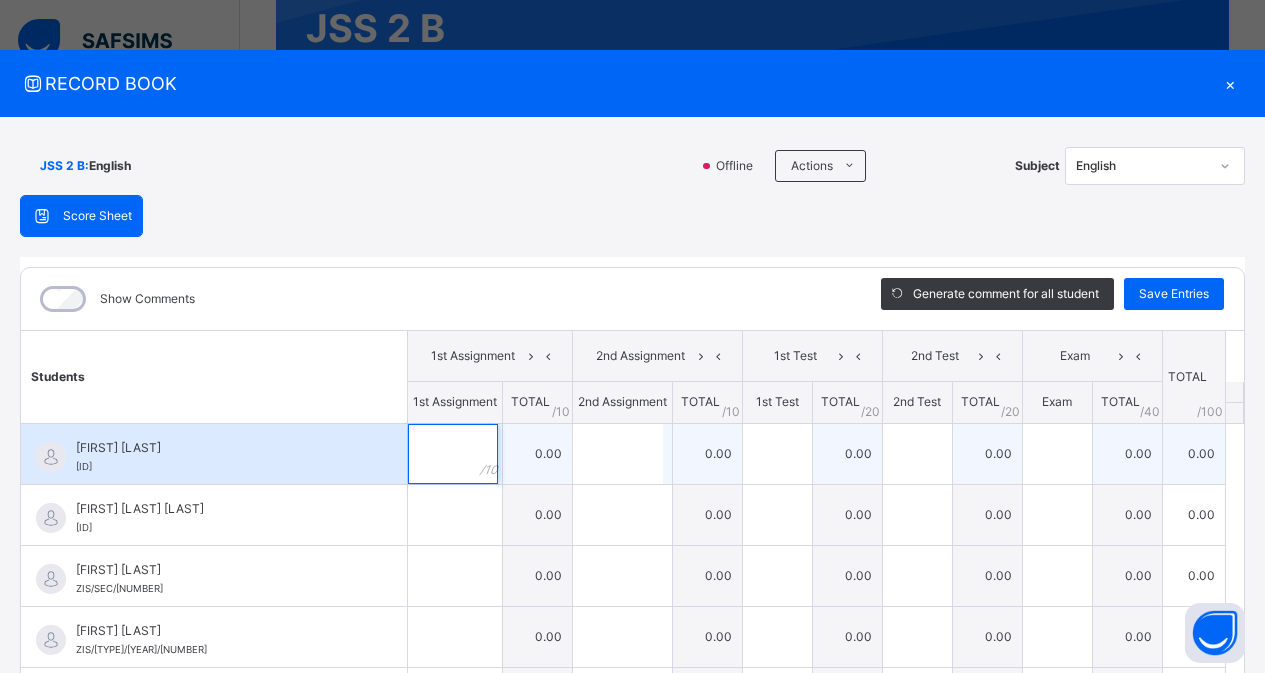 click at bounding box center [455, 454] 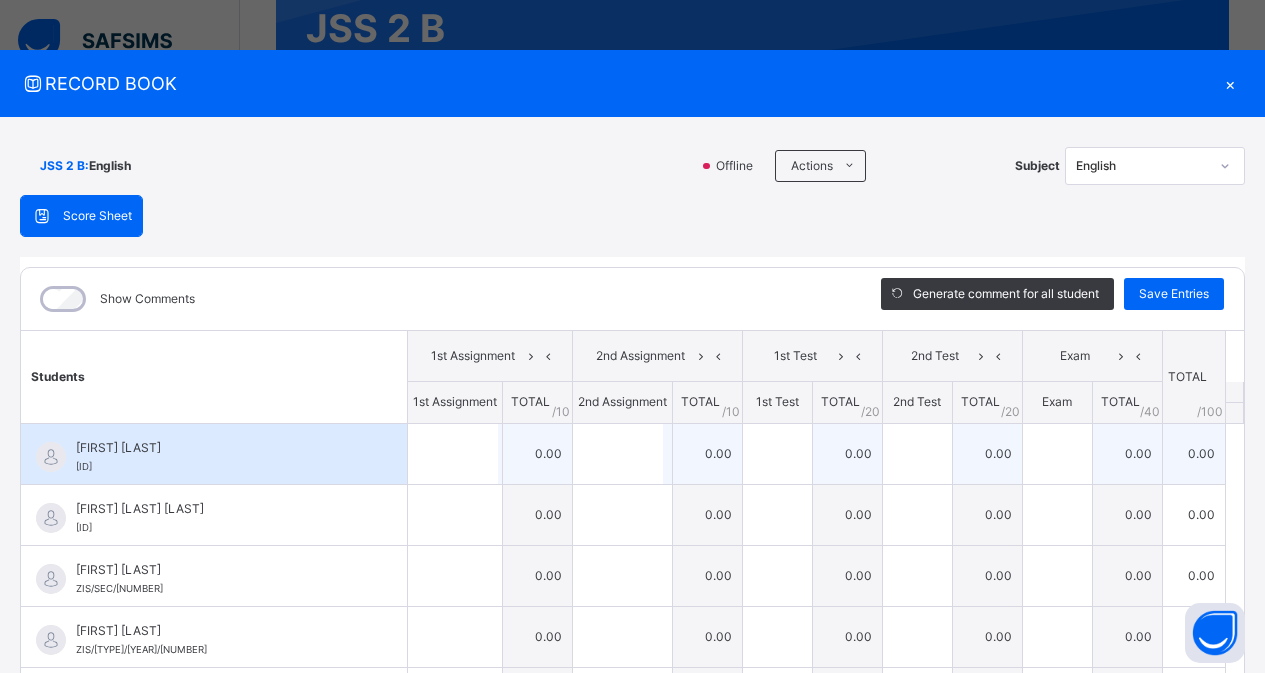 click at bounding box center (455, 454) 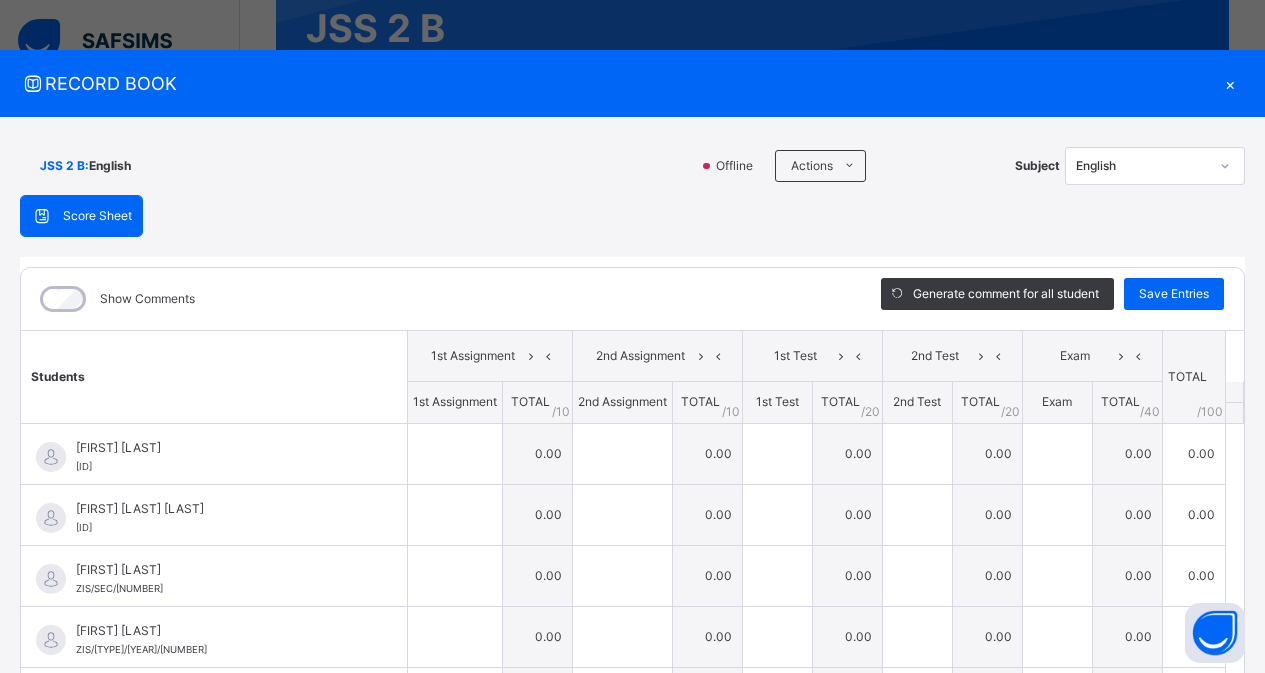 click on "Score Sheet Score Sheet Show Comments   Generate comment for all student   Save Entries Class Level:  JSS 2   B Subject:  English Session:  2024/2025 Session Session:  Third Term Students 1st Assignment 2nd Assignment 1st Test 2nd Test Exam TOTAL /100 Comment 1st Assignment TOTAL / 10 2nd Assignment TOTAL / 10 1st Test TOTAL / 20 2nd Test TOTAL / 20 Exam TOTAL / 40 [FIRST]   [LAST] [ID] [FIRST]   [LAST] [ID] 0.00 0.00 0.00 0.00 0.00 0.00 Generate comment 0 / 250   ×   Subject Teacher’s Comment Generate and see in full the comment developed by the AI with an option to regenerate the comment JS [FIRST]   [LAST]     Total 0.00  / 100.00 Sims Bot   Regenerate     Use this comment   [FIRST] [LAST] [LAST] [ID] [FIRST] [LAST] [LAST] [ID] 0.00 0.00 0.00 0.00 0.00 0.00 Generate comment 0 / 250   ×   Subject Teacher’s Comment Generate and see in full the comment developed by the AI with an option to regenerate the comment JS [FIRST] [LAST] [LAST]     Total" at bounding box center [632, 518] 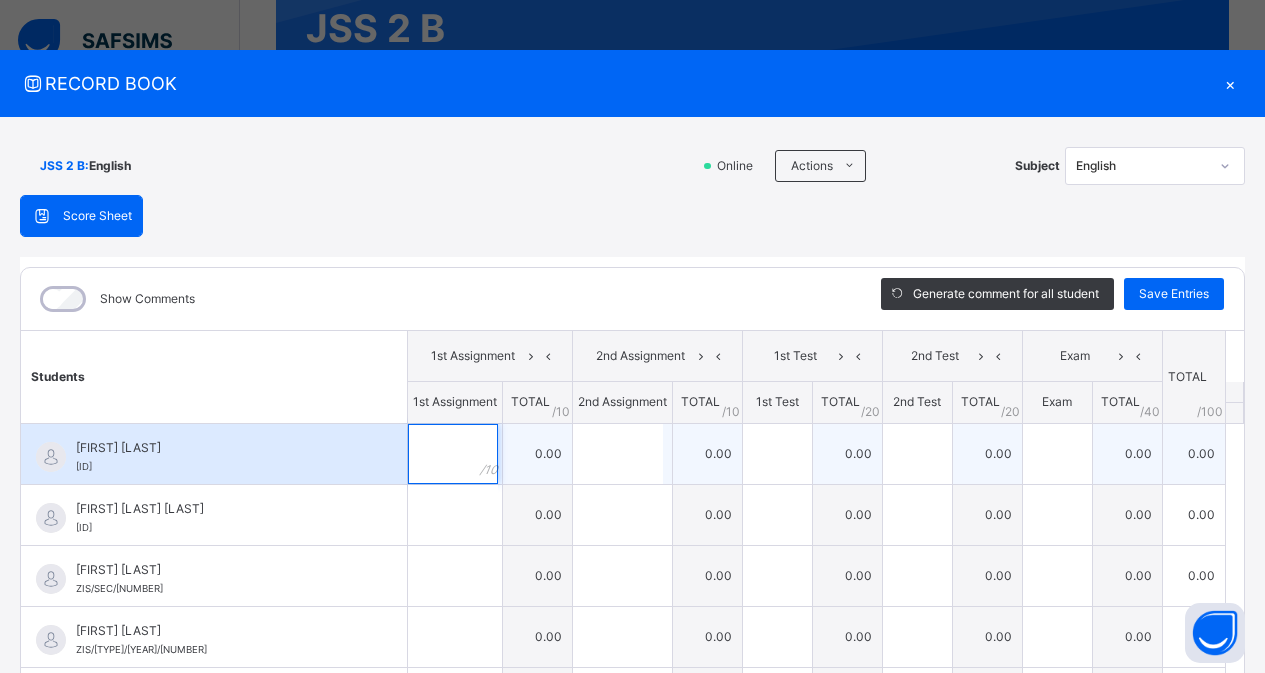 click at bounding box center (453, 454) 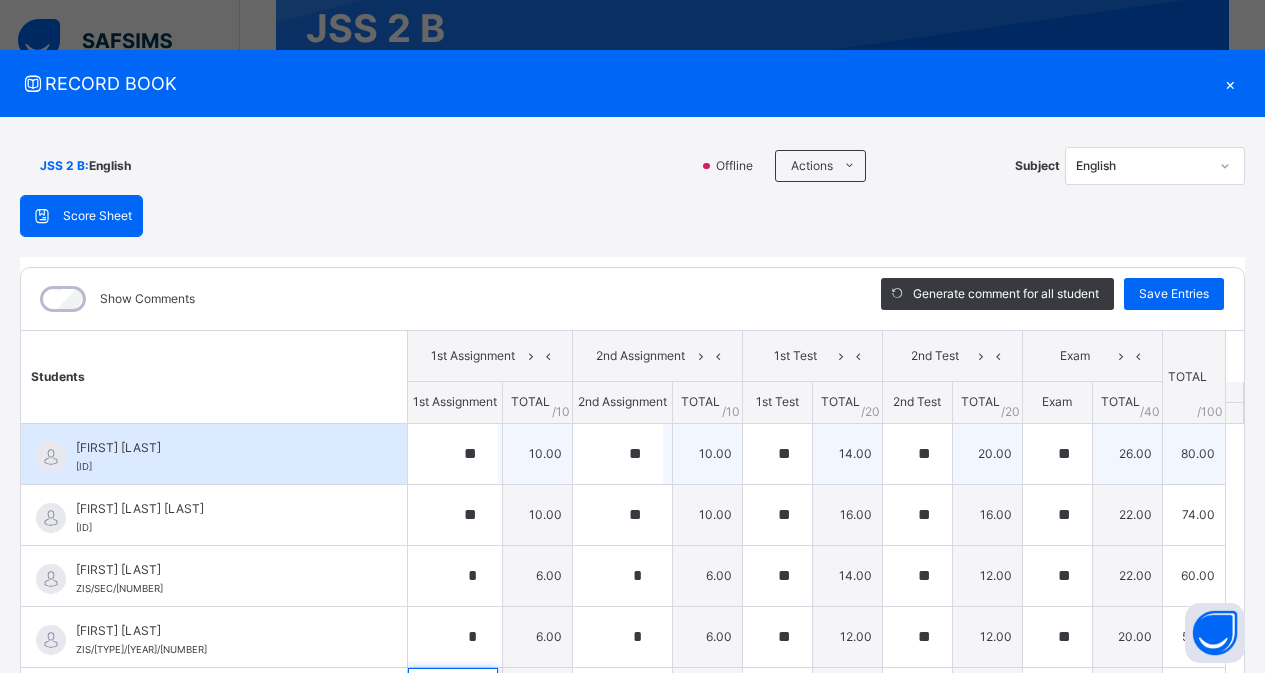 scroll, scrollTop: 55, scrollLeft: 0, axis: vertical 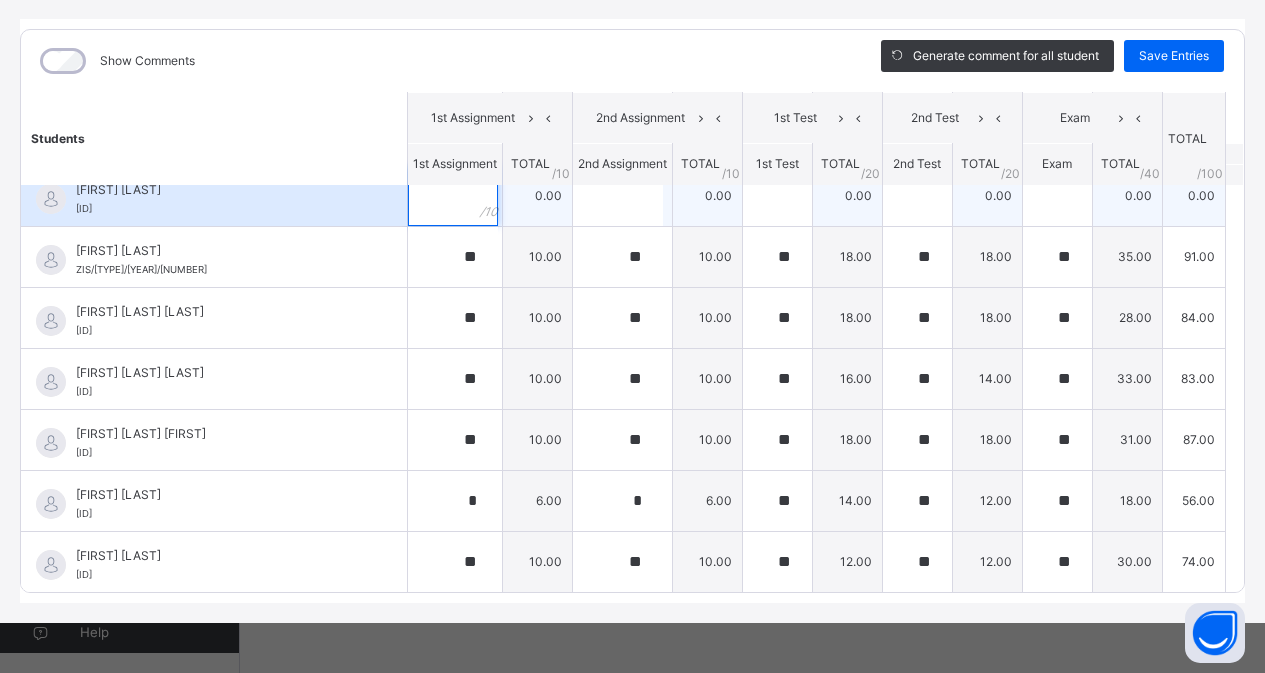 click at bounding box center [455, 196] 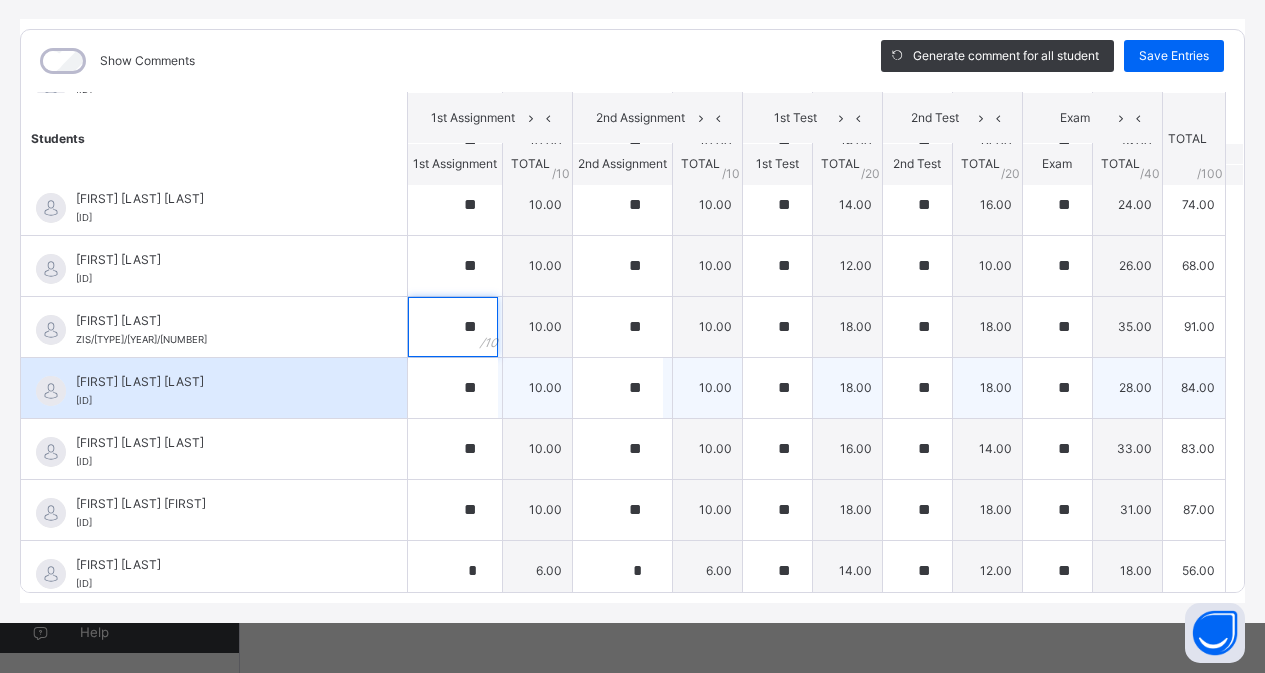 scroll, scrollTop: 631, scrollLeft: 0, axis: vertical 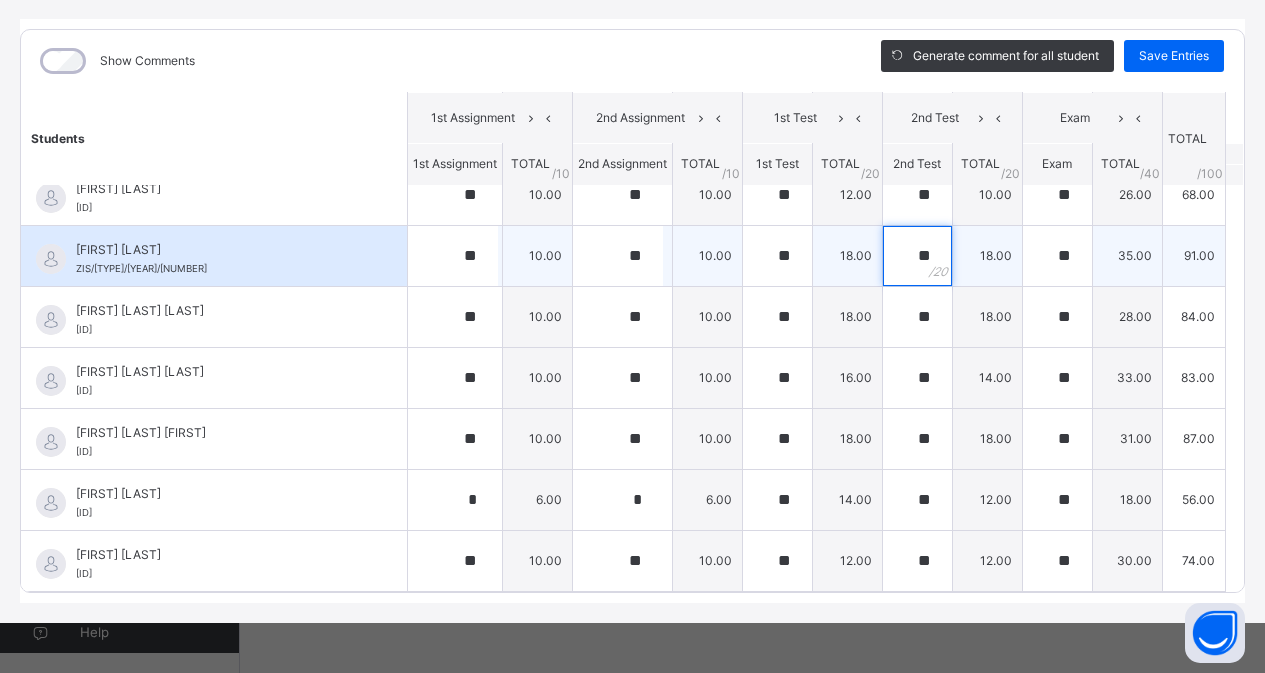 click on "**" at bounding box center [917, 256] 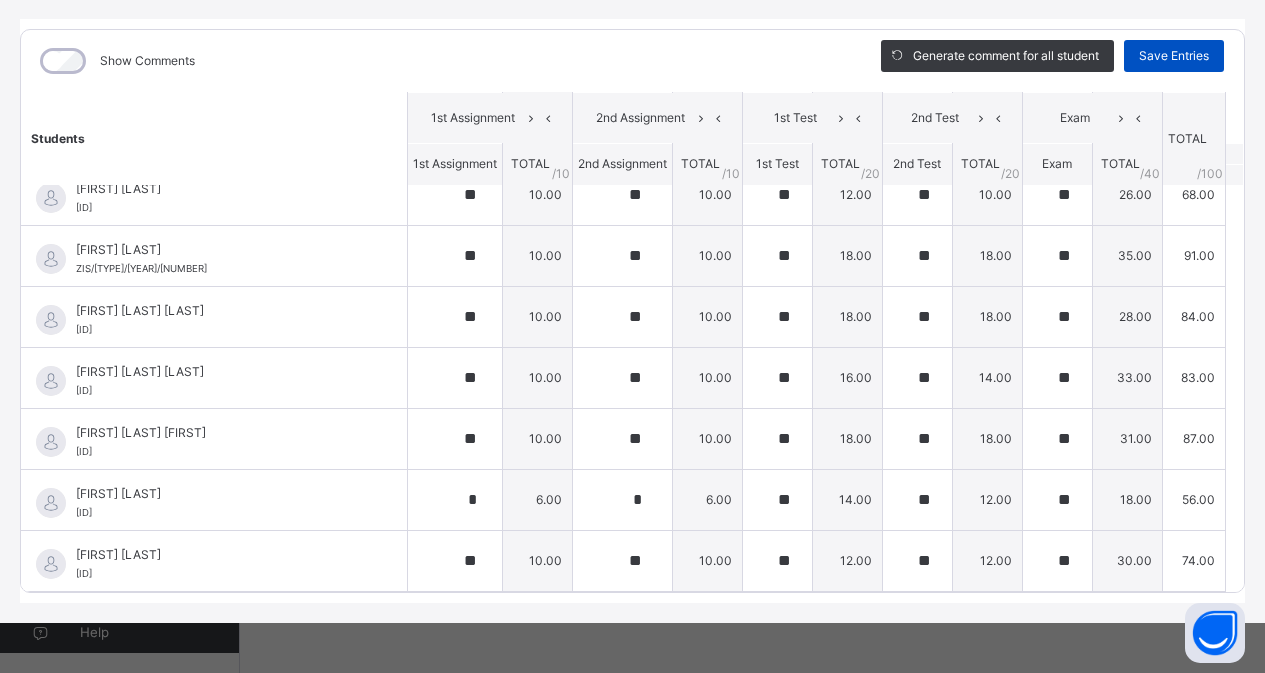click on "Save Entries" at bounding box center [1174, 56] 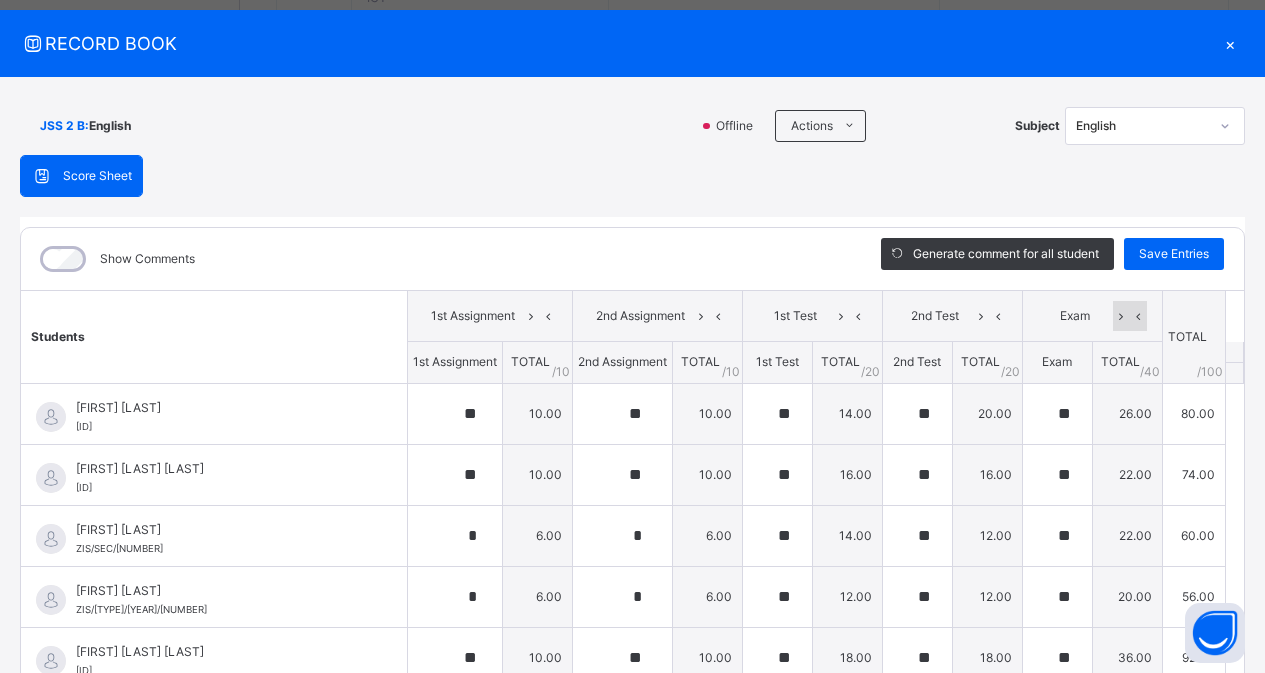 scroll, scrollTop: 0, scrollLeft: 0, axis: both 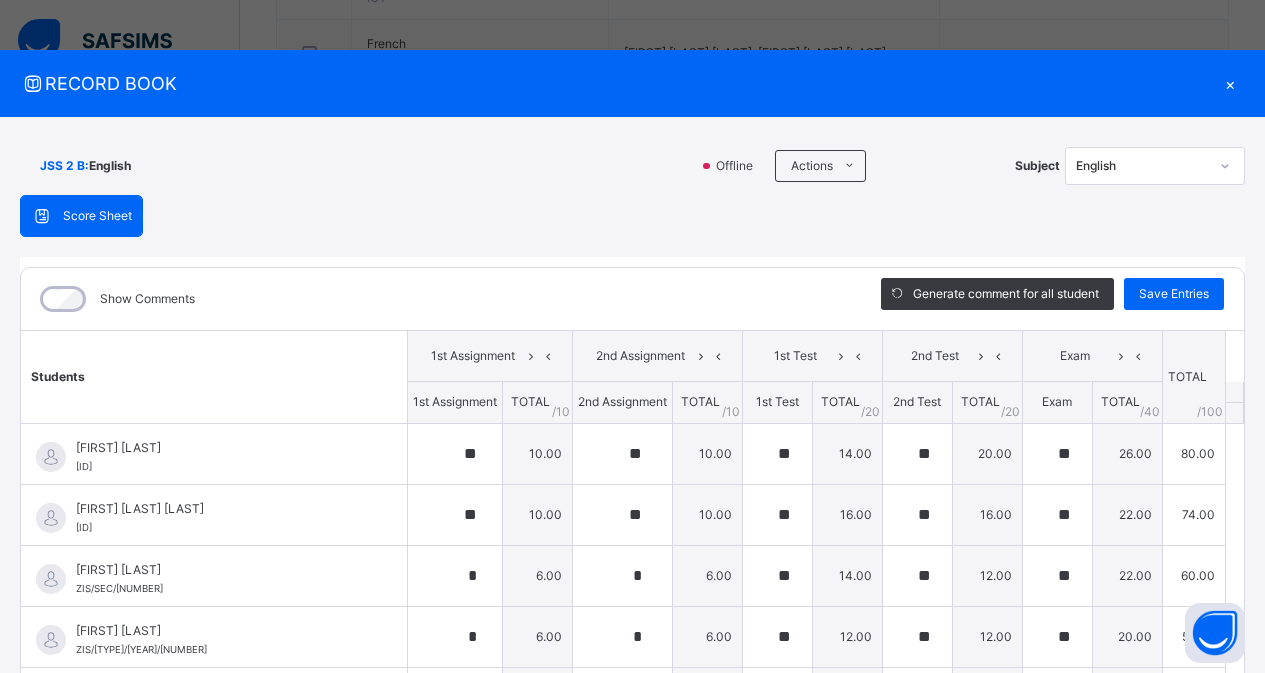 click on "×" at bounding box center [1230, 83] 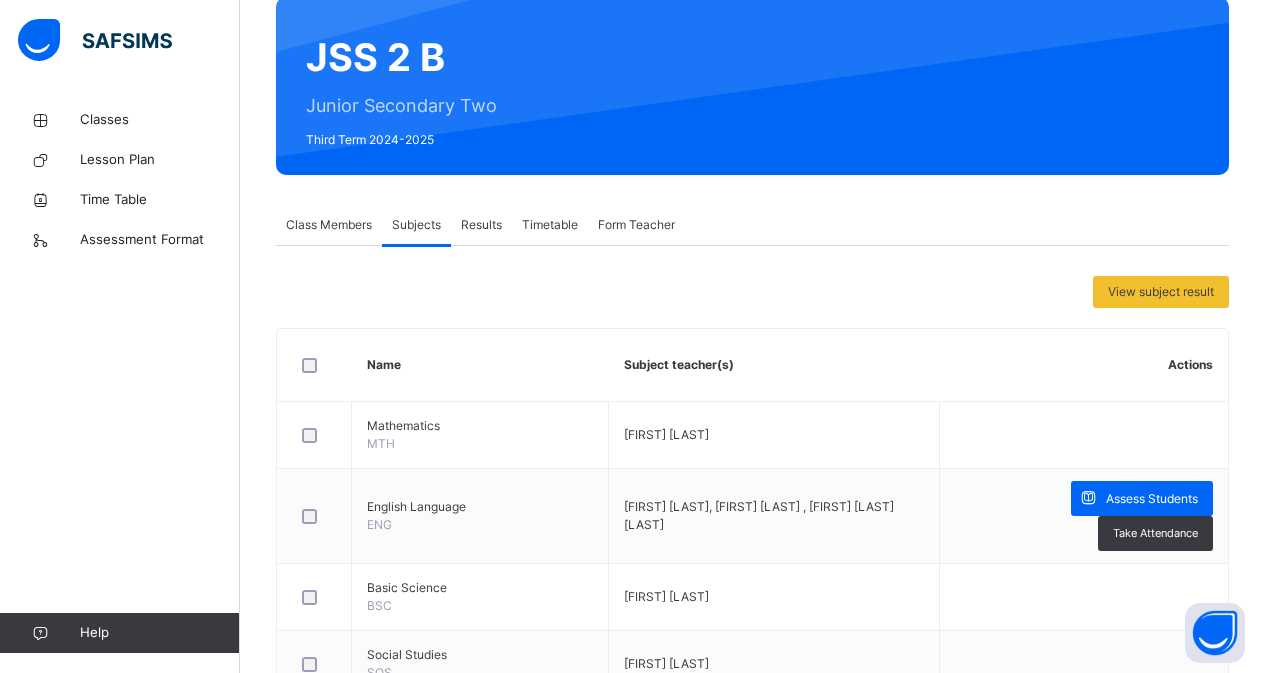 scroll, scrollTop: 96, scrollLeft: 0, axis: vertical 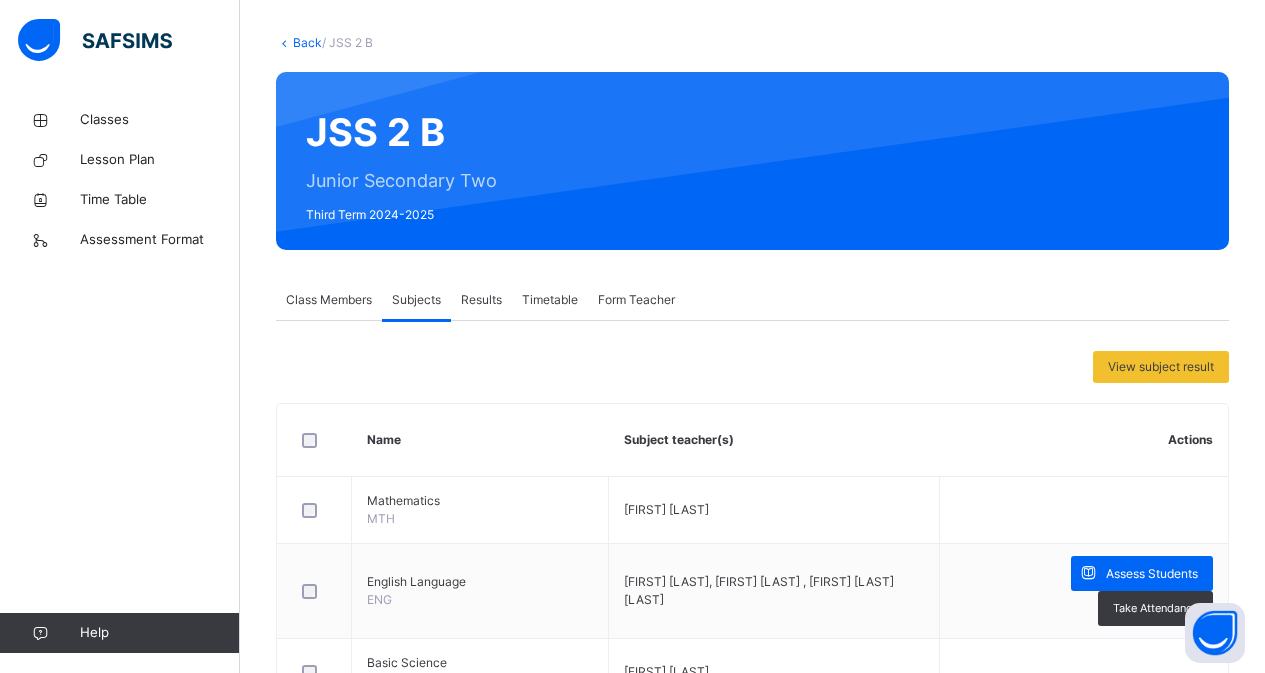 click on "Back" at bounding box center [307, 42] 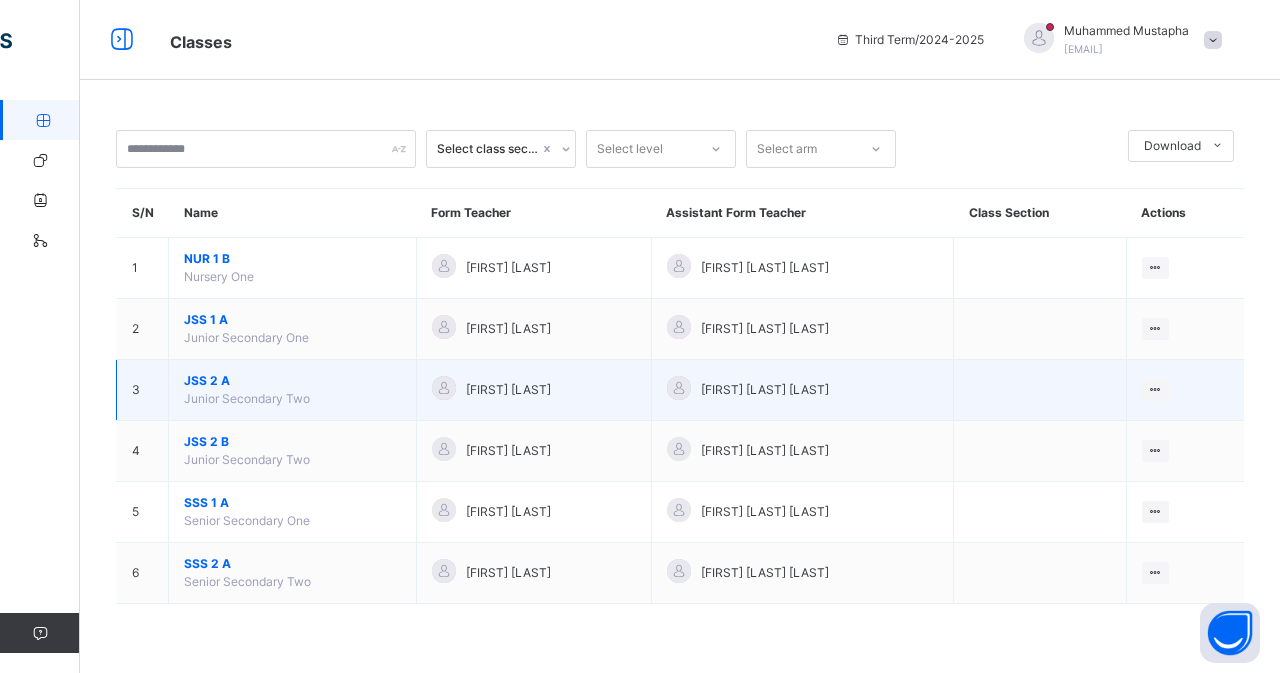 click on "JSS 2   A" at bounding box center [292, 381] 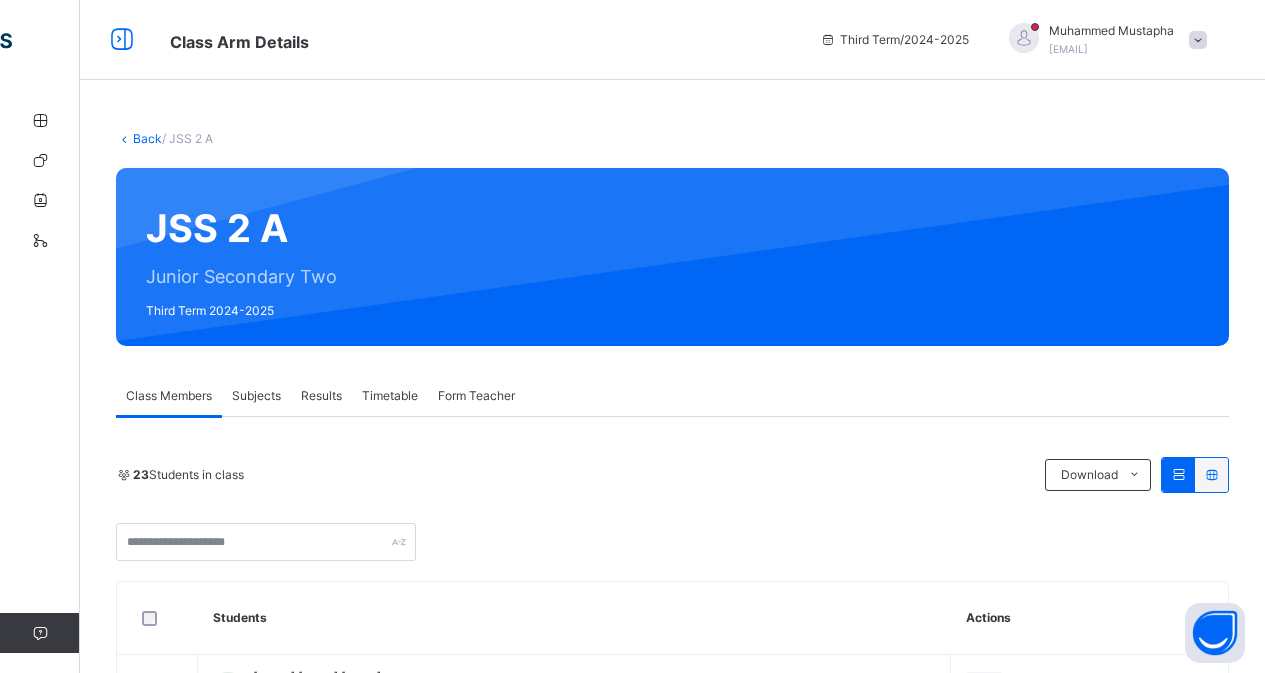 scroll, scrollTop: 100, scrollLeft: 0, axis: vertical 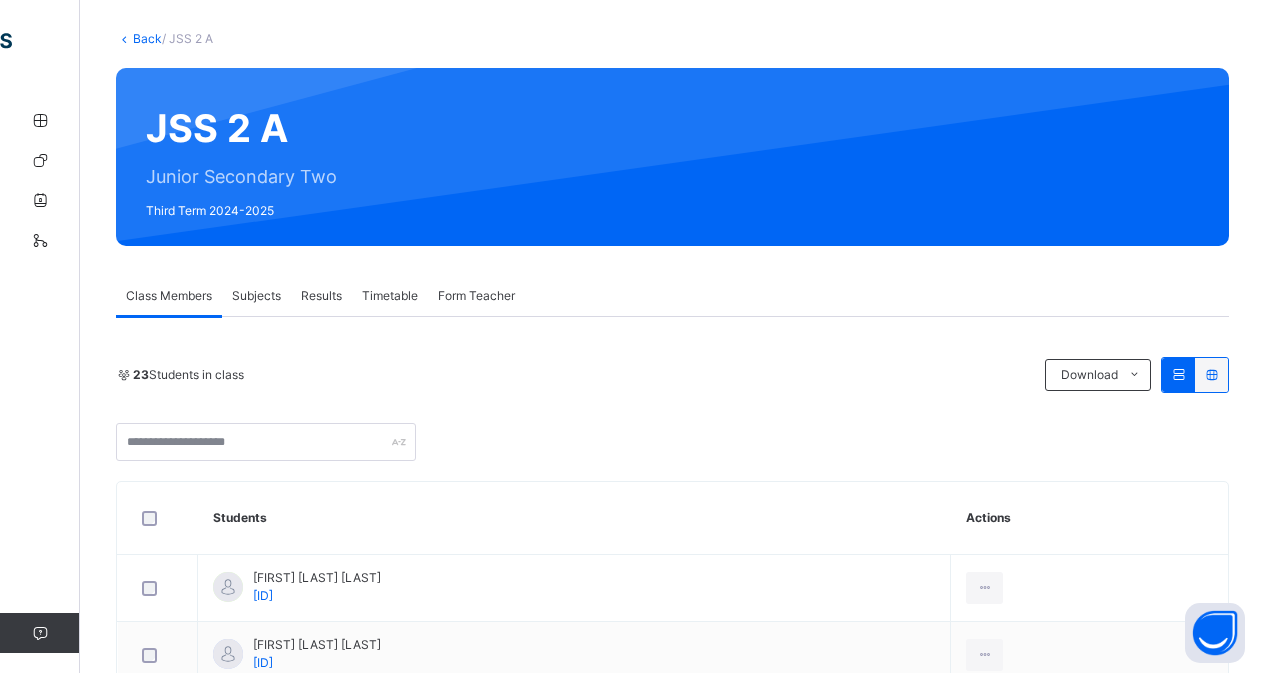 click on "Subjects" at bounding box center (256, 296) 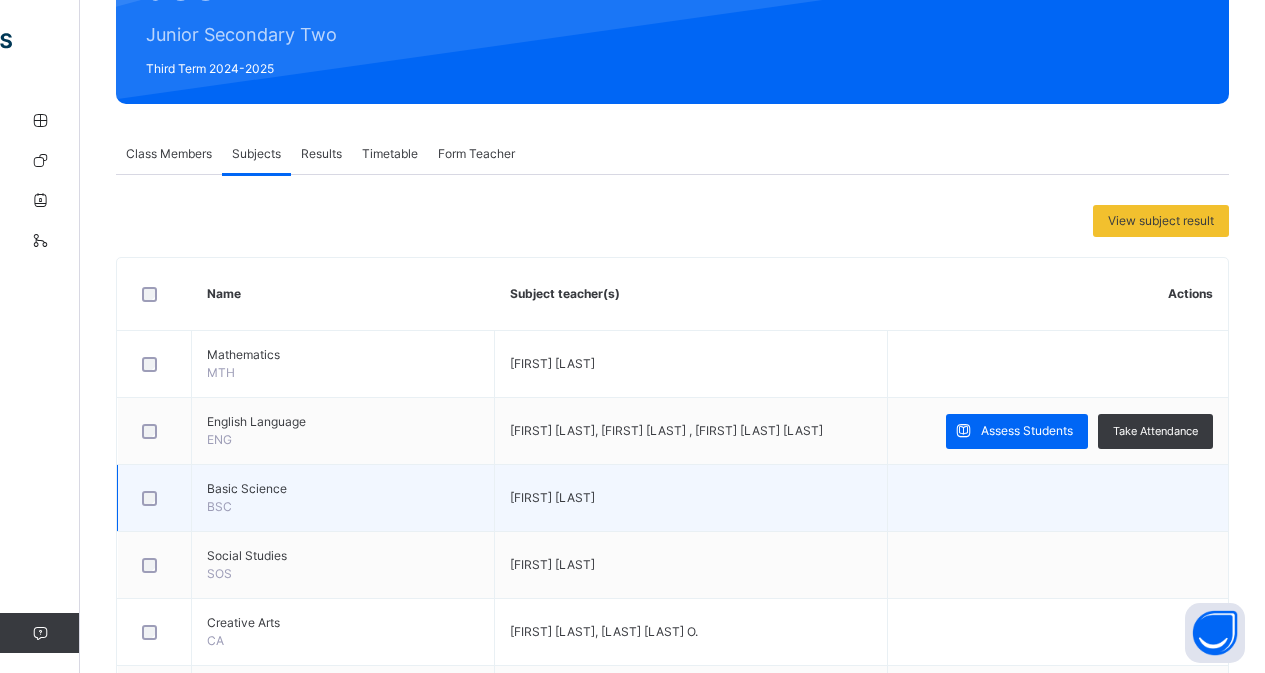 scroll, scrollTop: 300, scrollLeft: 0, axis: vertical 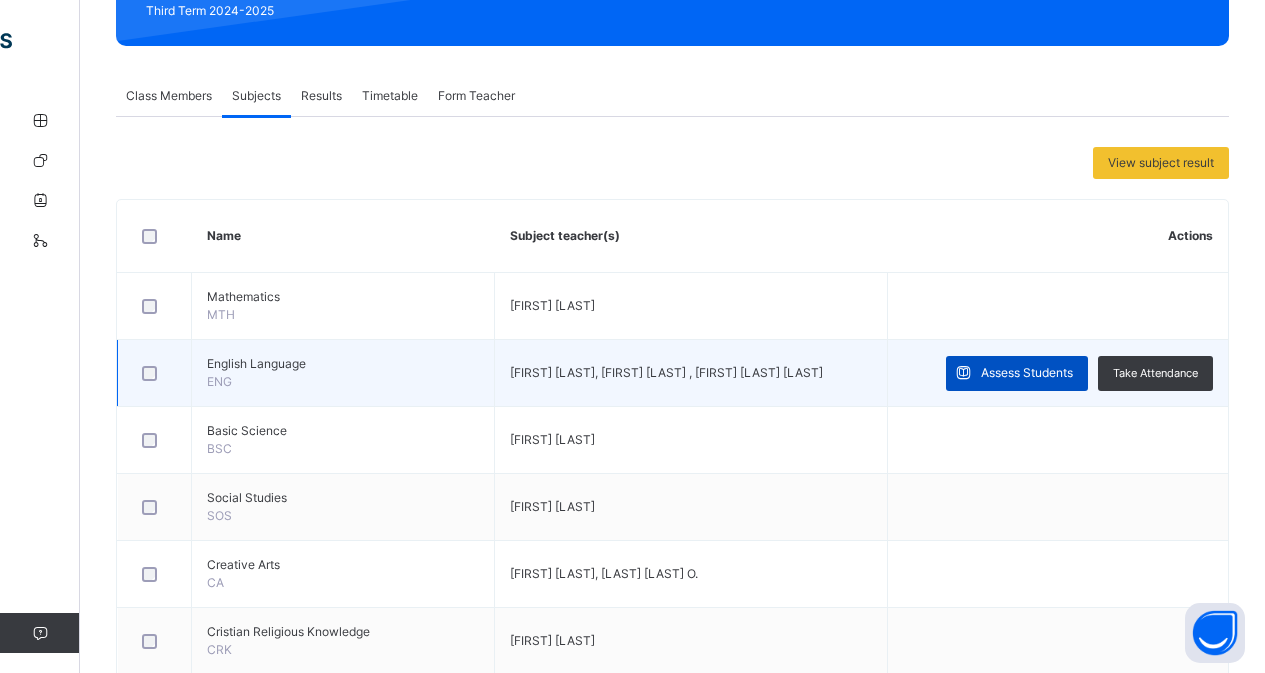 click on "Assess Students" at bounding box center [1027, 373] 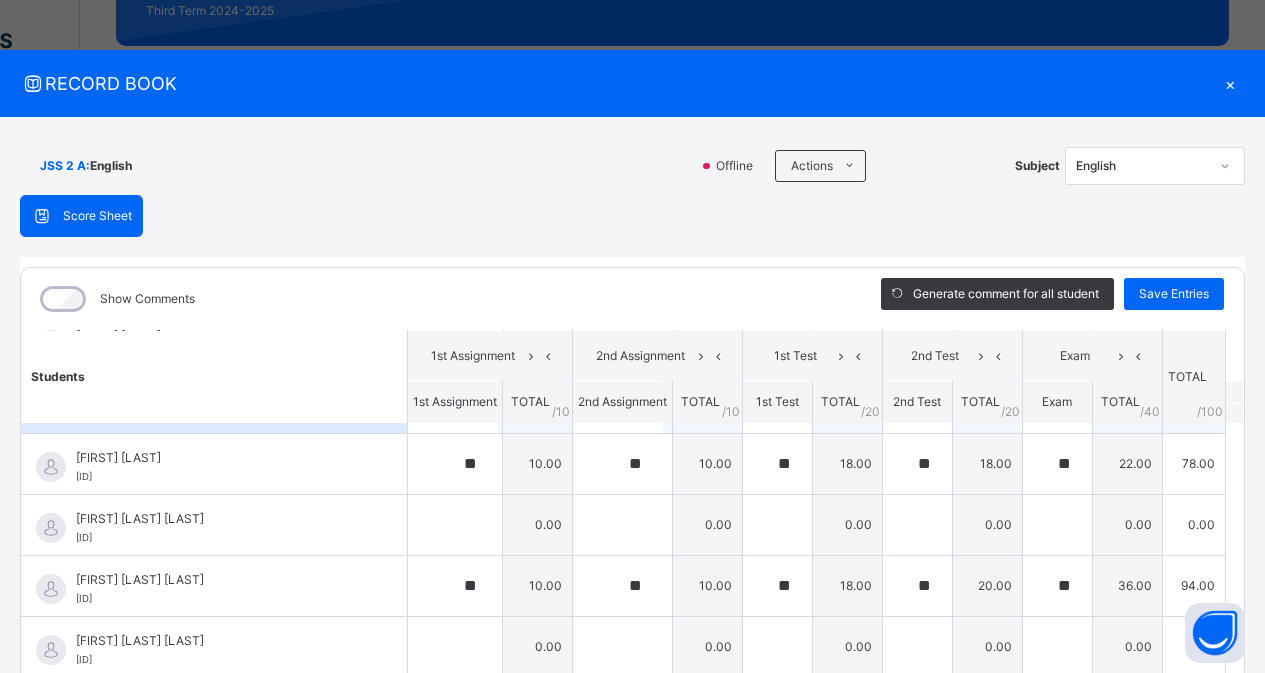 scroll, scrollTop: 900, scrollLeft: 0, axis: vertical 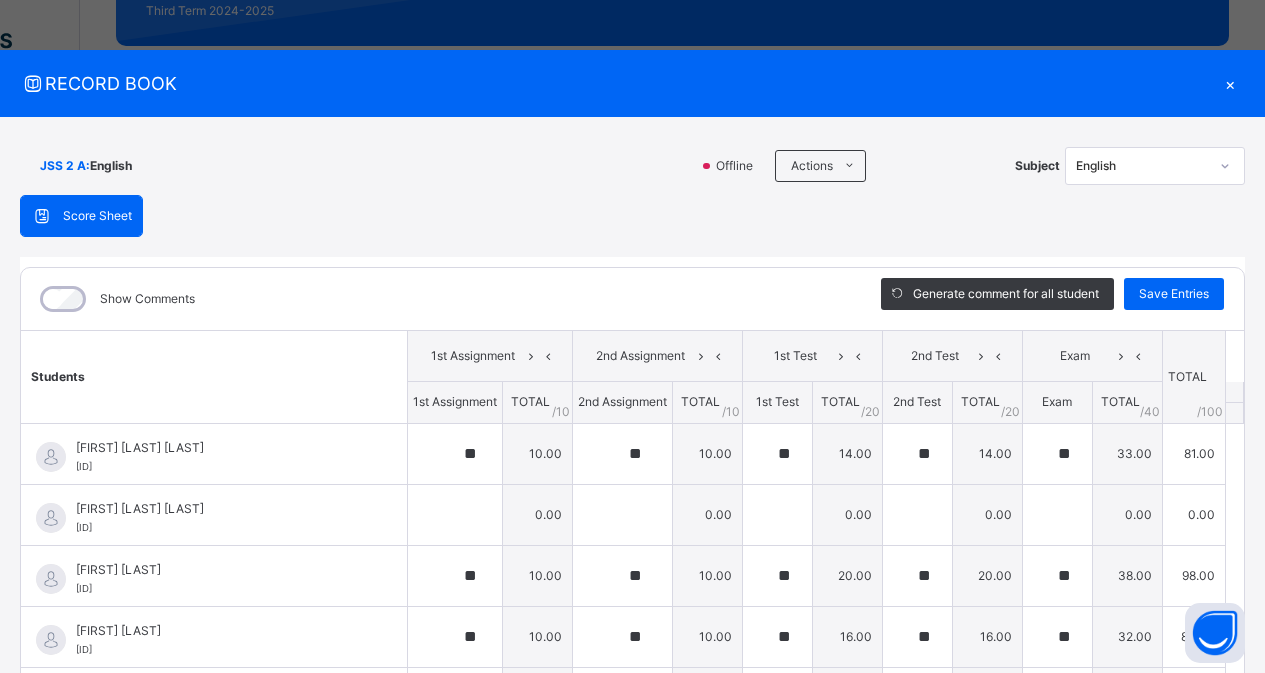 click on "JSS 2   A :   English Offline Actions  Download Empty Score Sheet  Upload/map score sheet Subject  English" at bounding box center [632, 166] 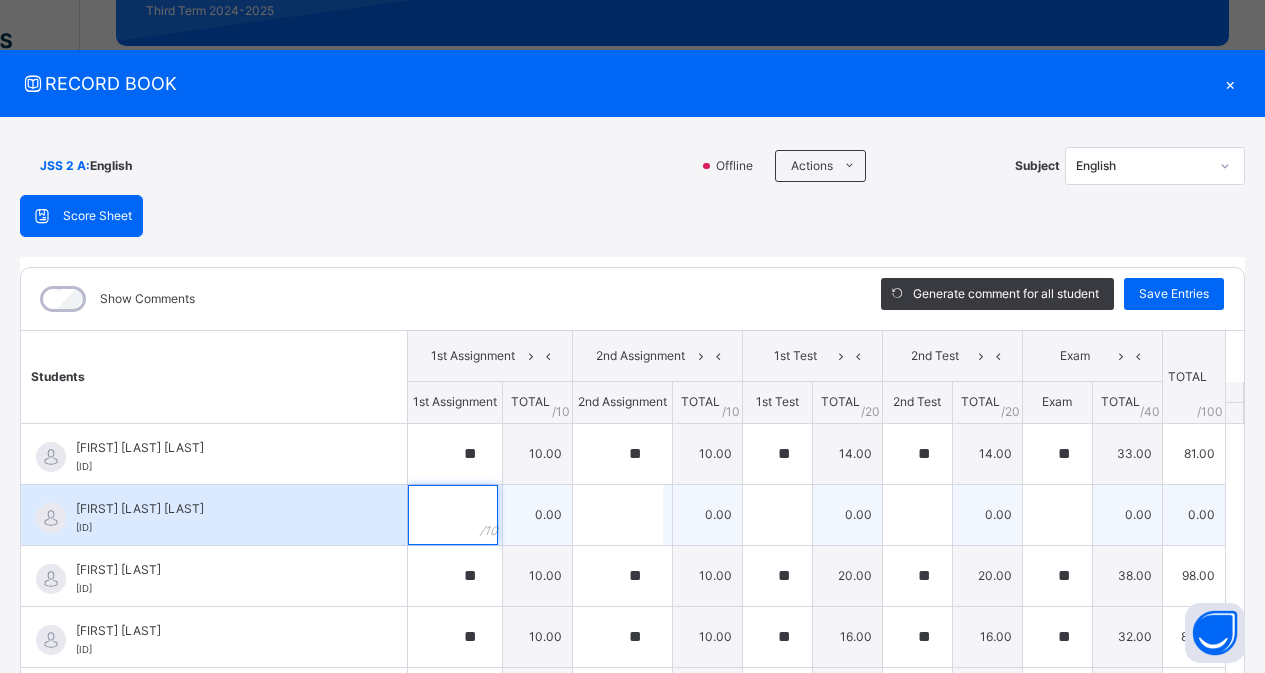 click at bounding box center [453, 515] 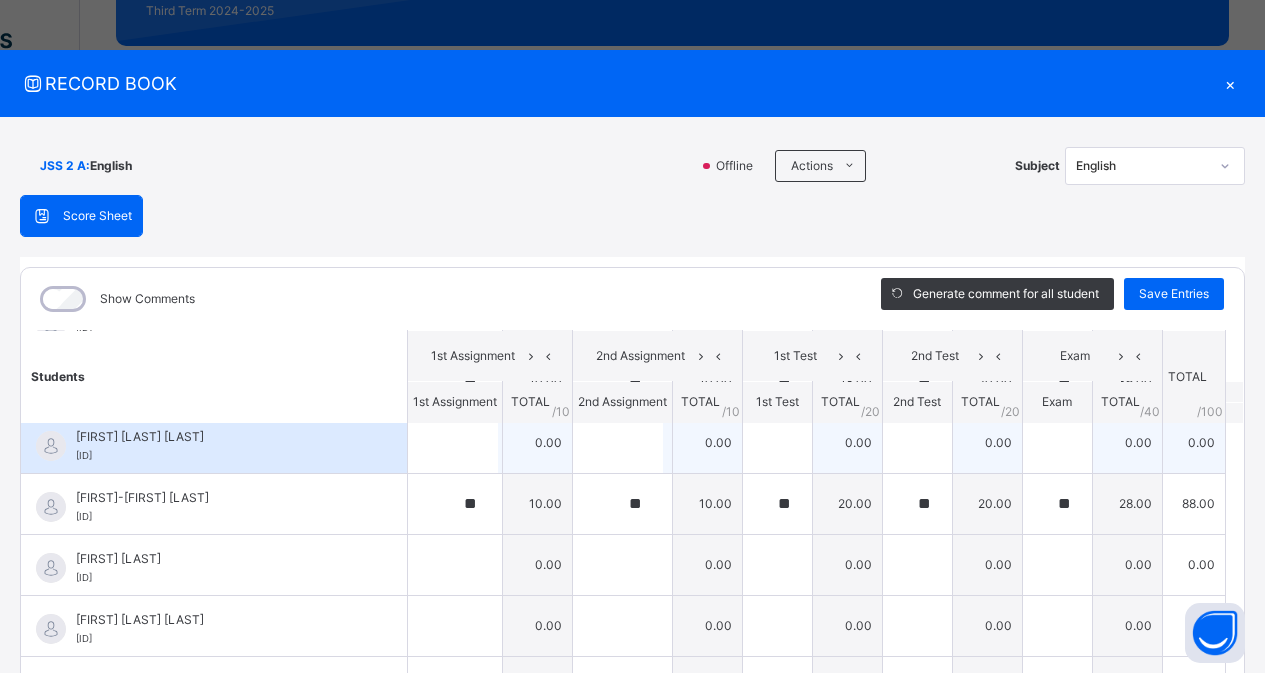 scroll, scrollTop: 997, scrollLeft: 0, axis: vertical 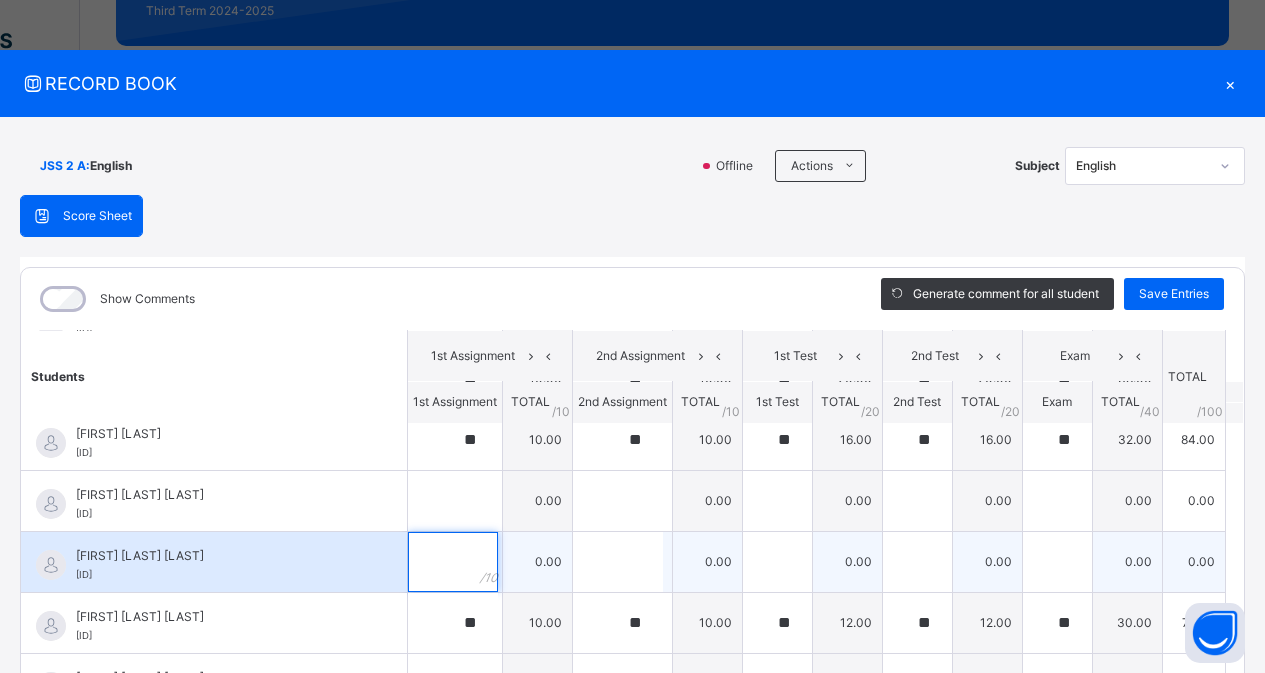 click at bounding box center (455, 562) 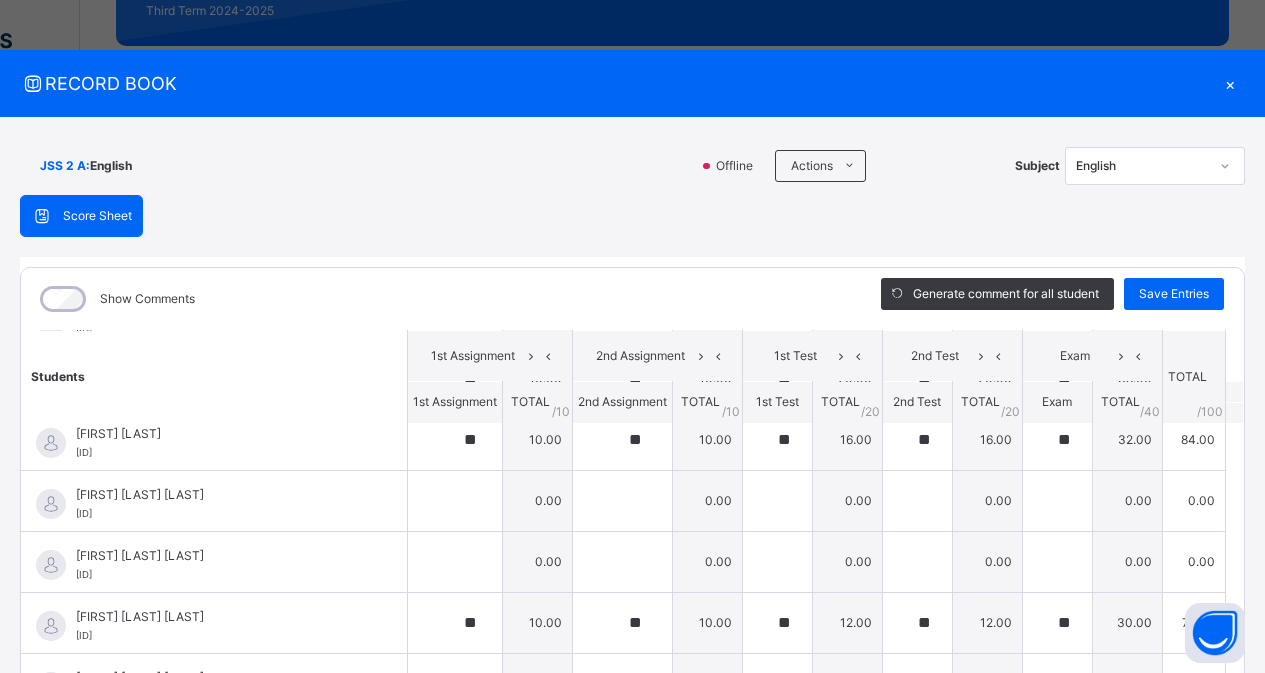 click on "×" at bounding box center [1230, 83] 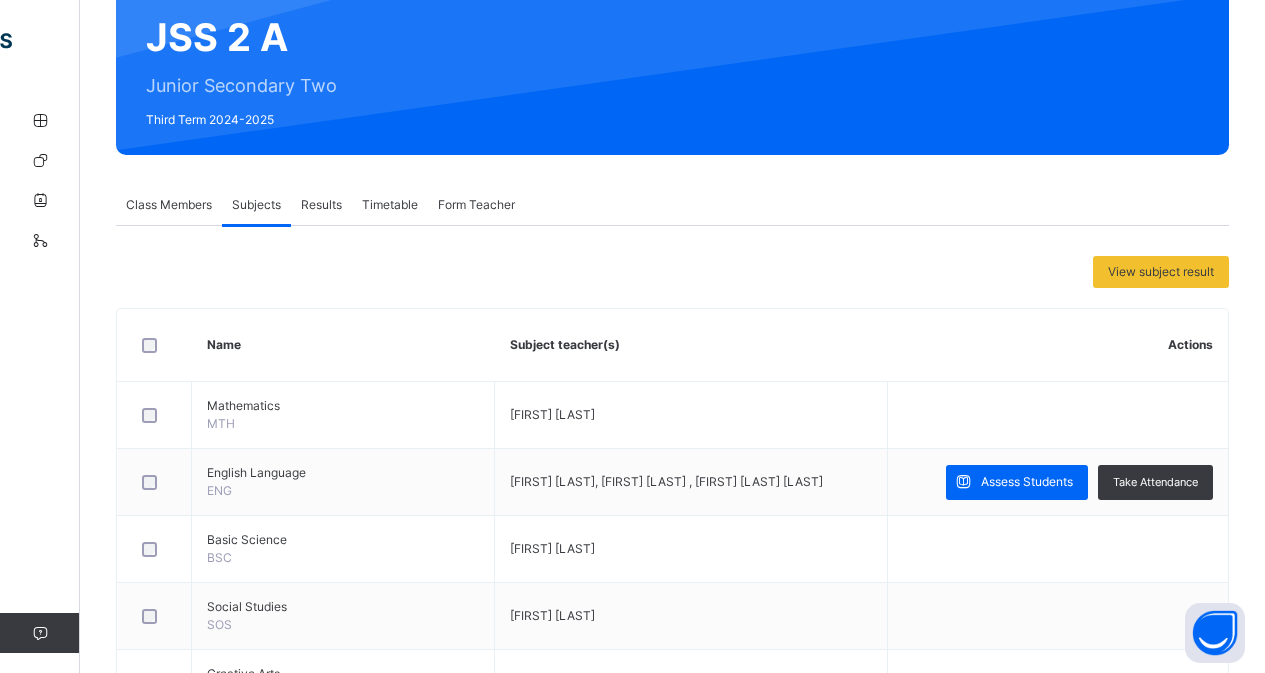 scroll, scrollTop: 0, scrollLeft: 0, axis: both 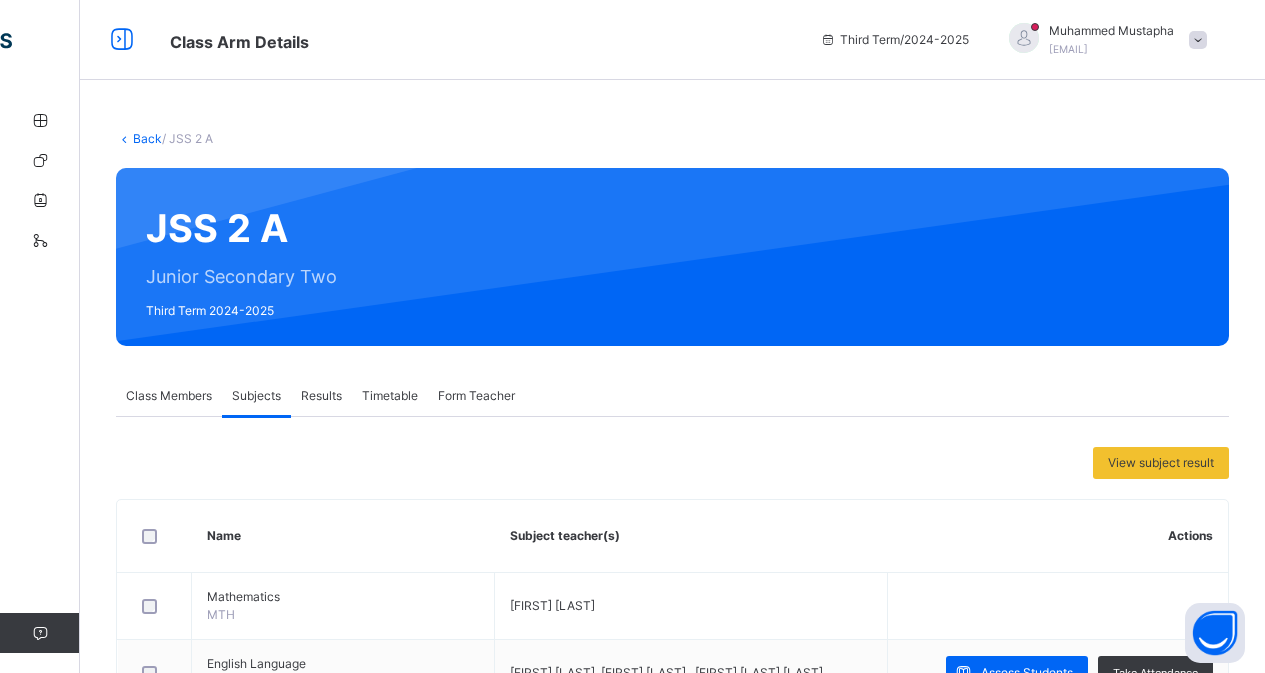 click at bounding box center (1198, 40) 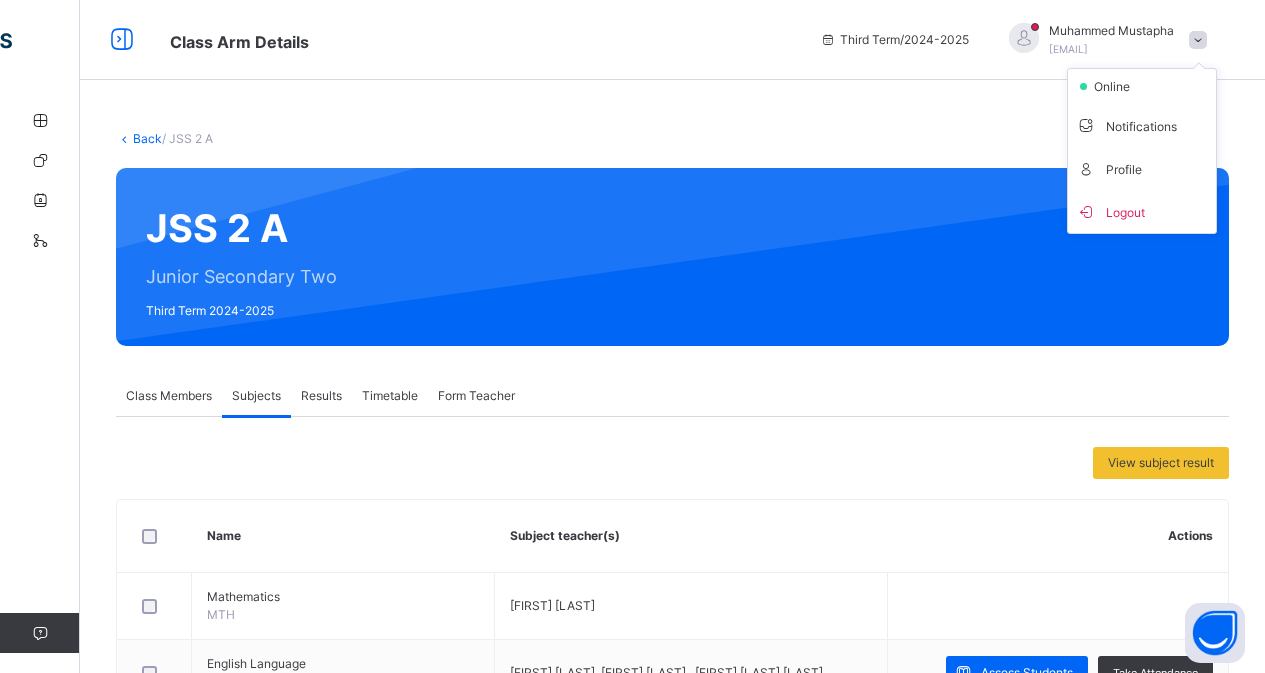click on "Logout" at bounding box center (1142, 211) 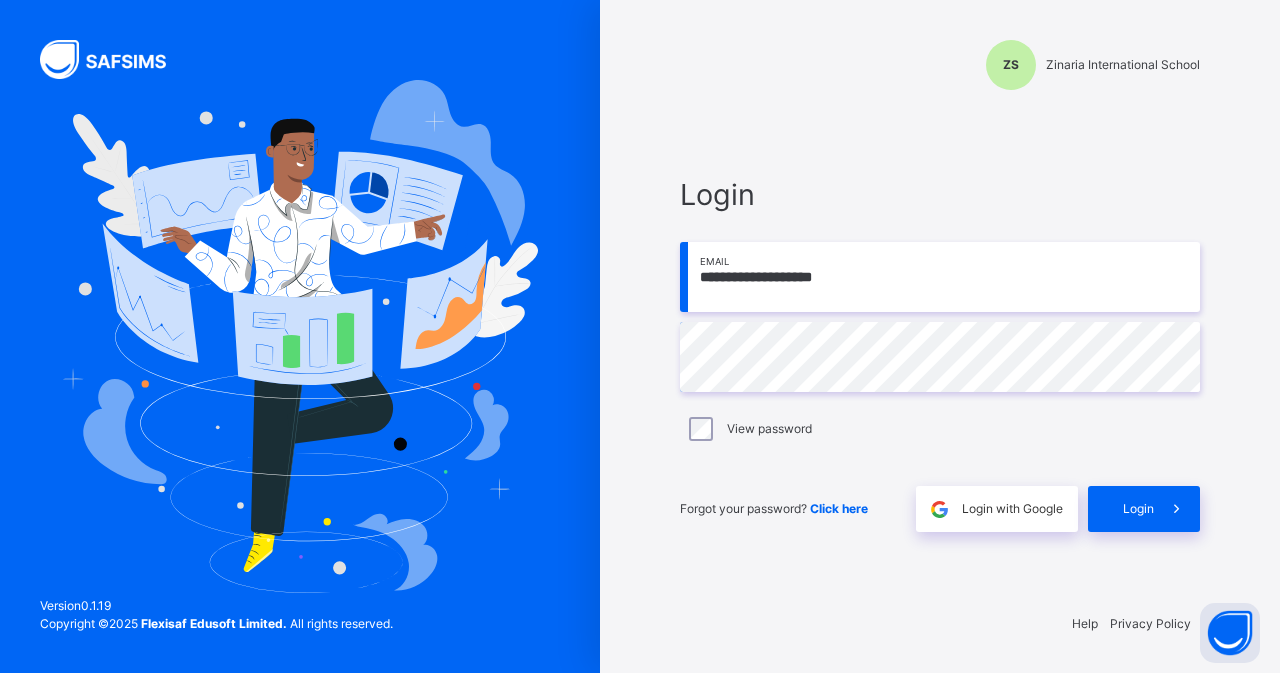 drag, startPoint x: 784, startPoint y: 277, endPoint x: 660, endPoint y: 306, distance: 127.345985 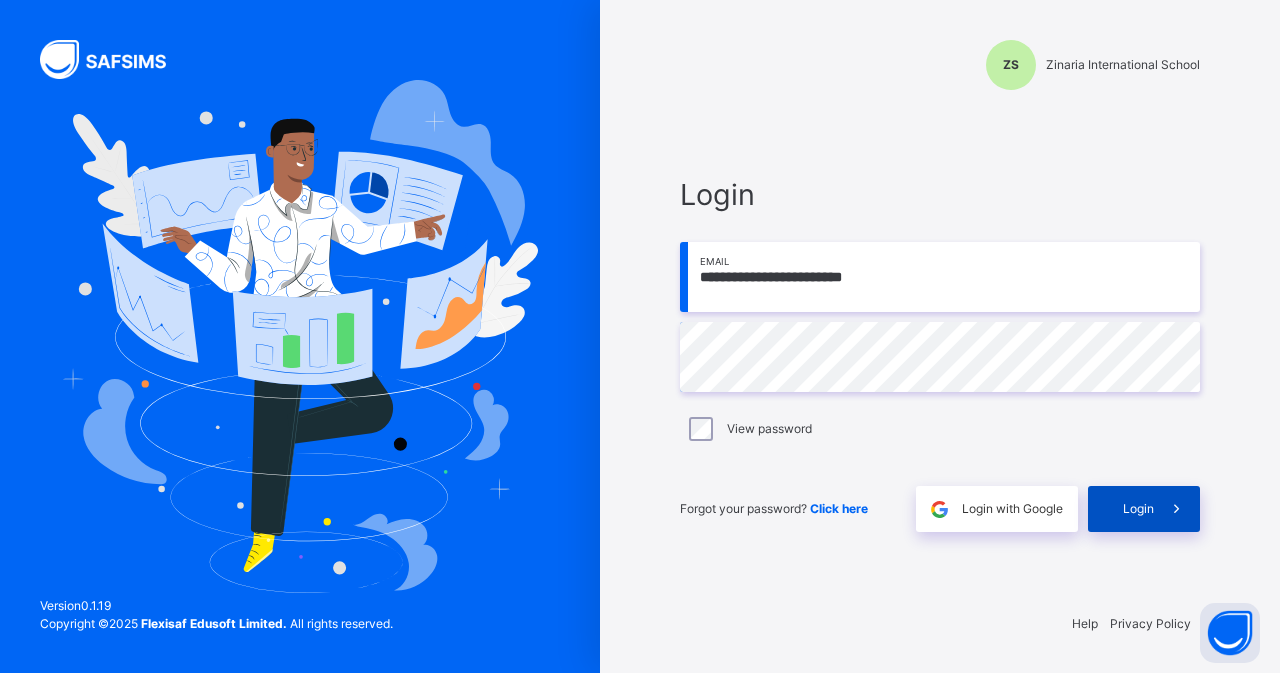 click on "Login" at bounding box center (1144, 509) 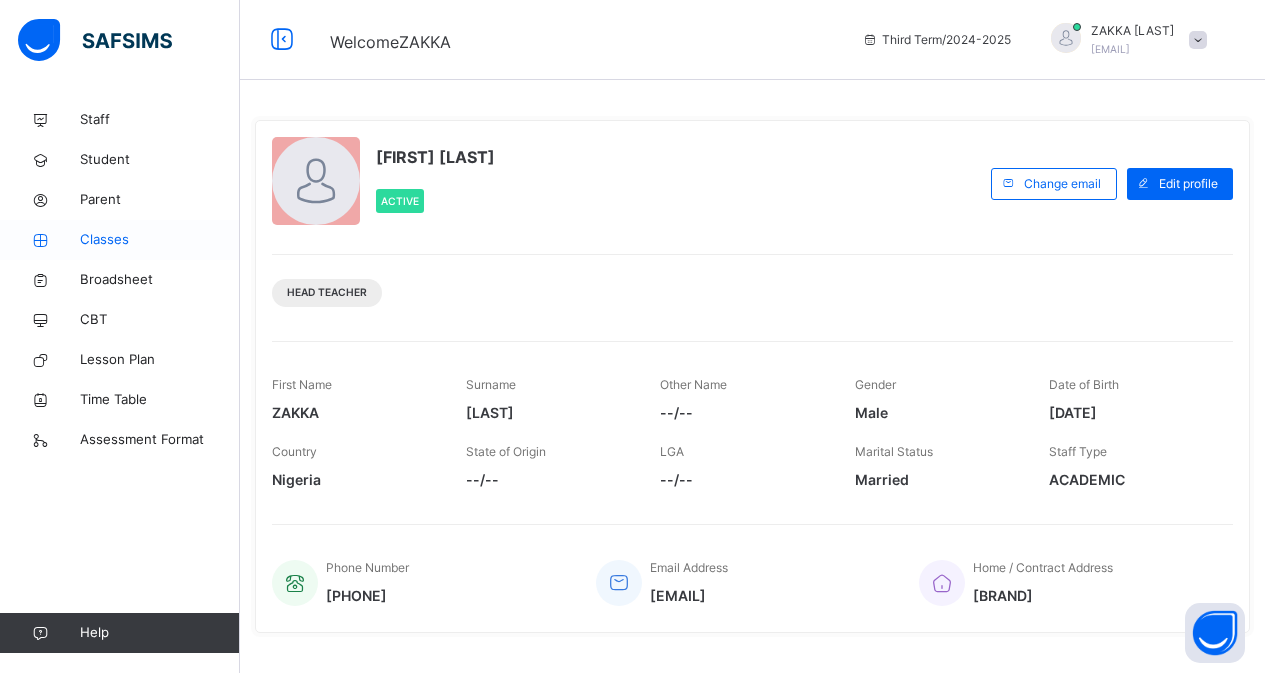 click on "Classes" at bounding box center [160, 240] 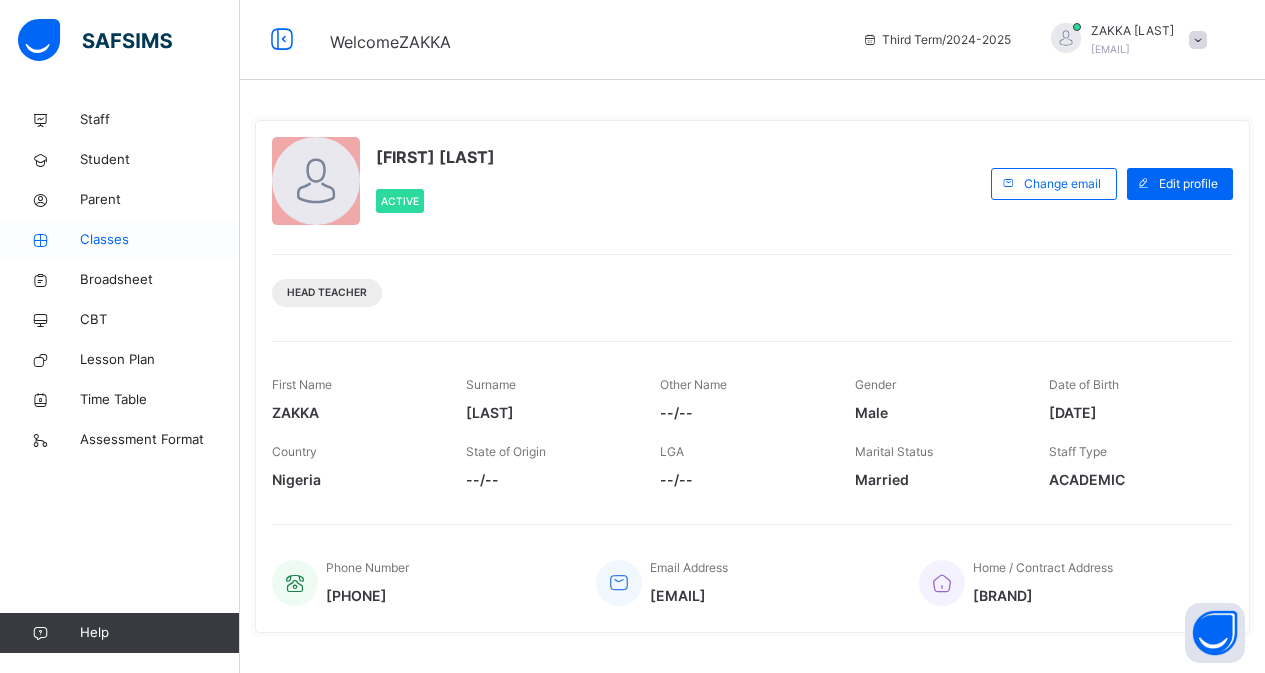 click on "Classes" at bounding box center (160, 240) 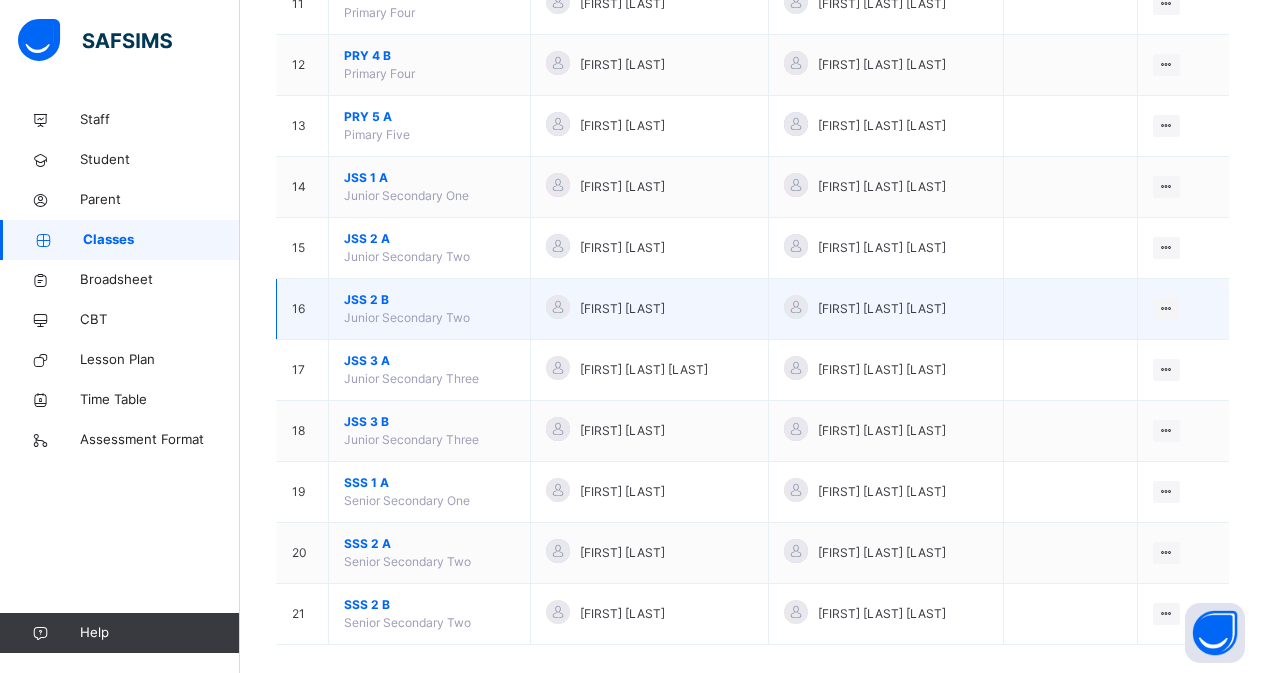 scroll, scrollTop: 896, scrollLeft: 0, axis: vertical 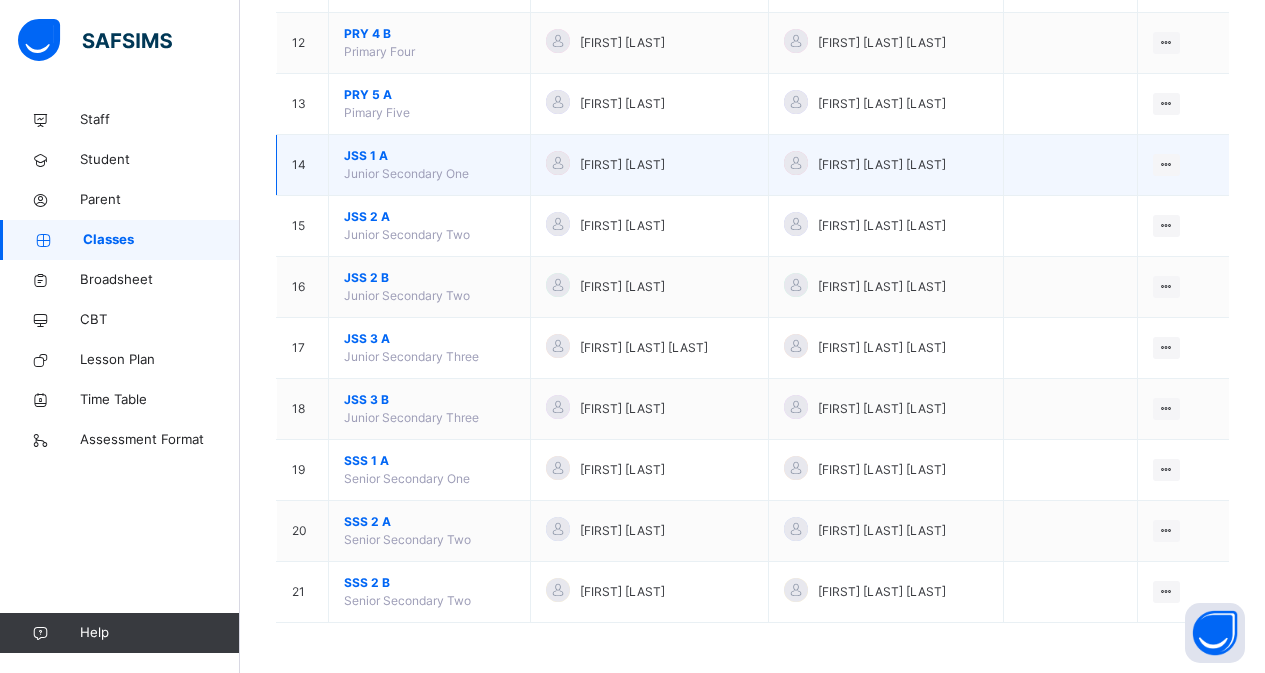 click on "JSS 1   A" at bounding box center (429, 156) 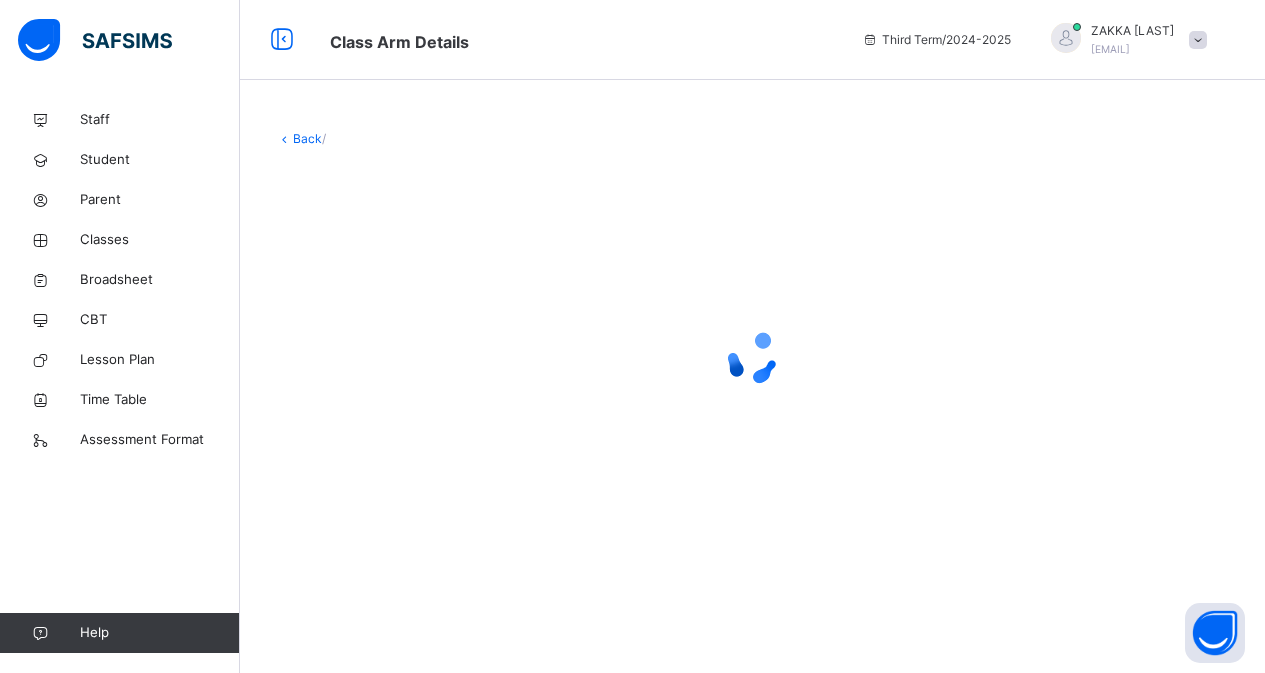 scroll, scrollTop: 0, scrollLeft: 0, axis: both 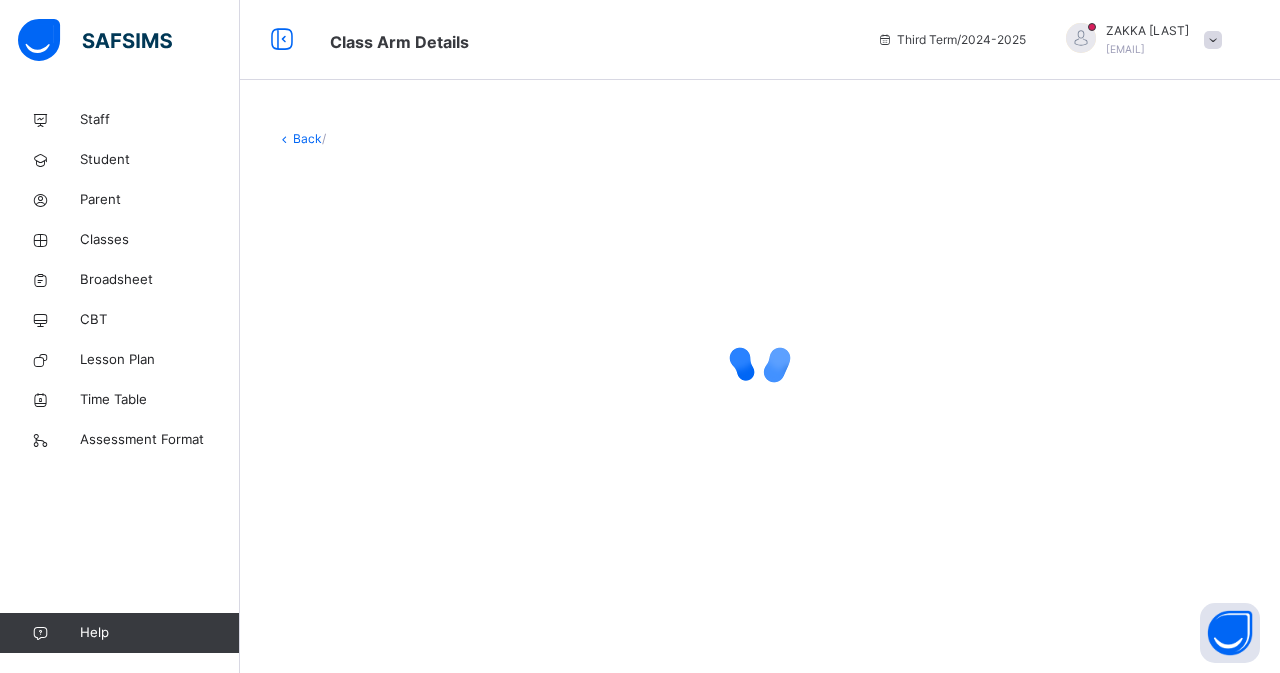 click at bounding box center [760, 358] 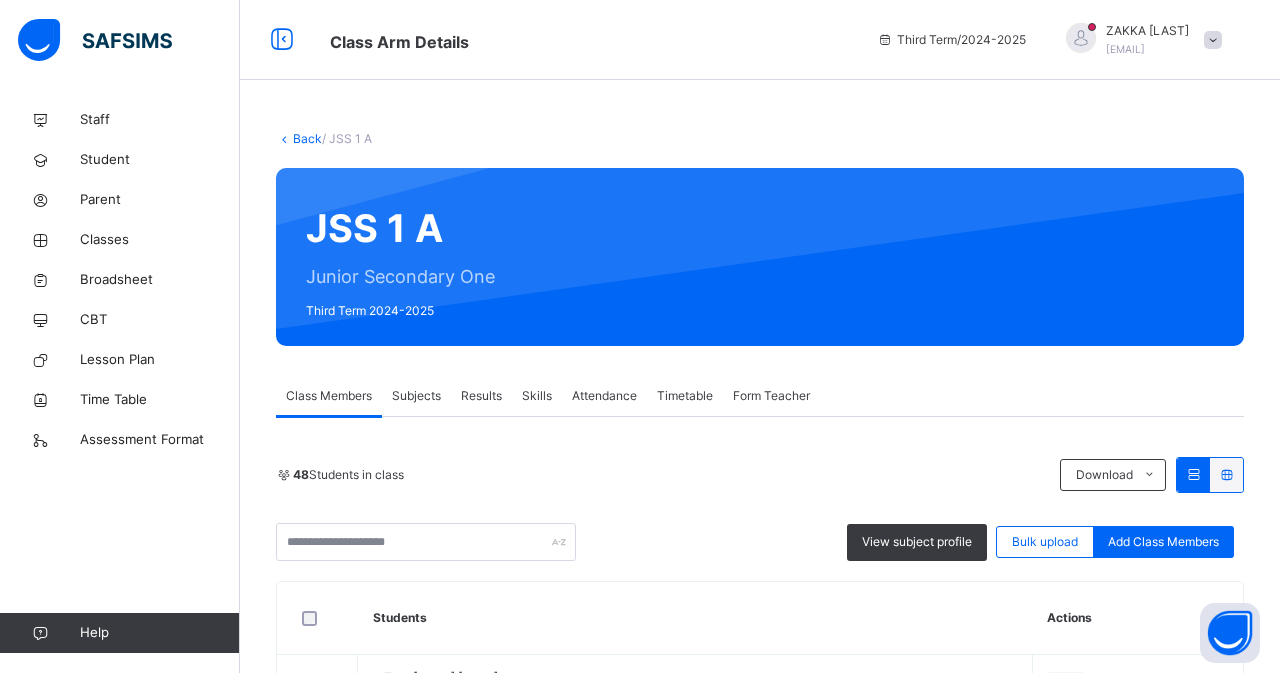 click on "Subjects" at bounding box center [416, 396] 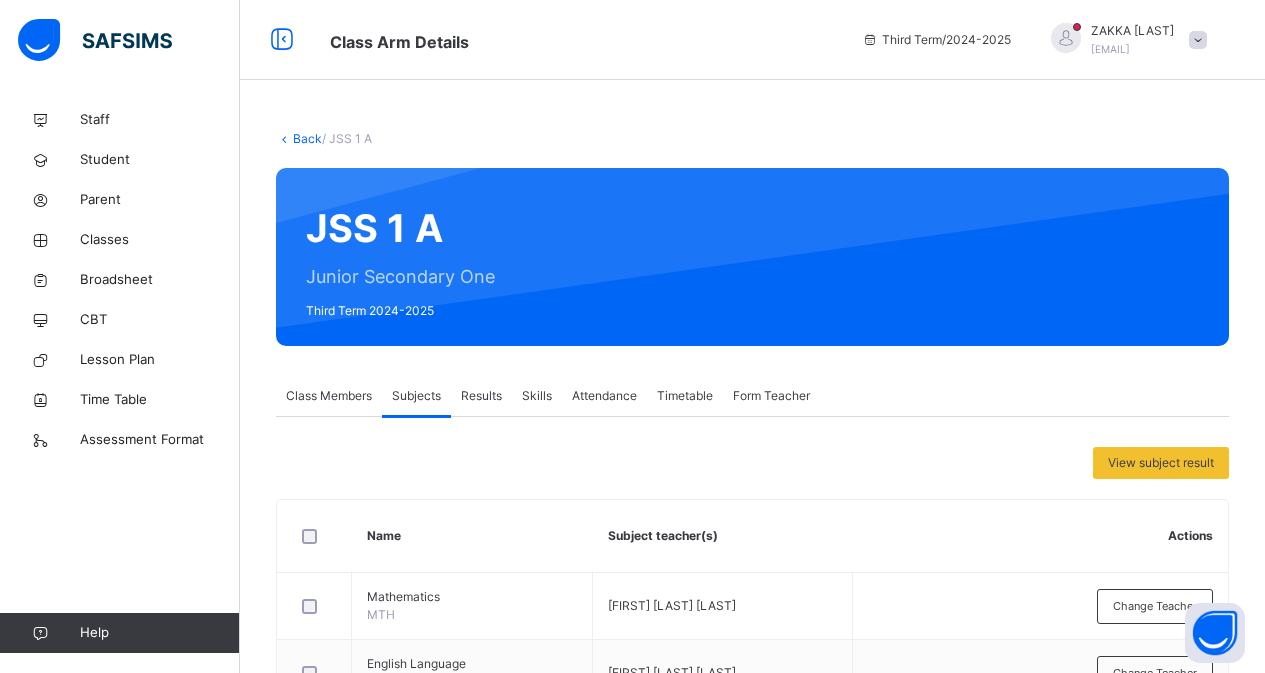 scroll, scrollTop: 400, scrollLeft: 0, axis: vertical 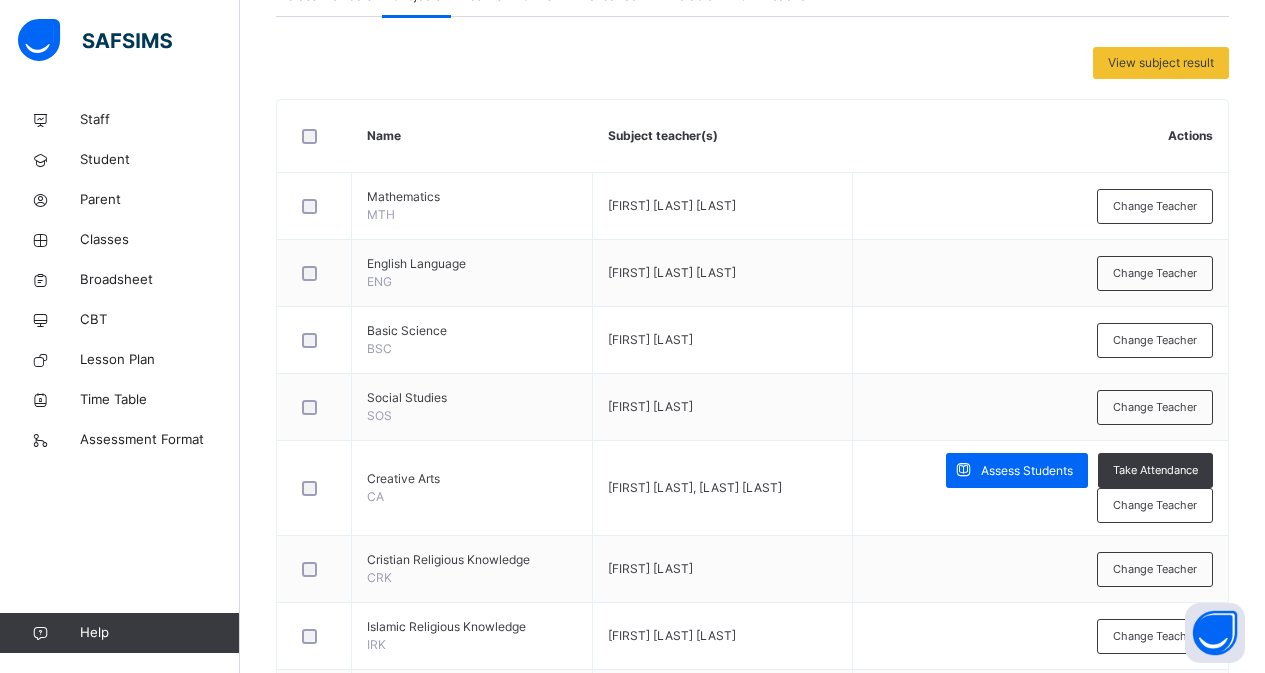 click on "Assess Students" at bounding box center (1027, 471) 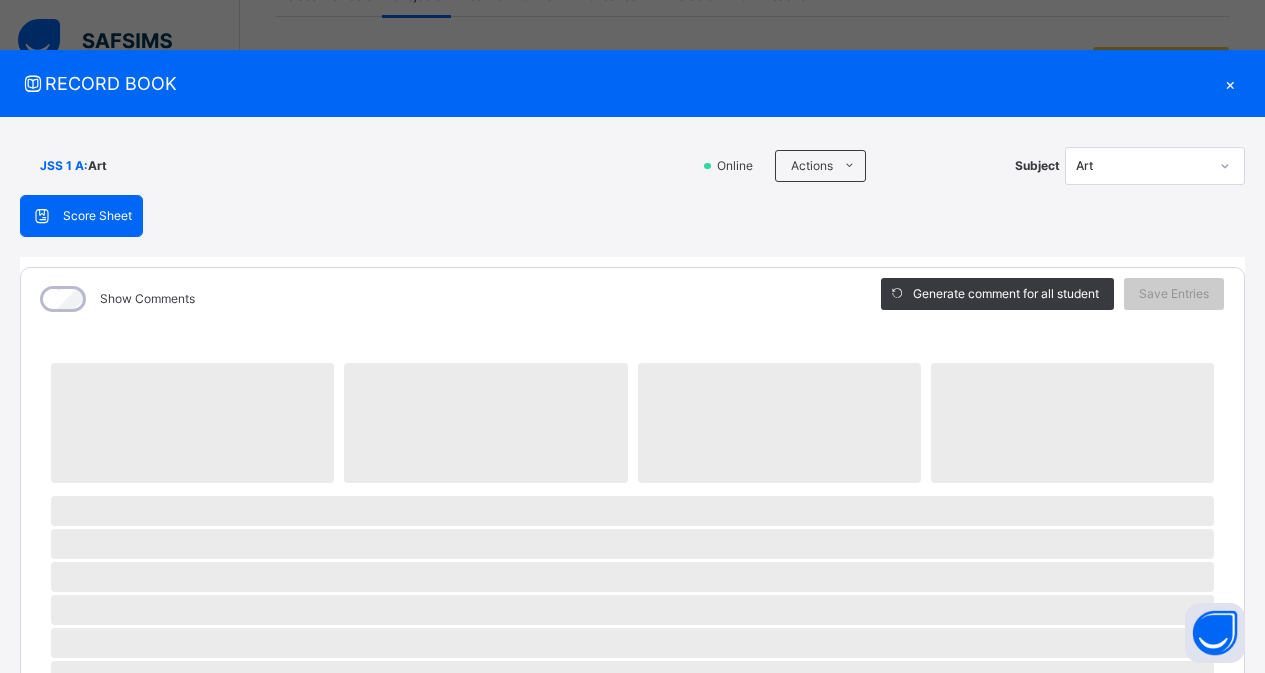 scroll, scrollTop: 200, scrollLeft: 0, axis: vertical 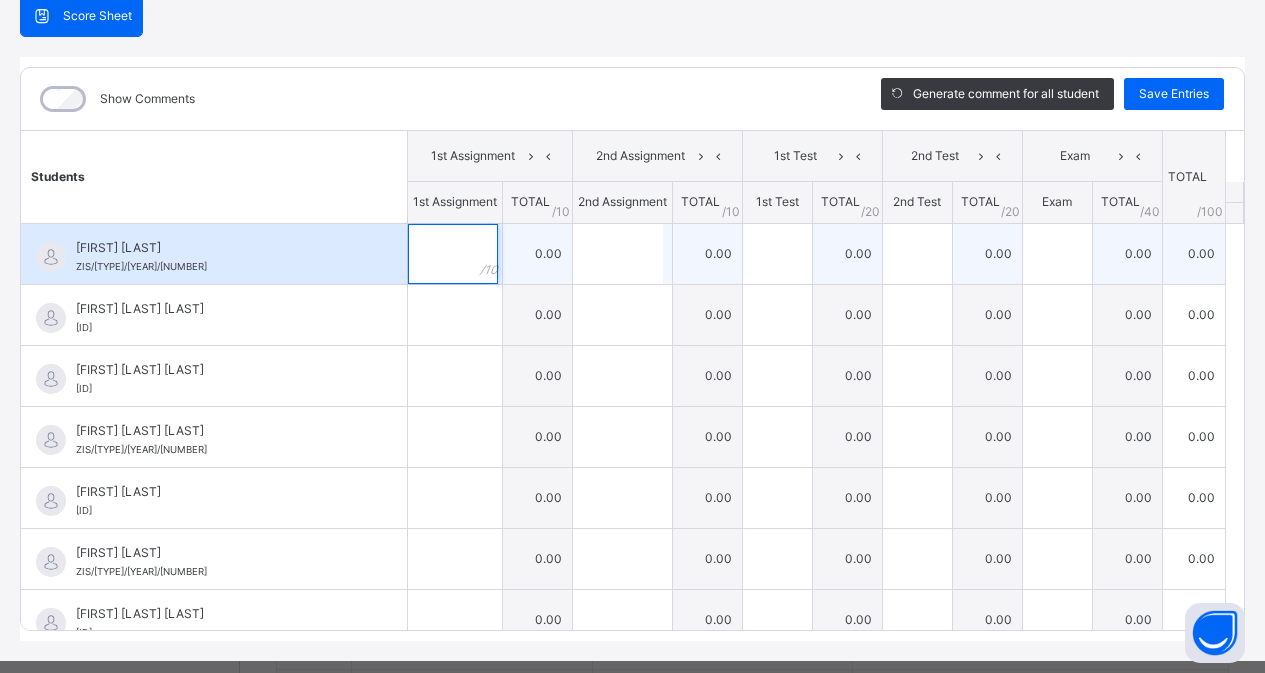 click at bounding box center (453, 254) 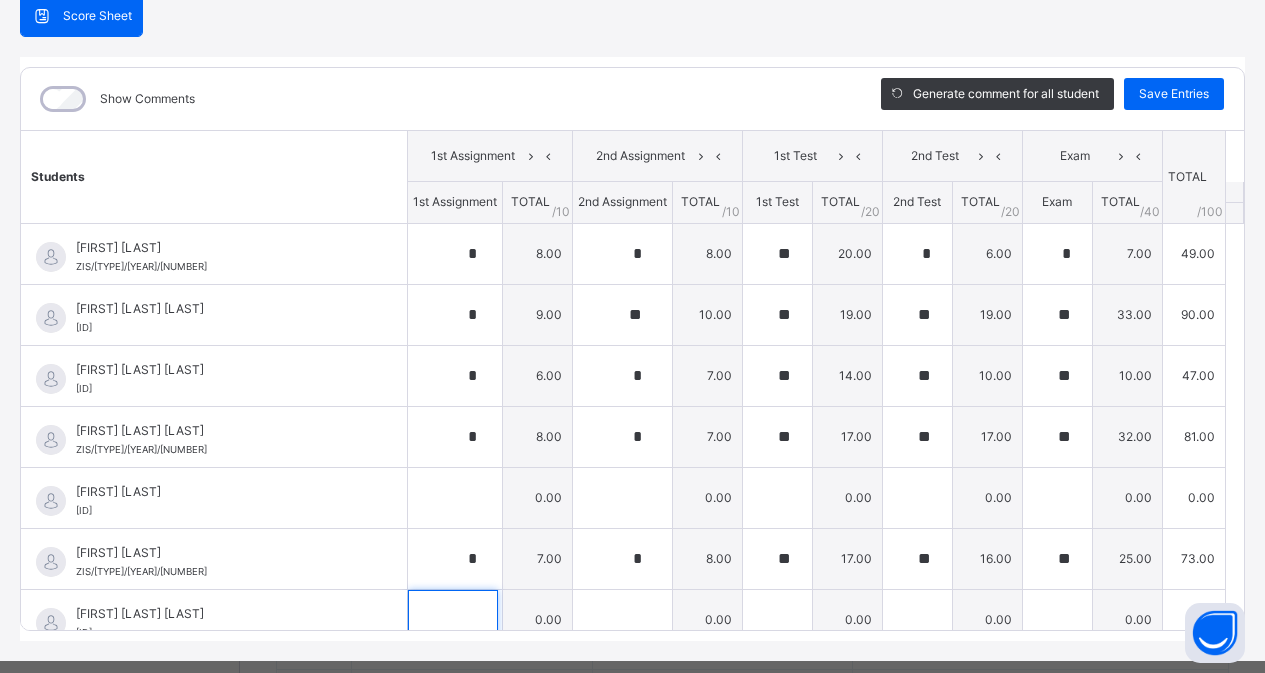 scroll, scrollTop: 20, scrollLeft: 0, axis: vertical 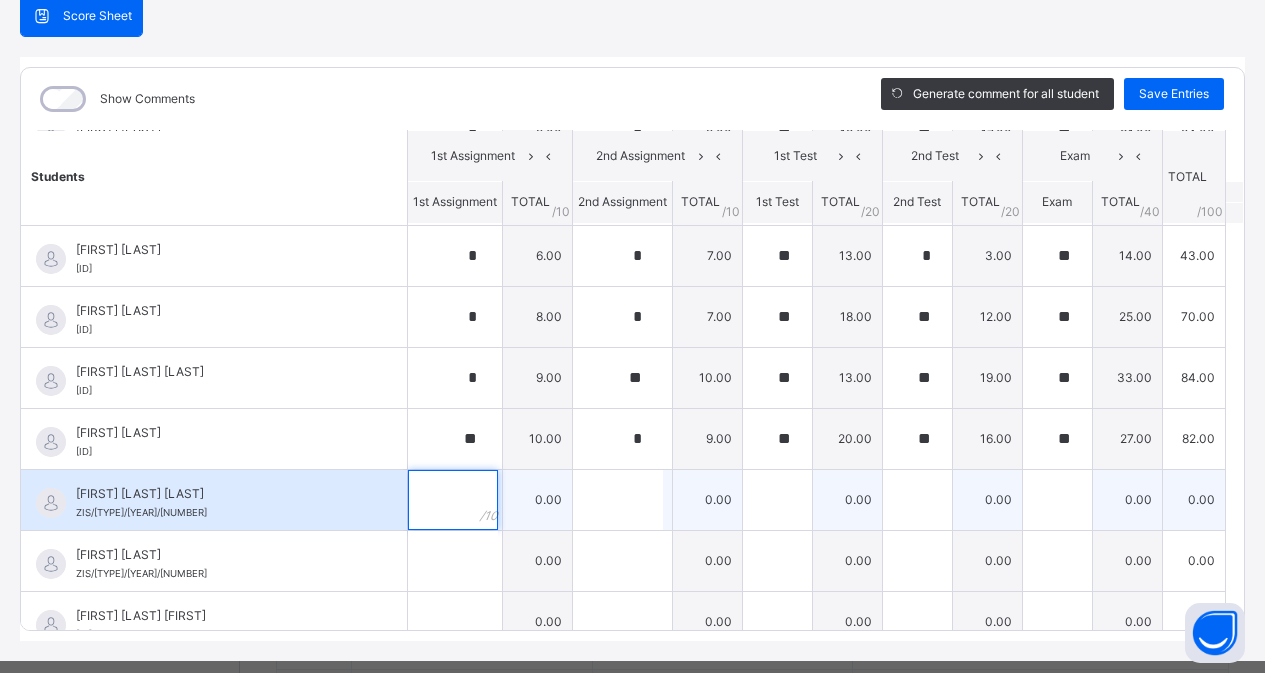 click at bounding box center (453, 500) 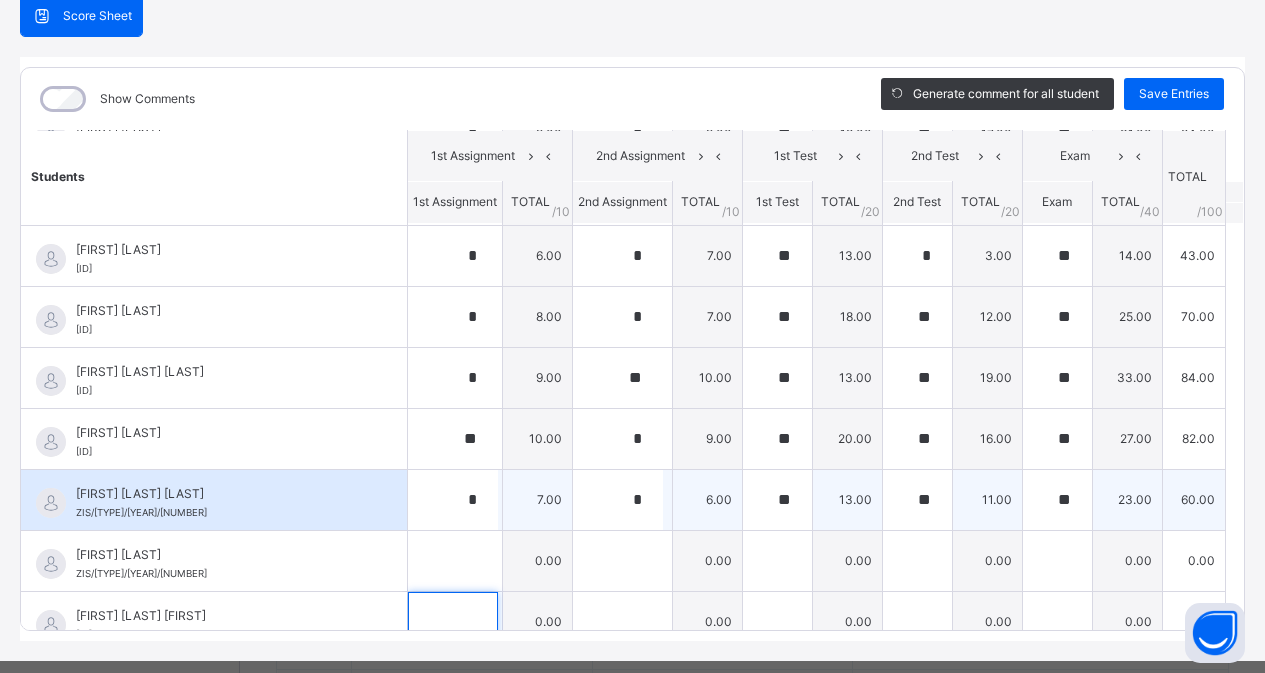scroll, scrollTop: 1240, scrollLeft: 0, axis: vertical 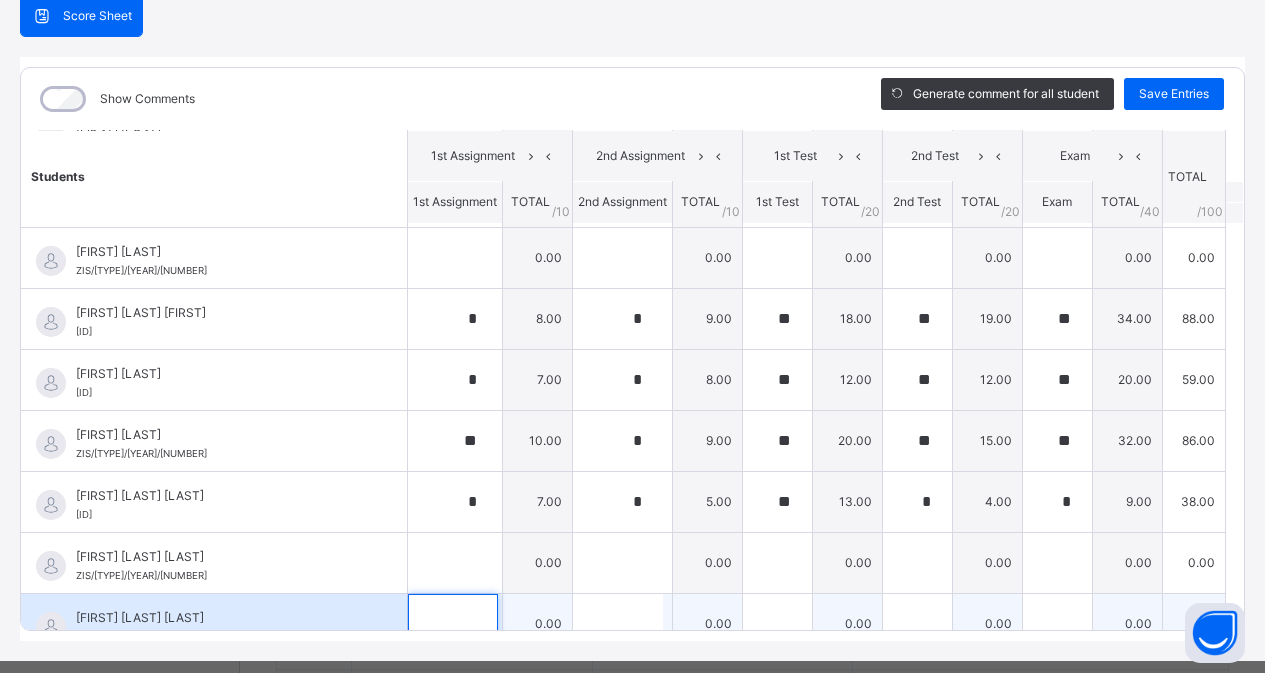 click at bounding box center [453, 624] 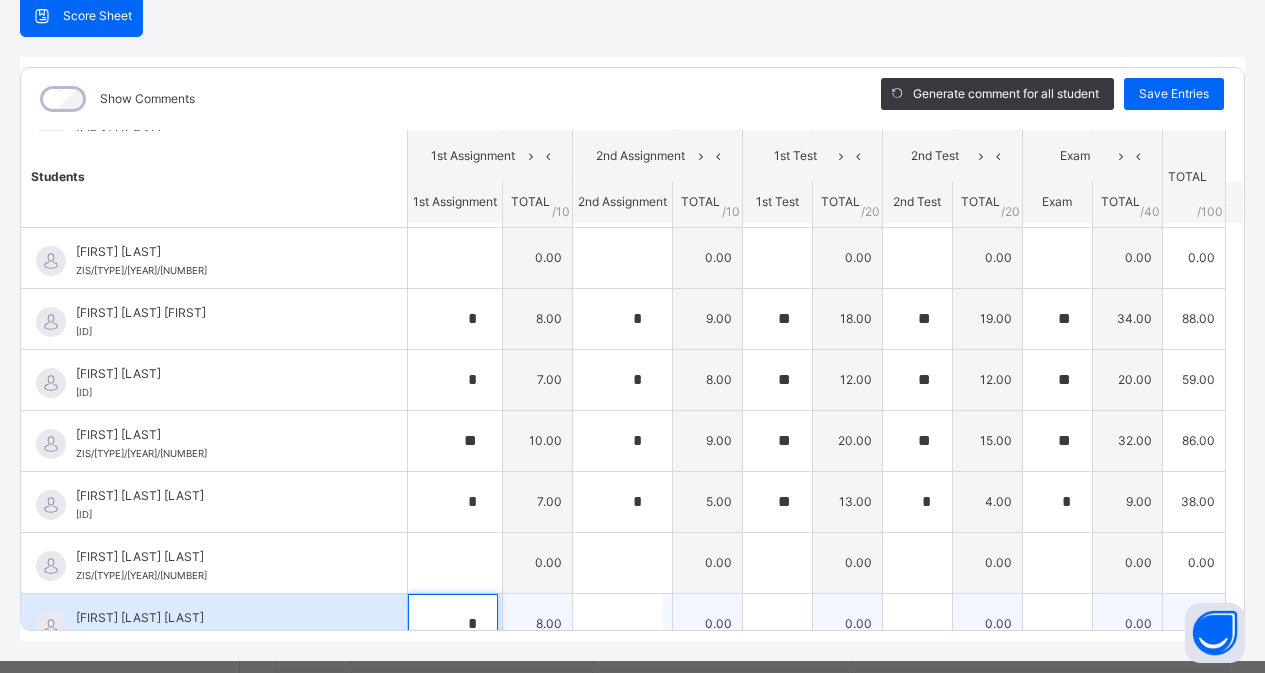 scroll, scrollTop: 1545, scrollLeft: 0, axis: vertical 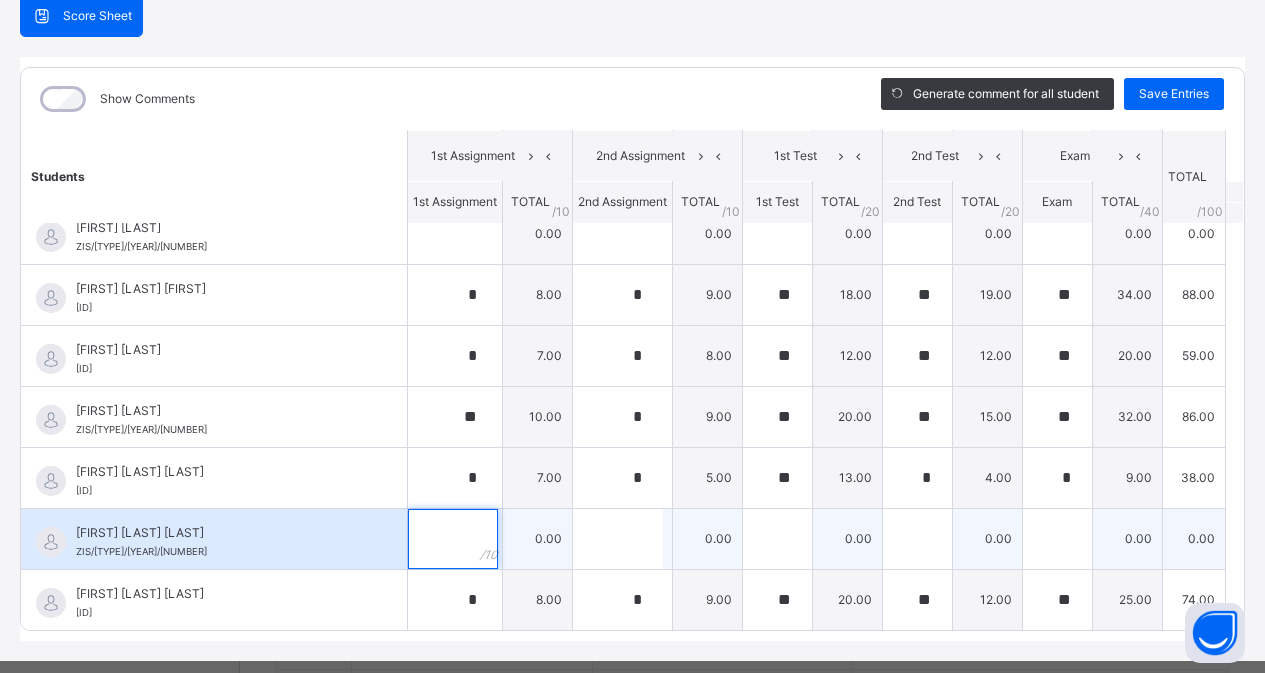 click at bounding box center (455, 539) 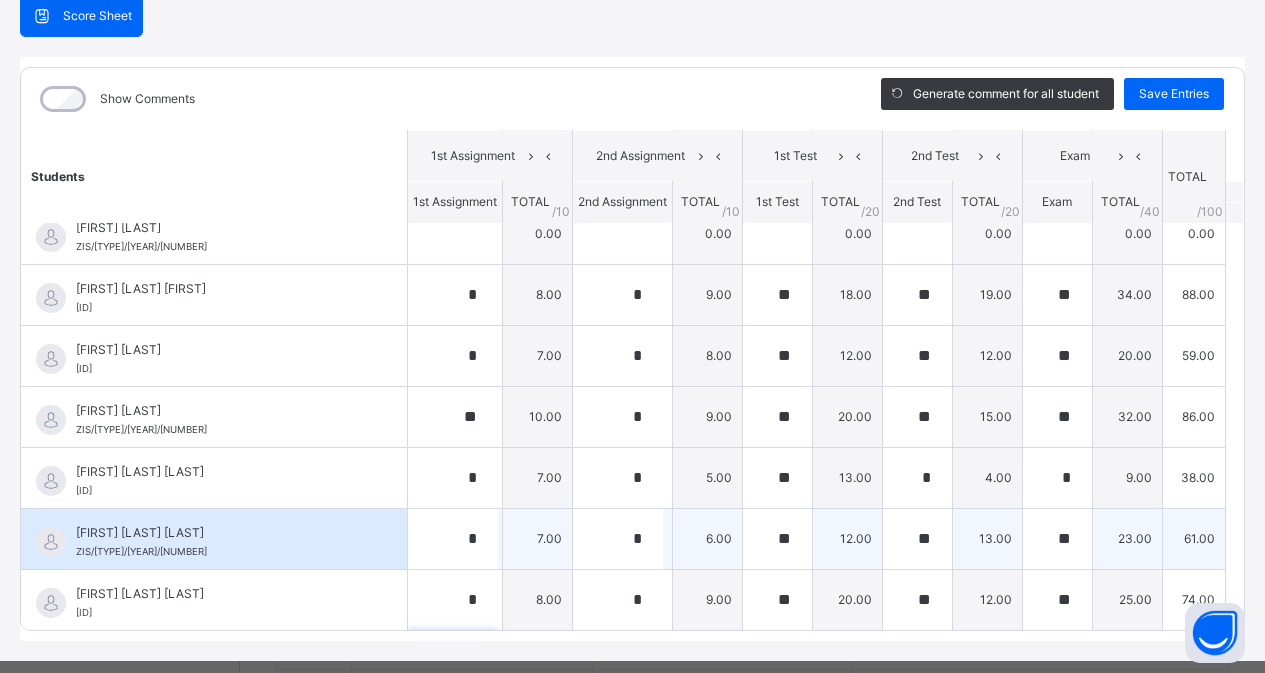 scroll, scrollTop: 1826, scrollLeft: 0, axis: vertical 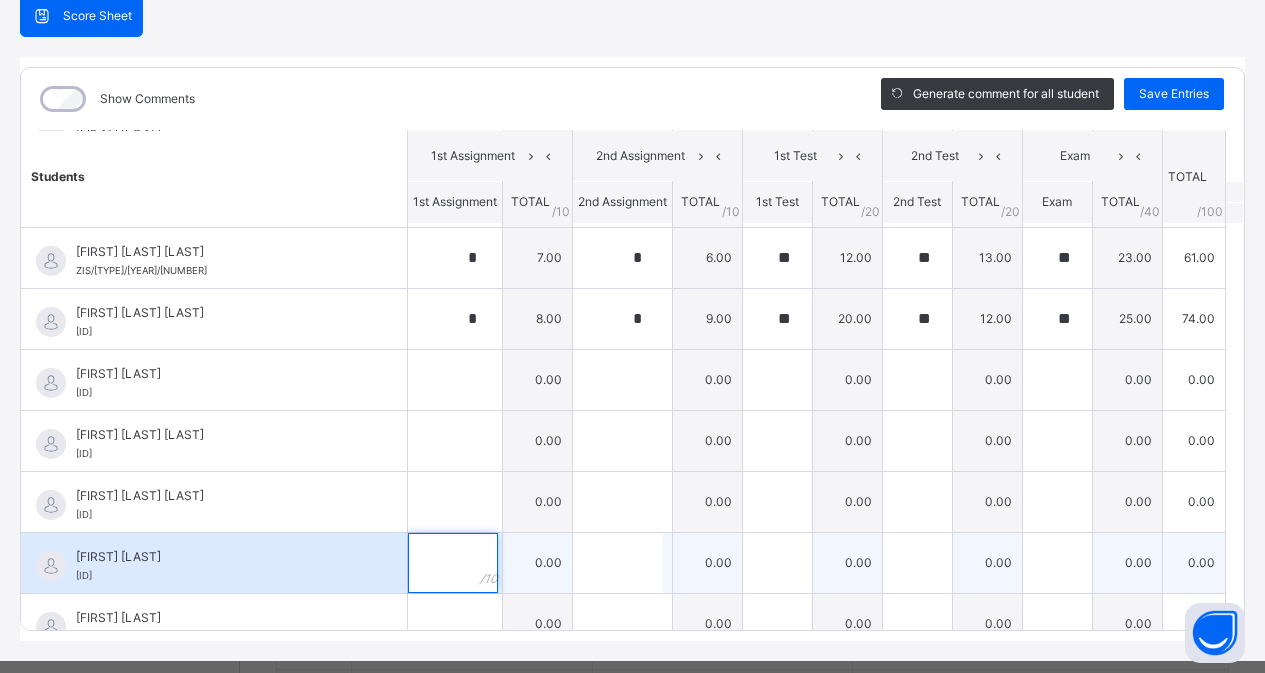 click at bounding box center [453, 563] 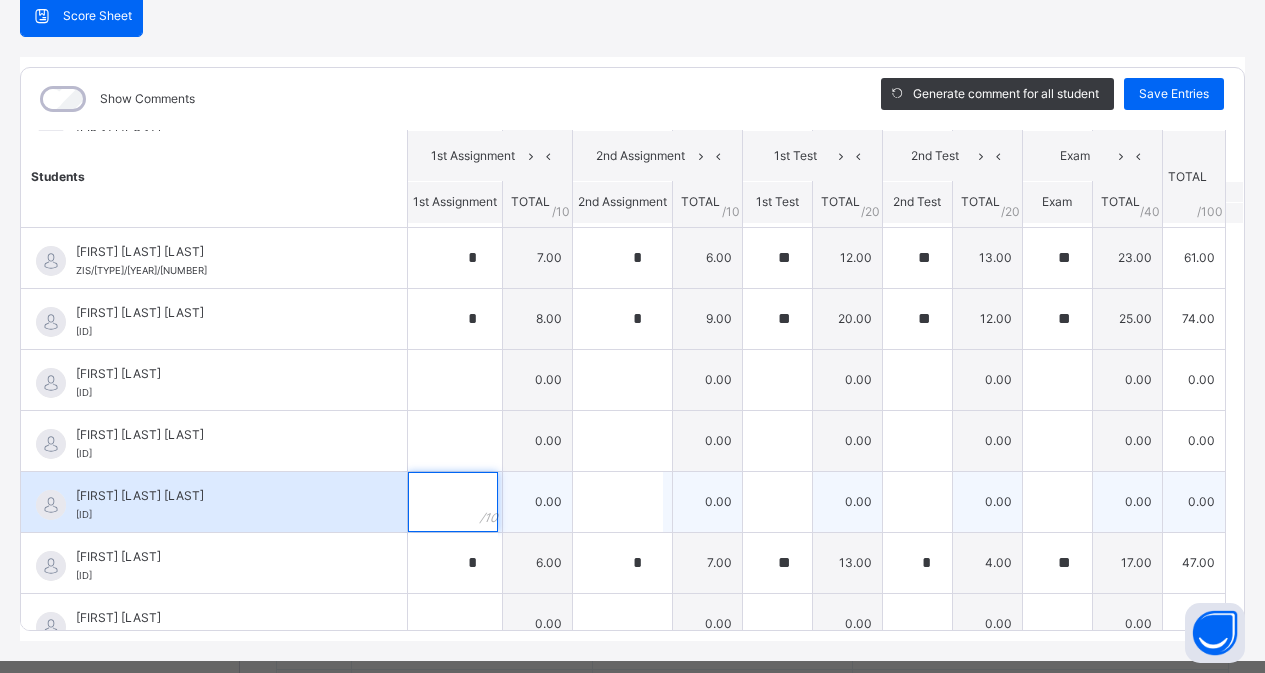 click at bounding box center (453, 502) 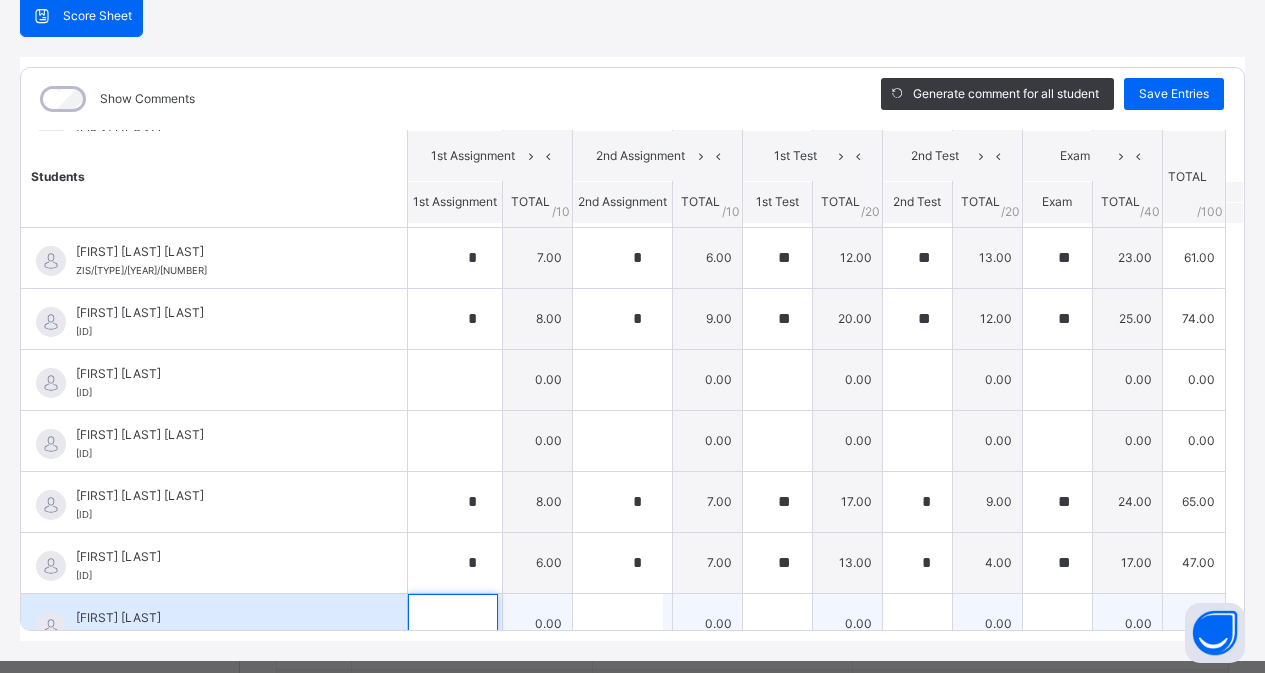 click at bounding box center [453, 624] 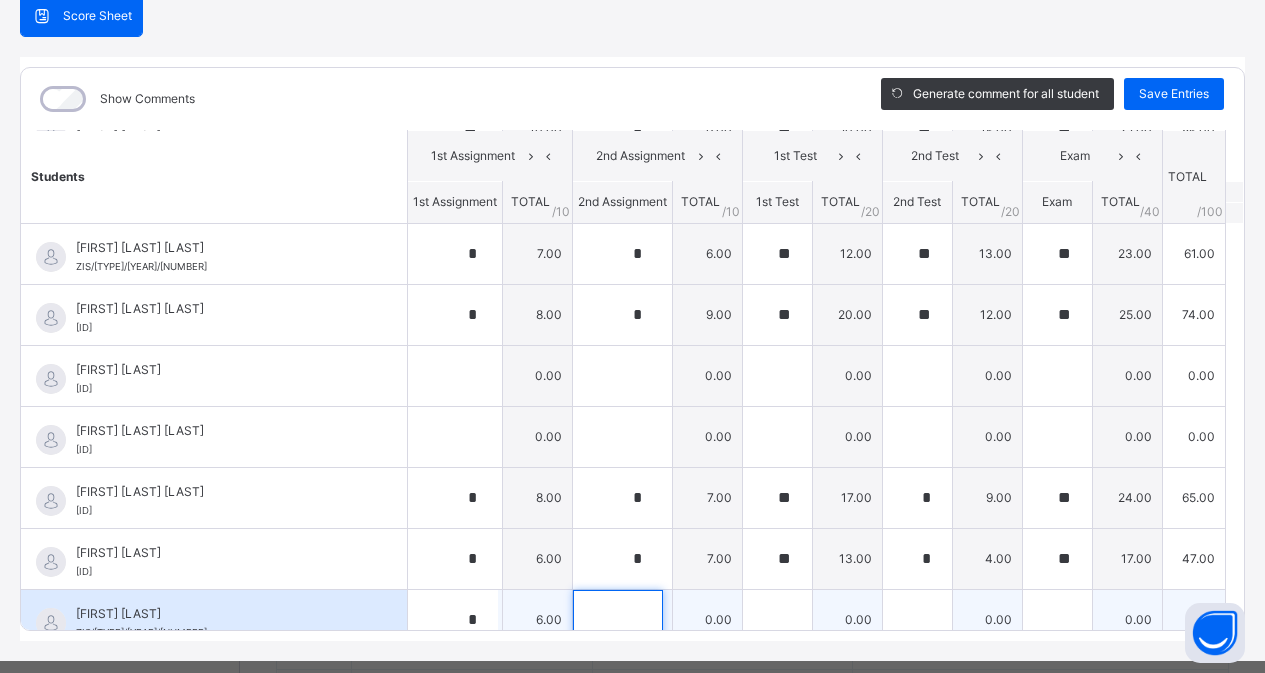 scroll, scrollTop: 1850, scrollLeft: 0, axis: vertical 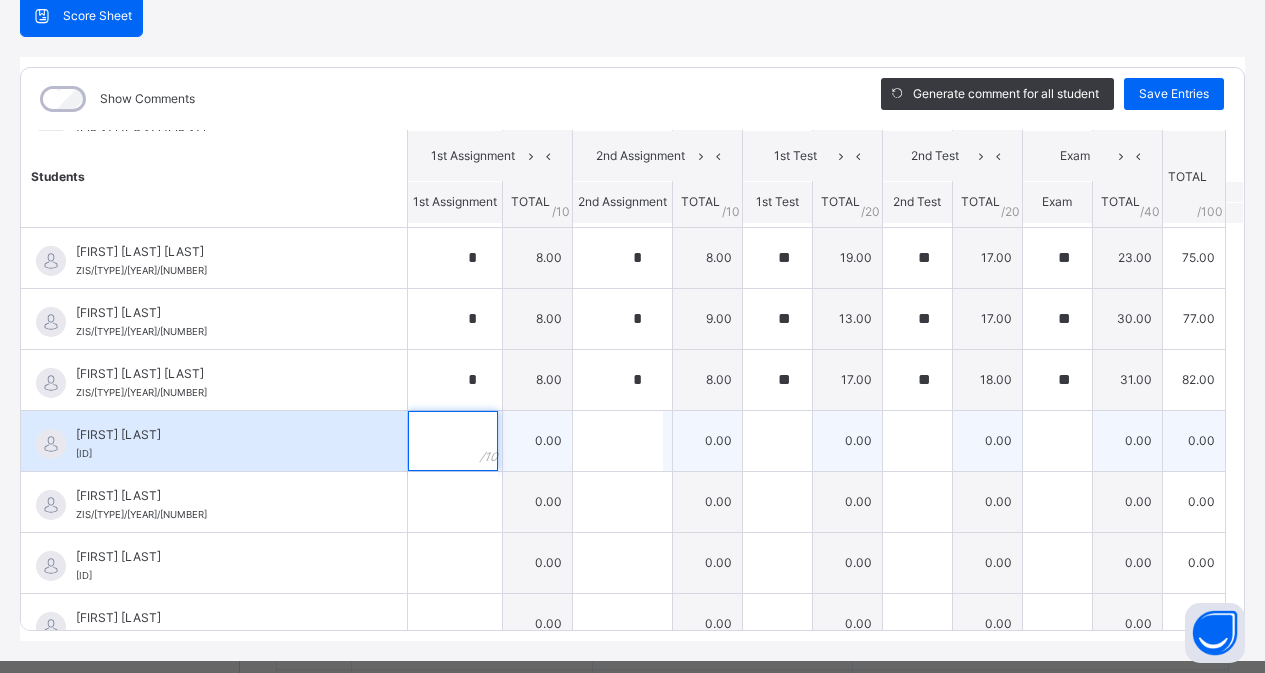 click at bounding box center [453, 441] 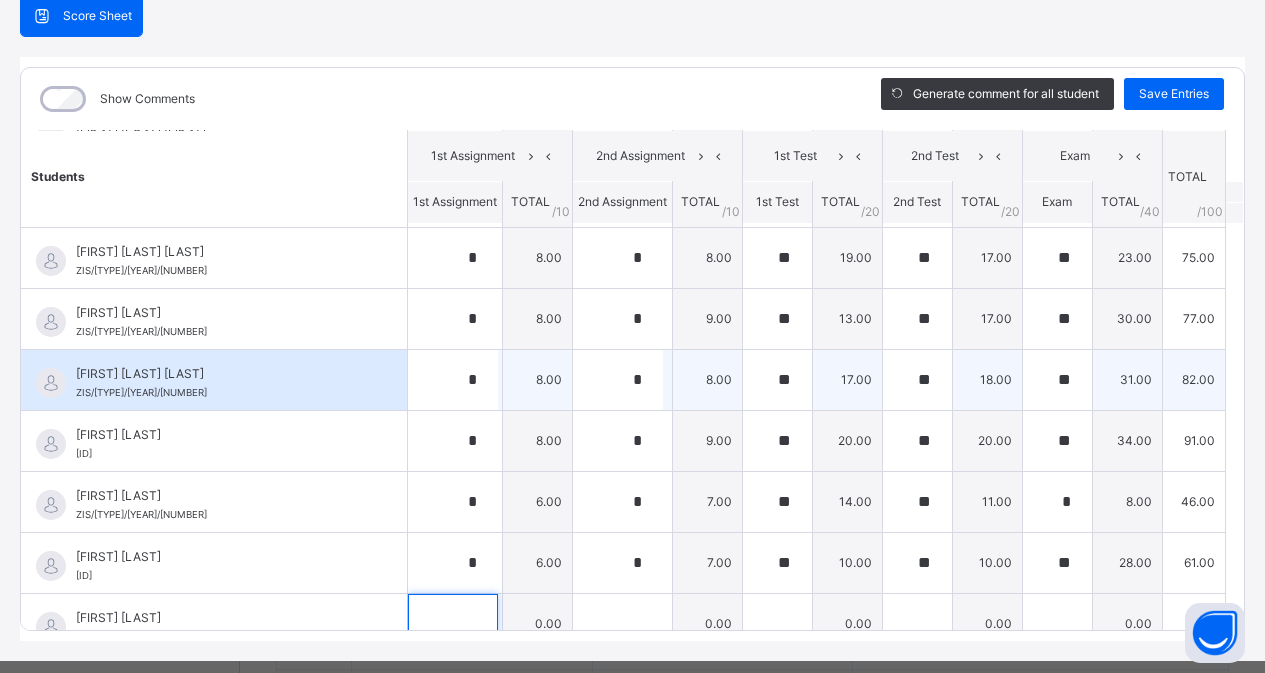 scroll, scrollTop: 2460, scrollLeft: 0, axis: vertical 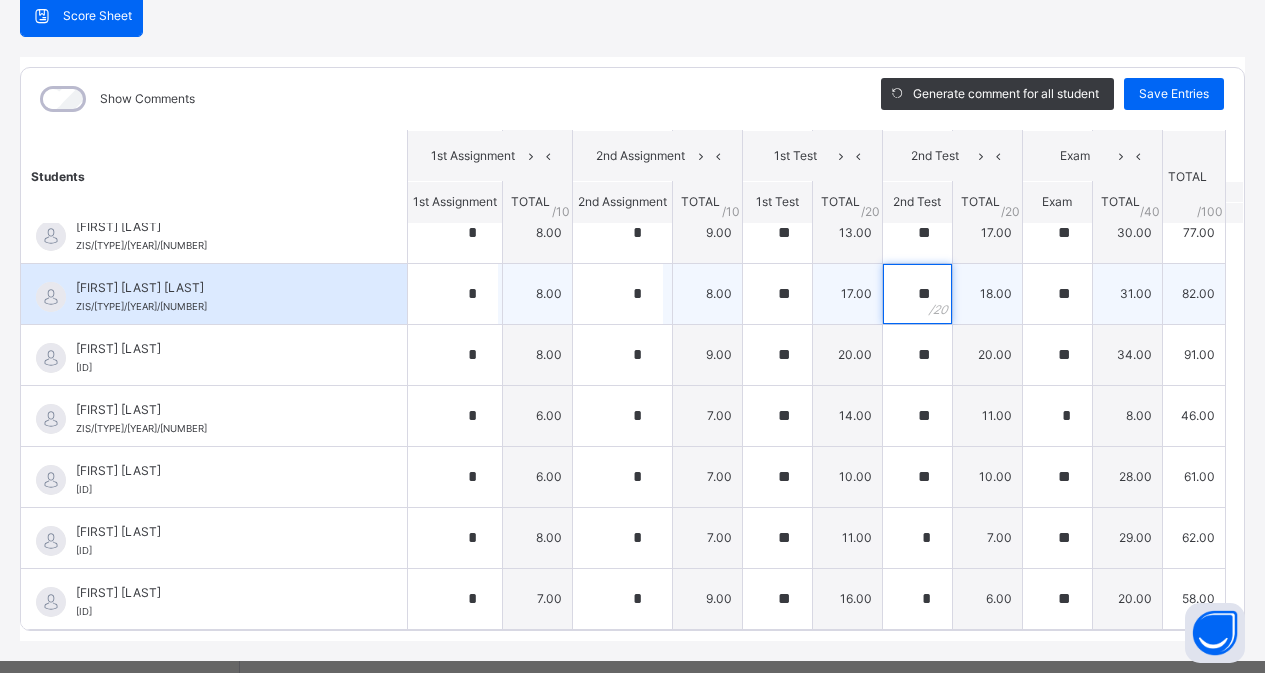 click on "**" at bounding box center [917, 294] 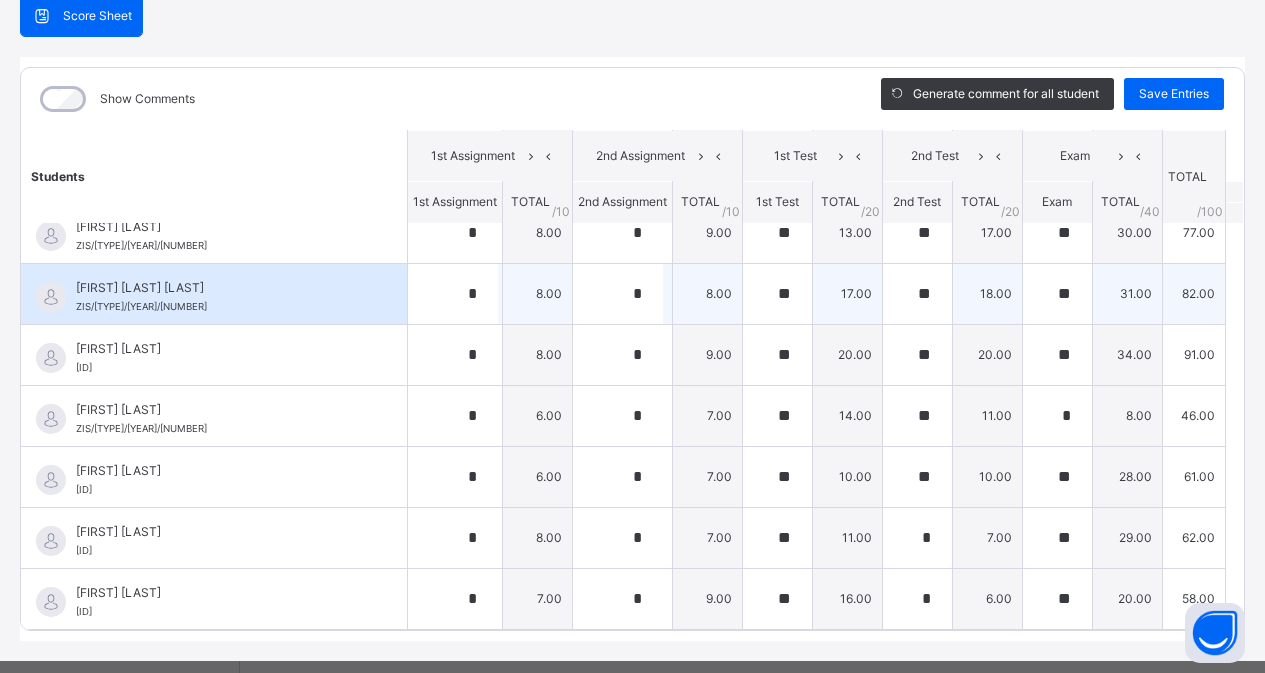 click on "17.00" at bounding box center [847, 293] 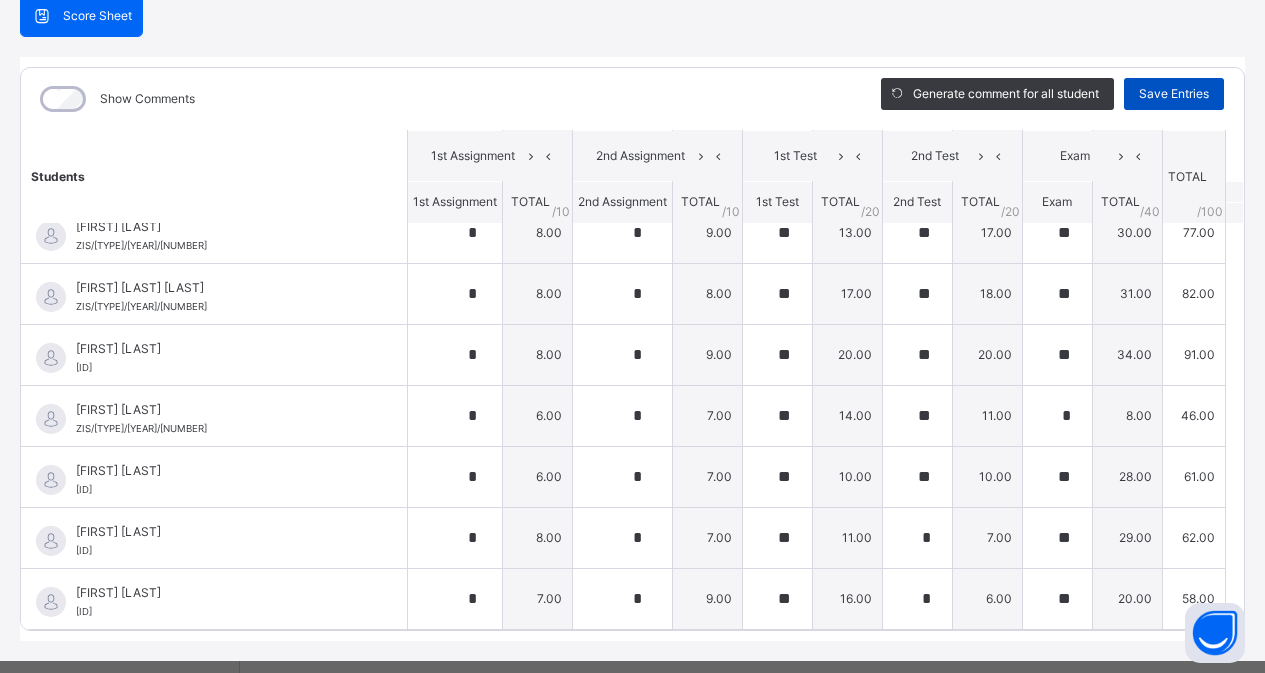 click on "Save Entries" at bounding box center (1174, 94) 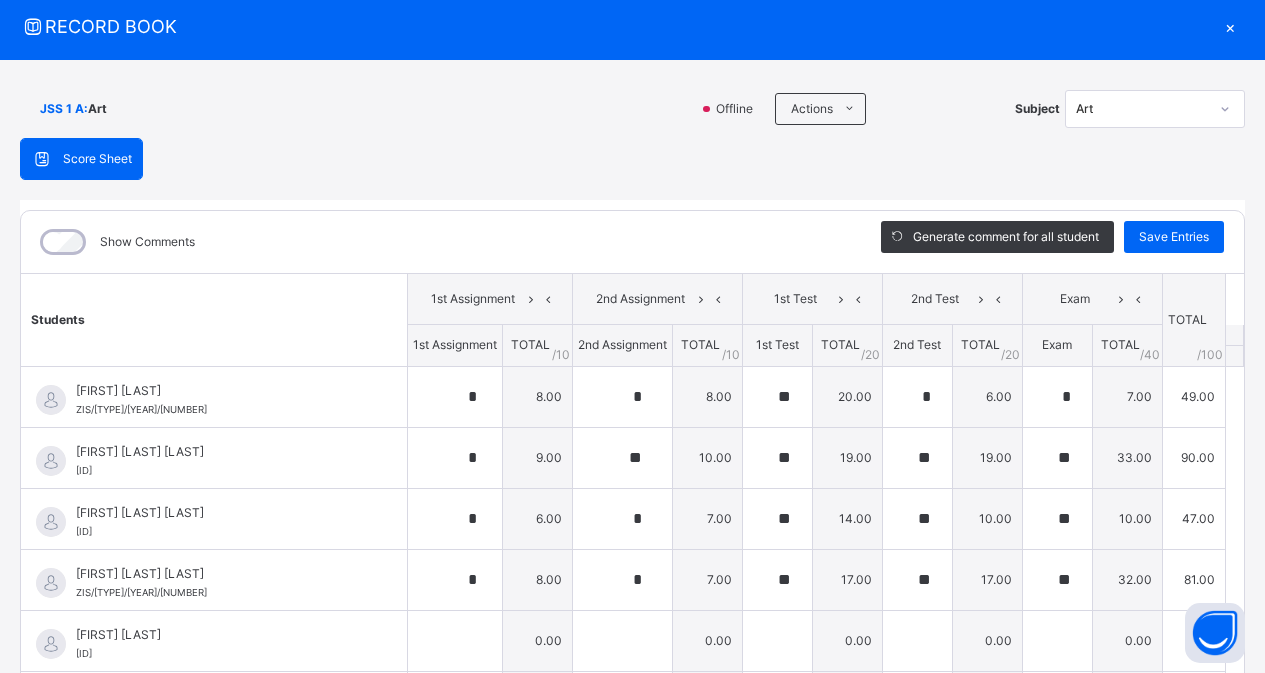 scroll, scrollTop: 0, scrollLeft: 0, axis: both 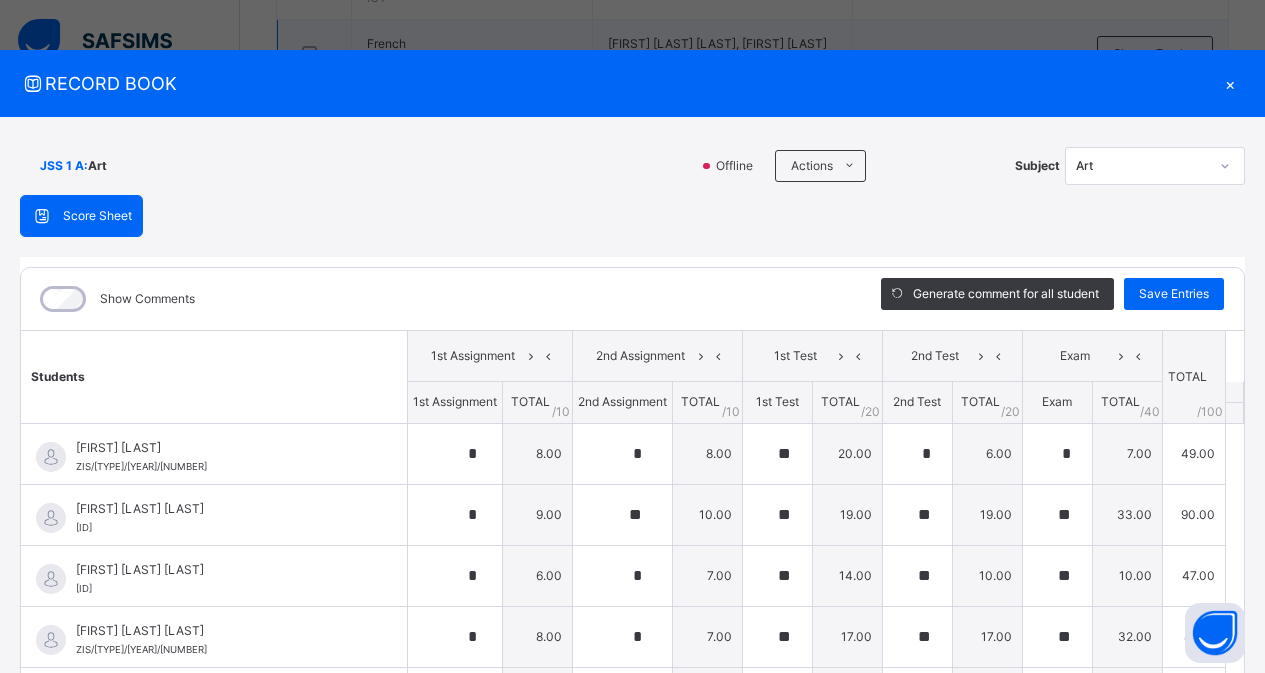 click on "×" at bounding box center (1230, 83) 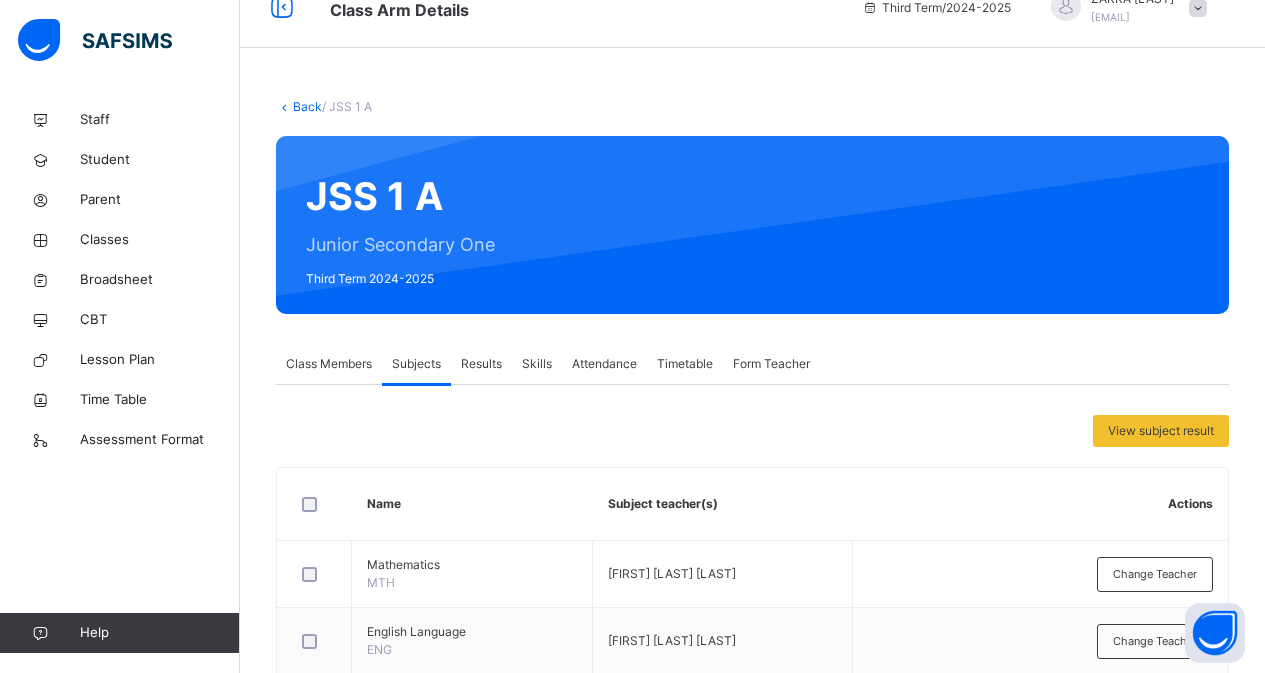 scroll, scrollTop: 0, scrollLeft: 0, axis: both 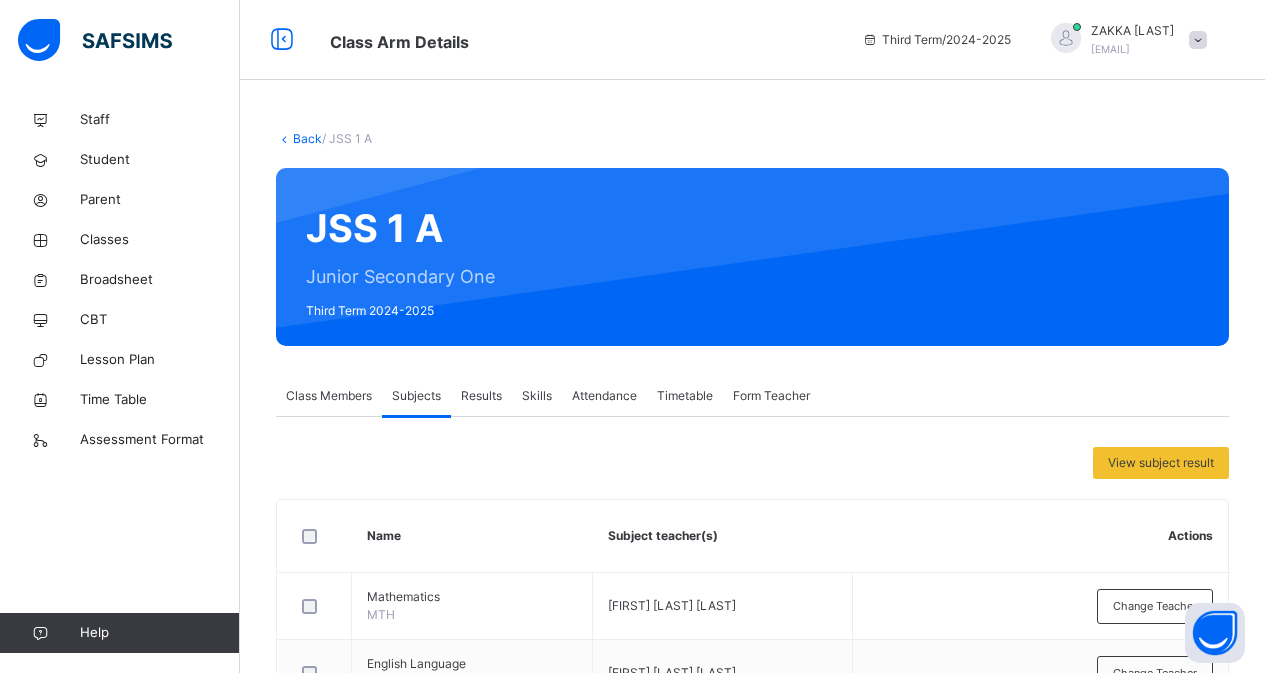click at bounding box center [1198, 40] 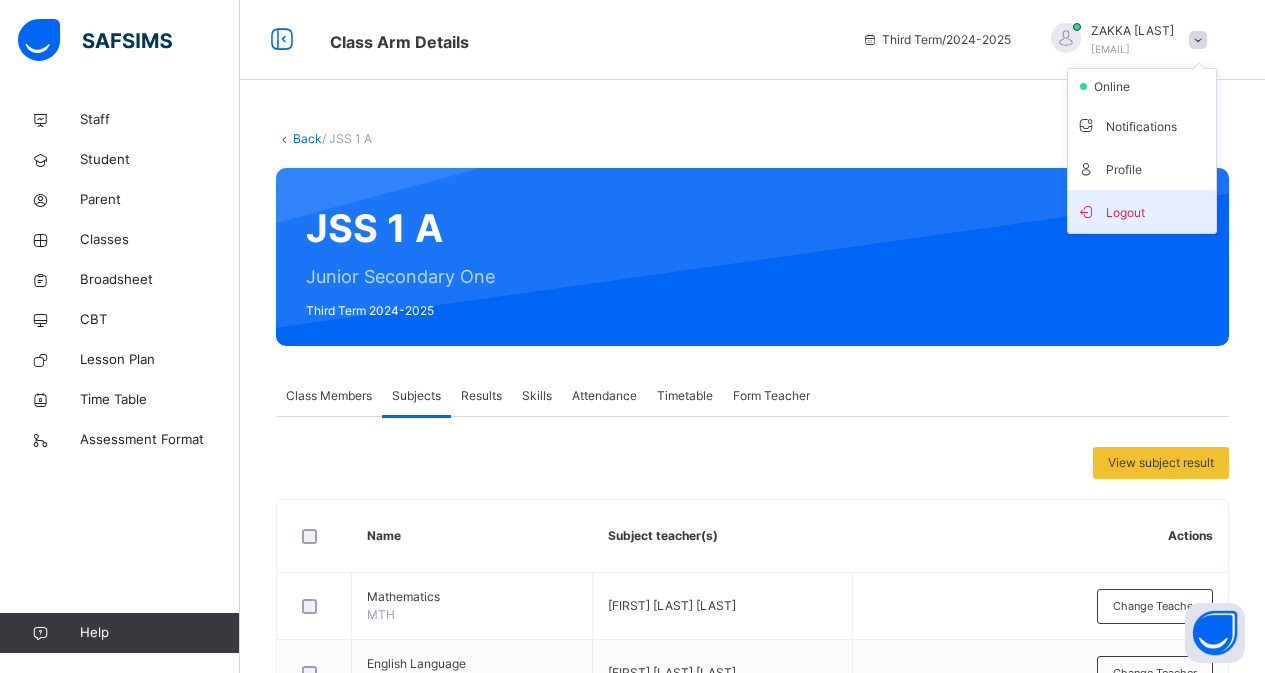 click on "Logout" at bounding box center (1142, 211) 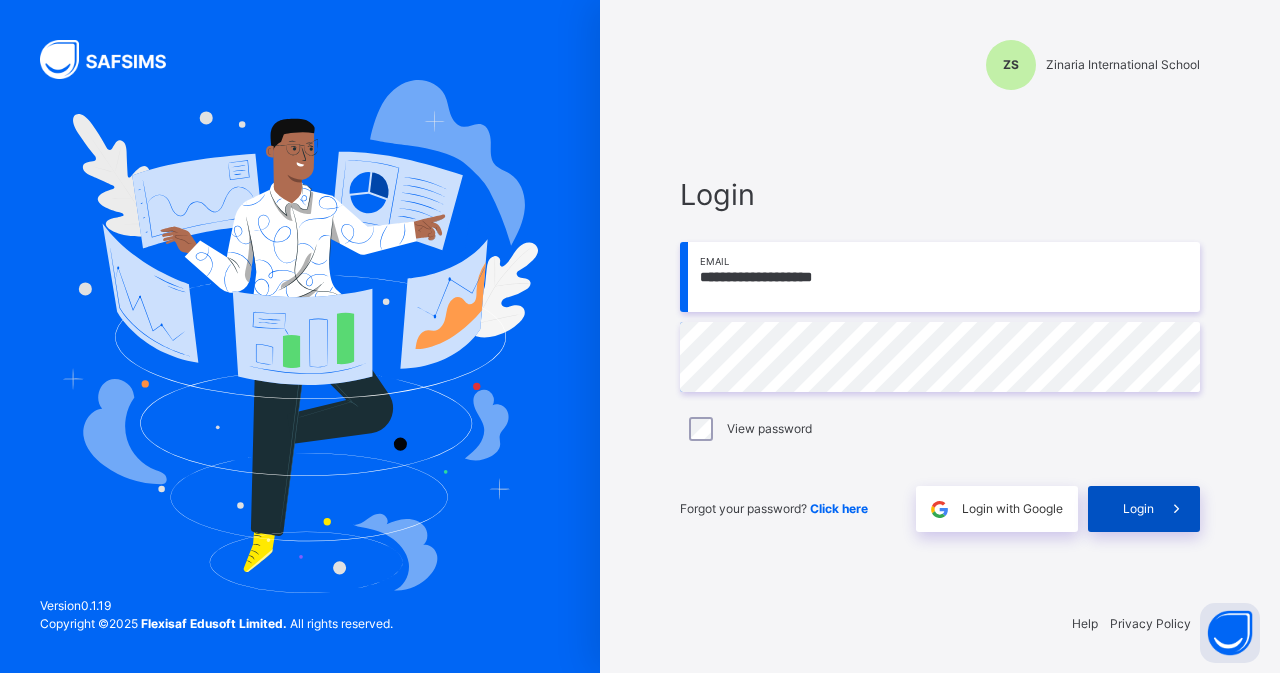 click on "Login" at bounding box center (1138, 509) 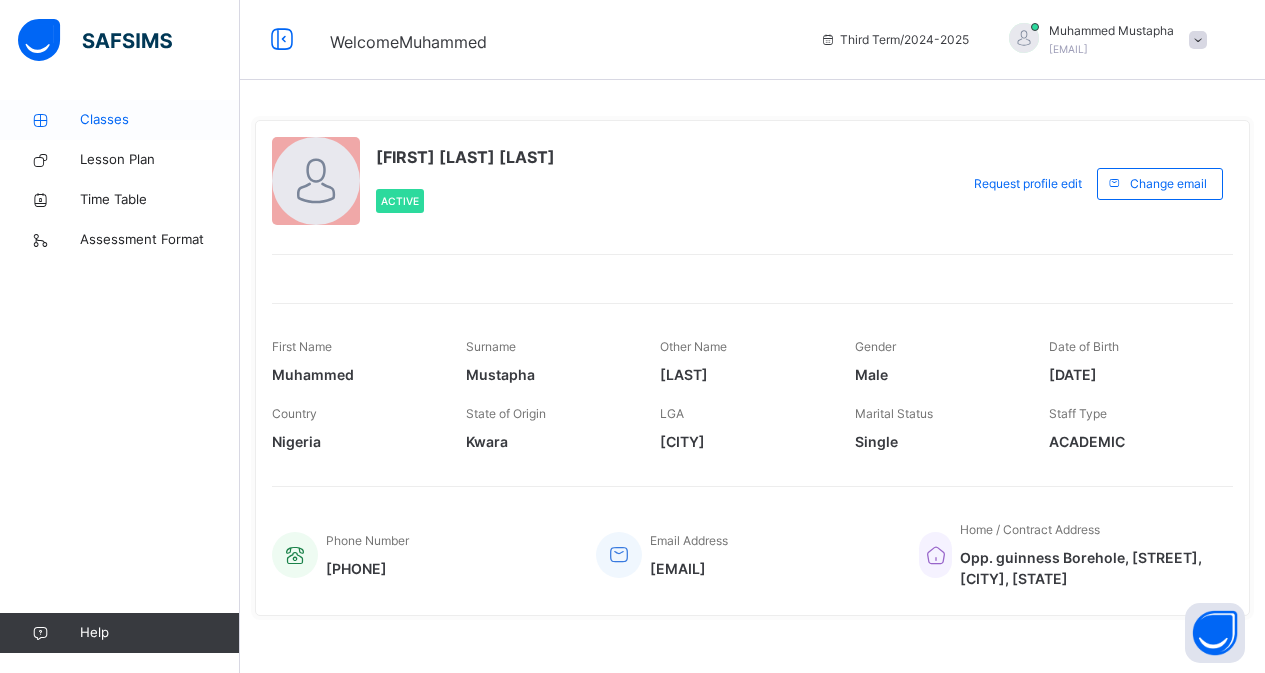 click on "Classes" at bounding box center (160, 120) 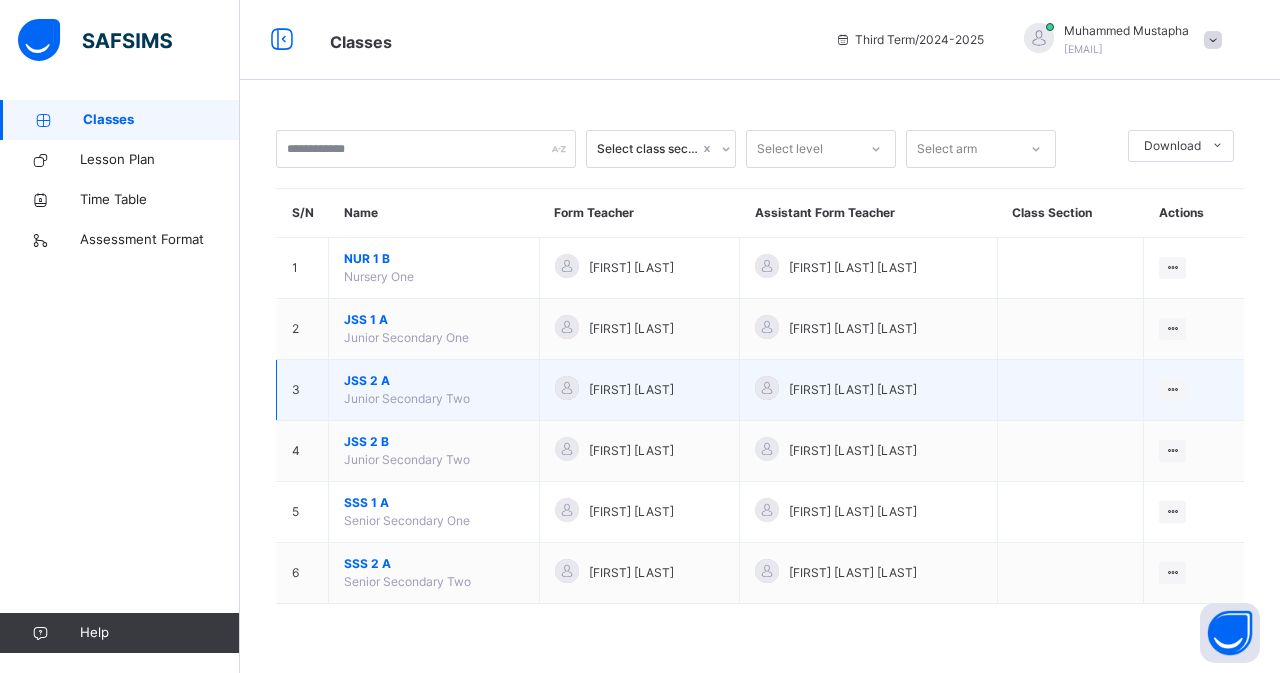 click on "JSS 2   A" at bounding box center (434, 381) 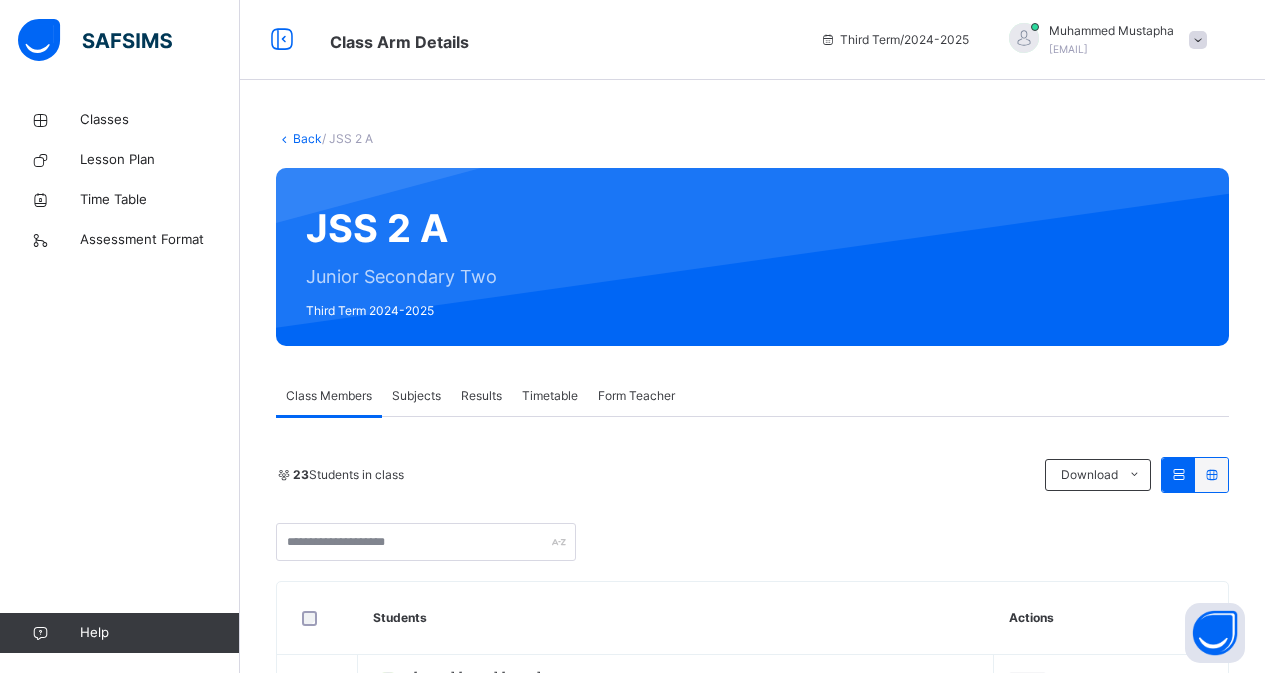 click on "Subjects" at bounding box center [416, 396] 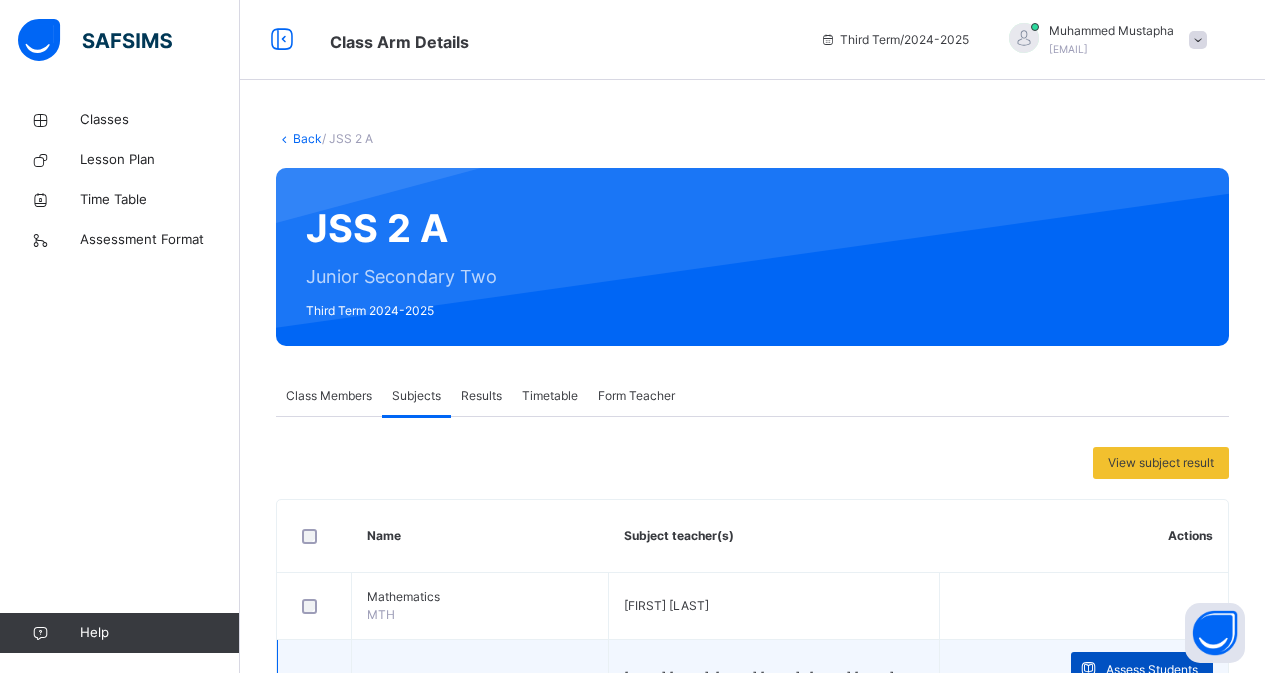 click at bounding box center [1088, 669] 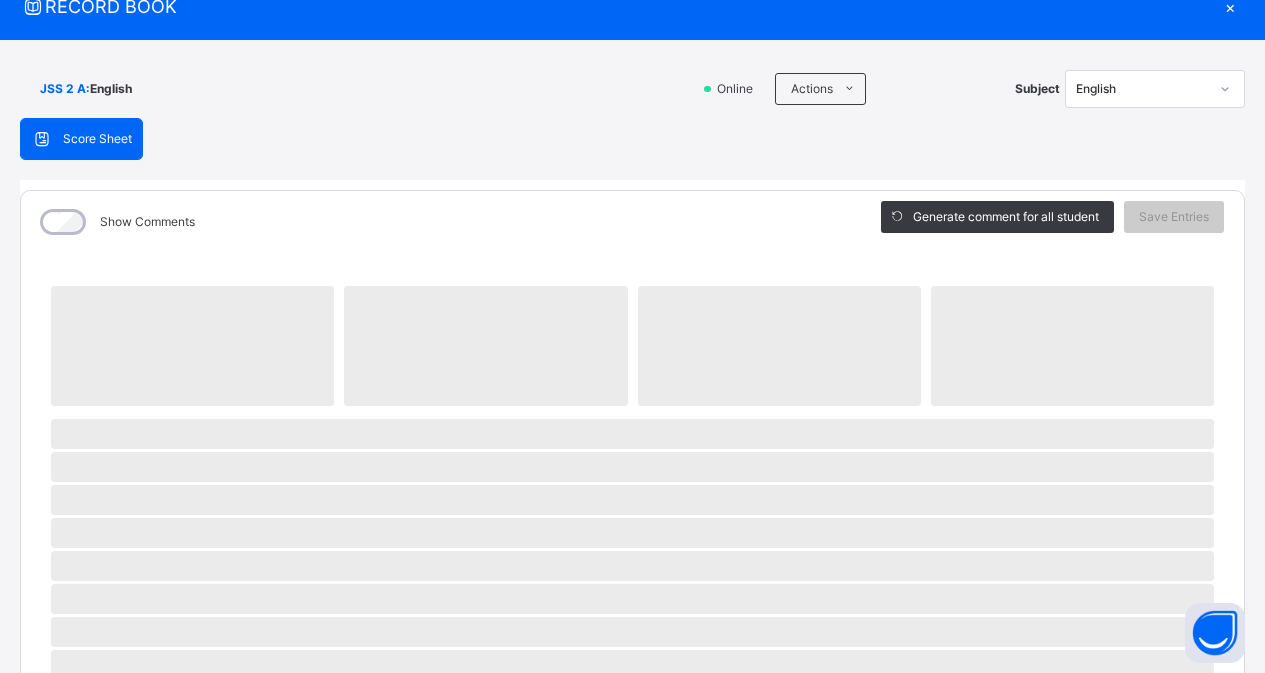scroll, scrollTop: 100, scrollLeft: 0, axis: vertical 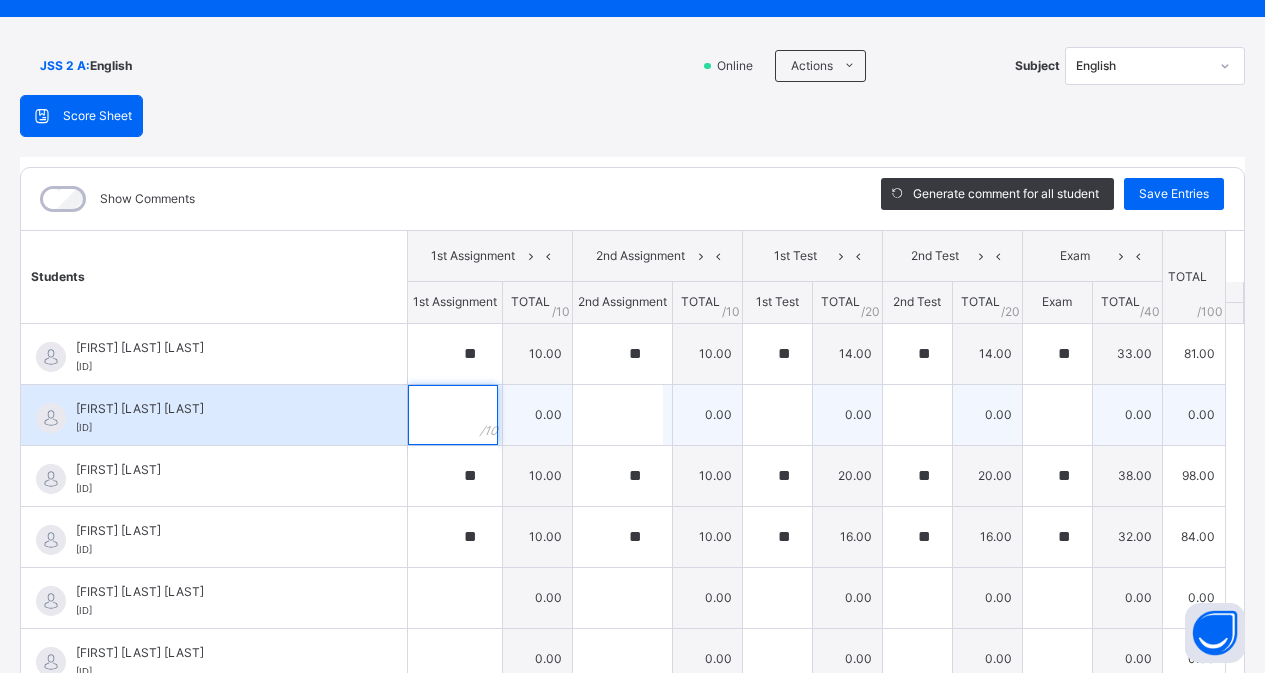 click at bounding box center (453, 415) 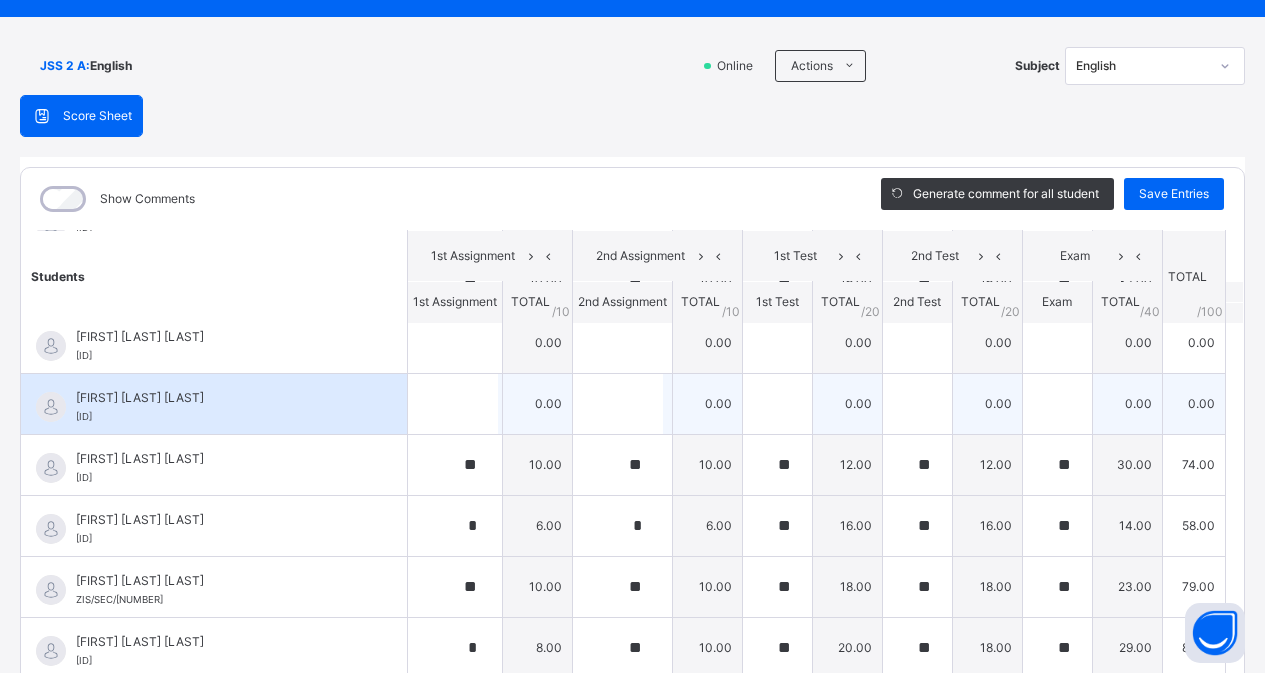 scroll, scrollTop: 300, scrollLeft: 0, axis: vertical 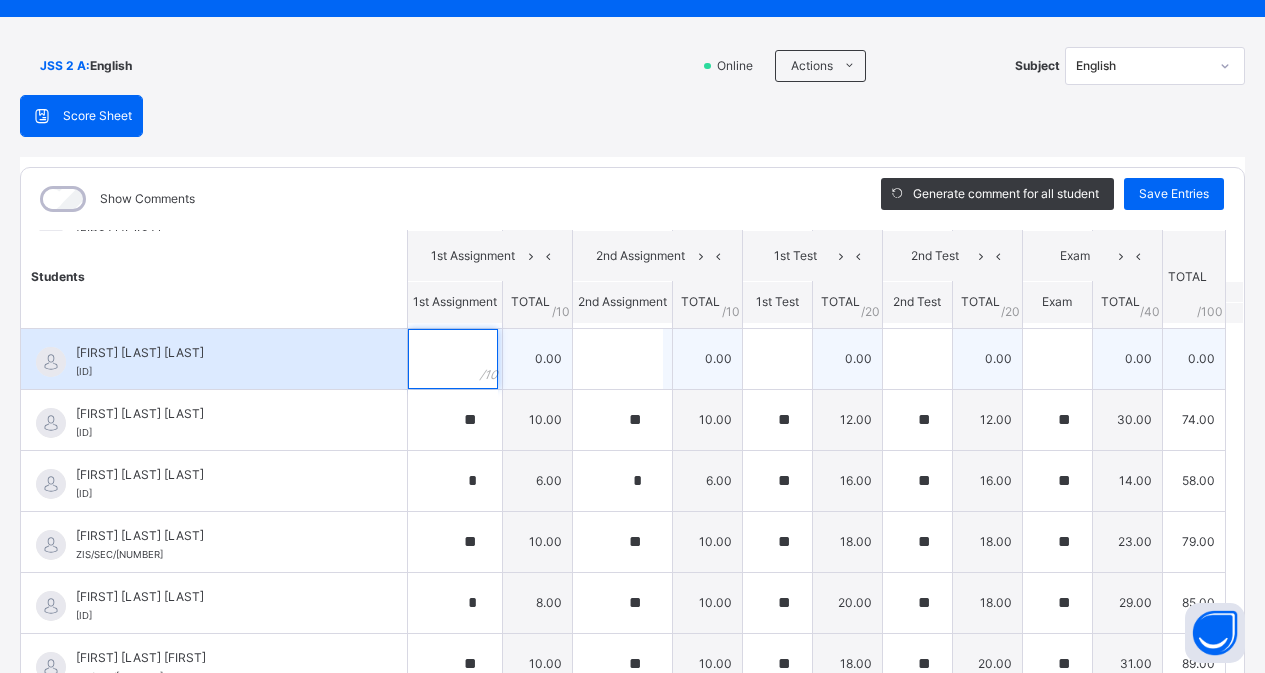 click at bounding box center [453, 359] 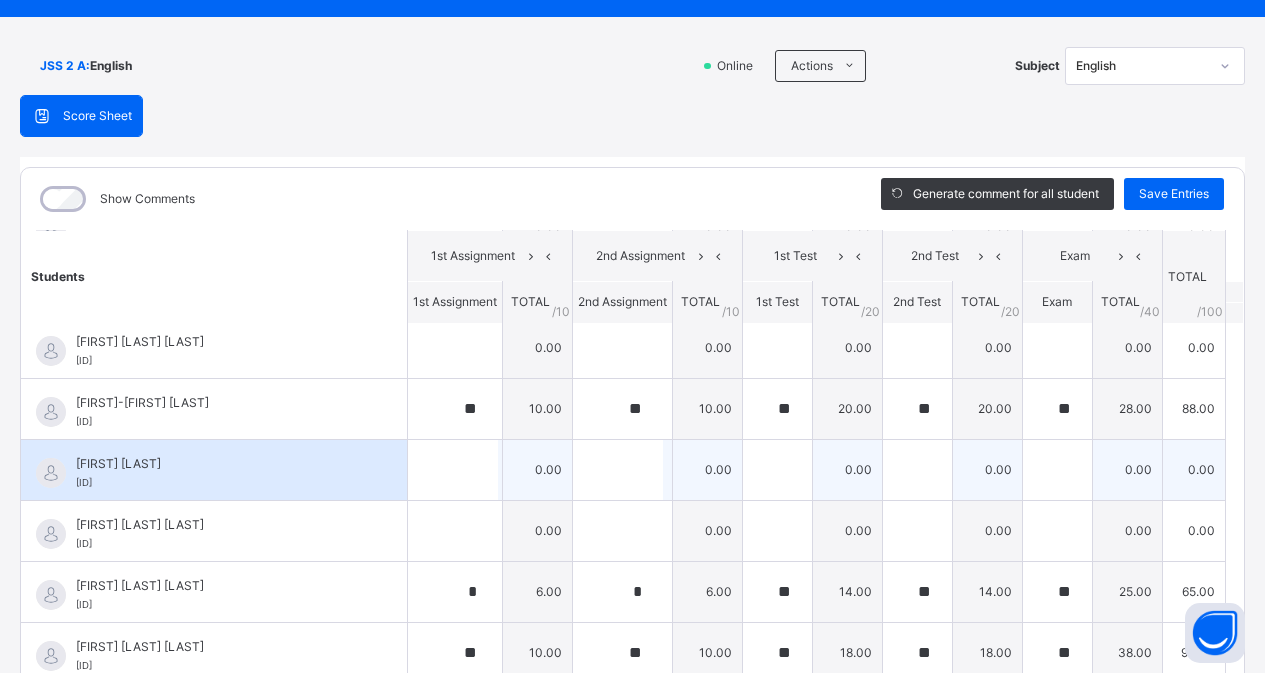 scroll, scrollTop: 997, scrollLeft: 0, axis: vertical 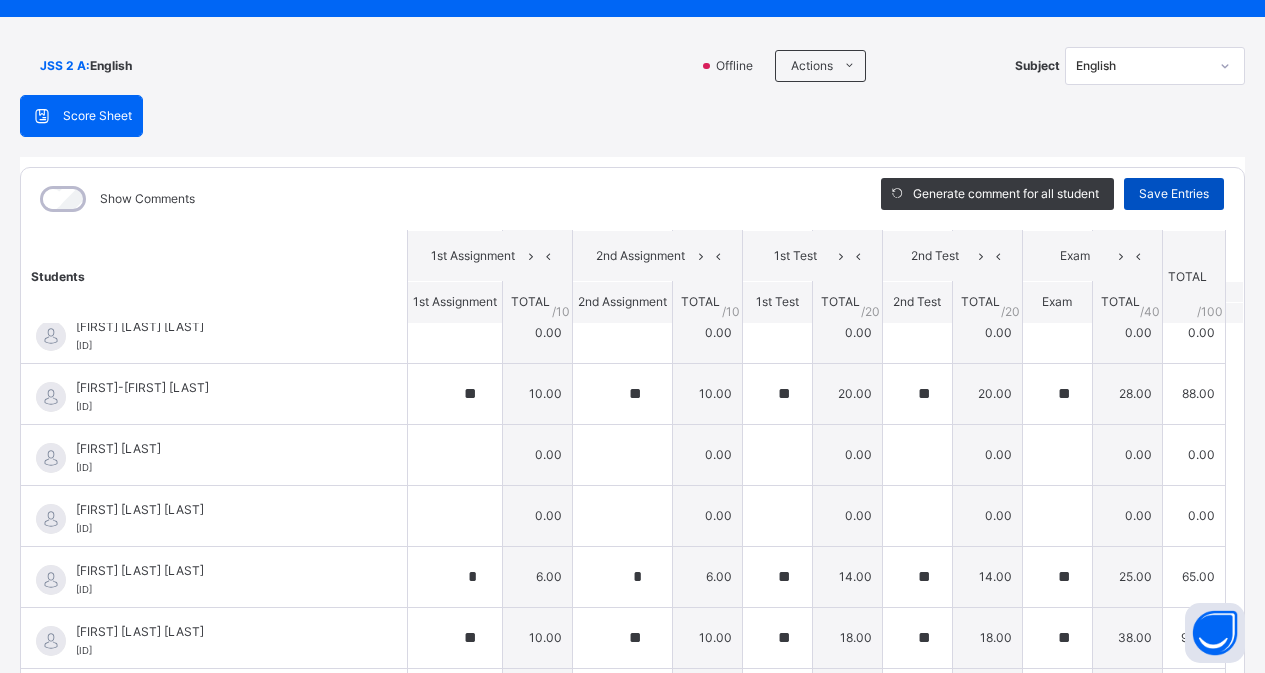 click on "Save Entries" at bounding box center [1174, 194] 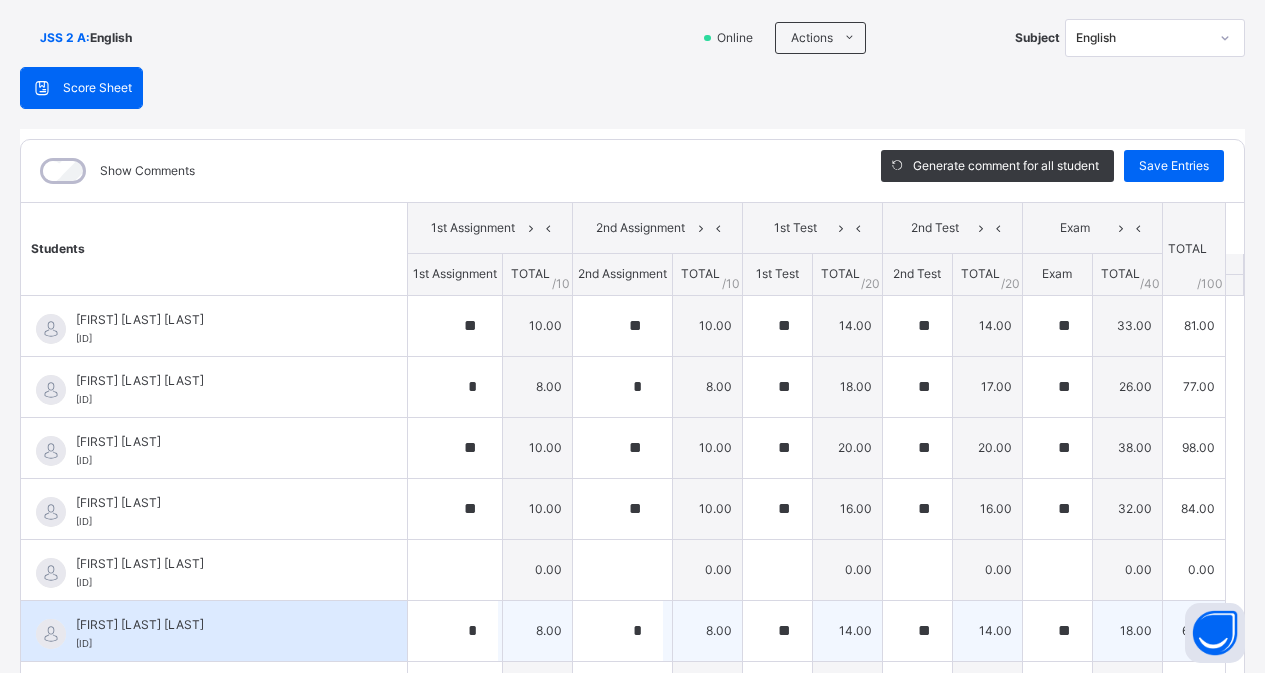 scroll, scrollTop: 238, scrollLeft: 0, axis: vertical 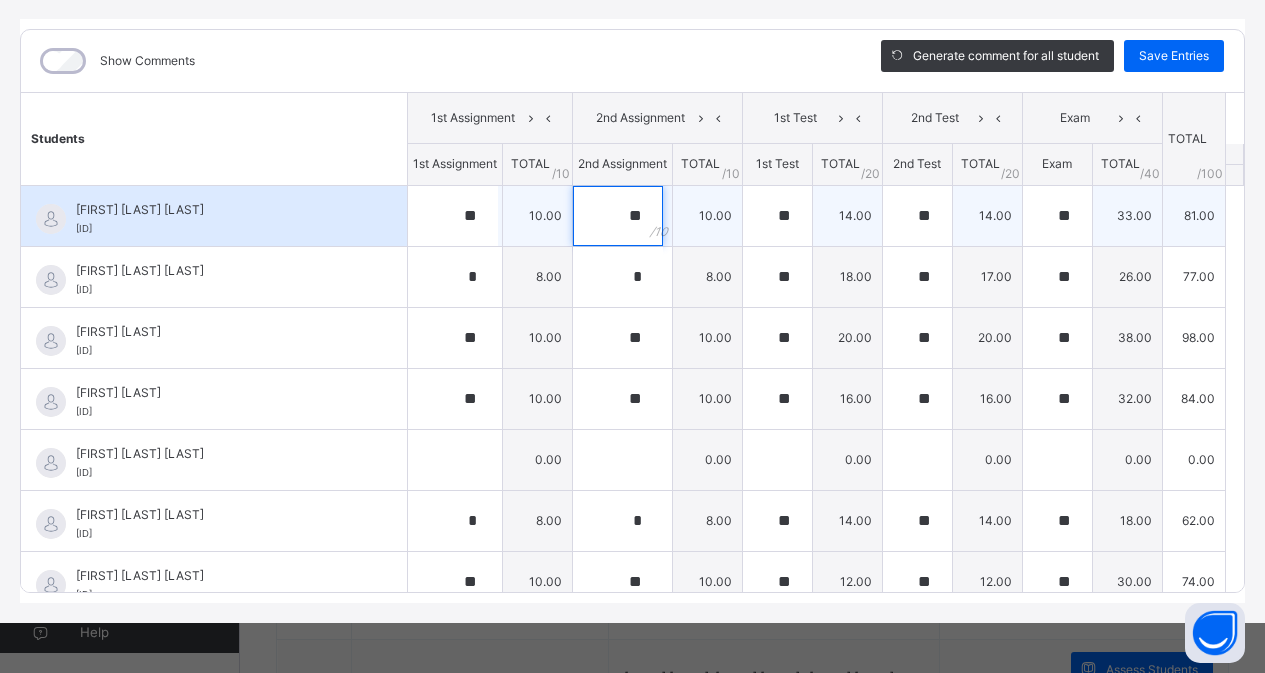 drag, startPoint x: 614, startPoint y: 200, endPoint x: 727, endPoint y: 239, distance: 119.54079 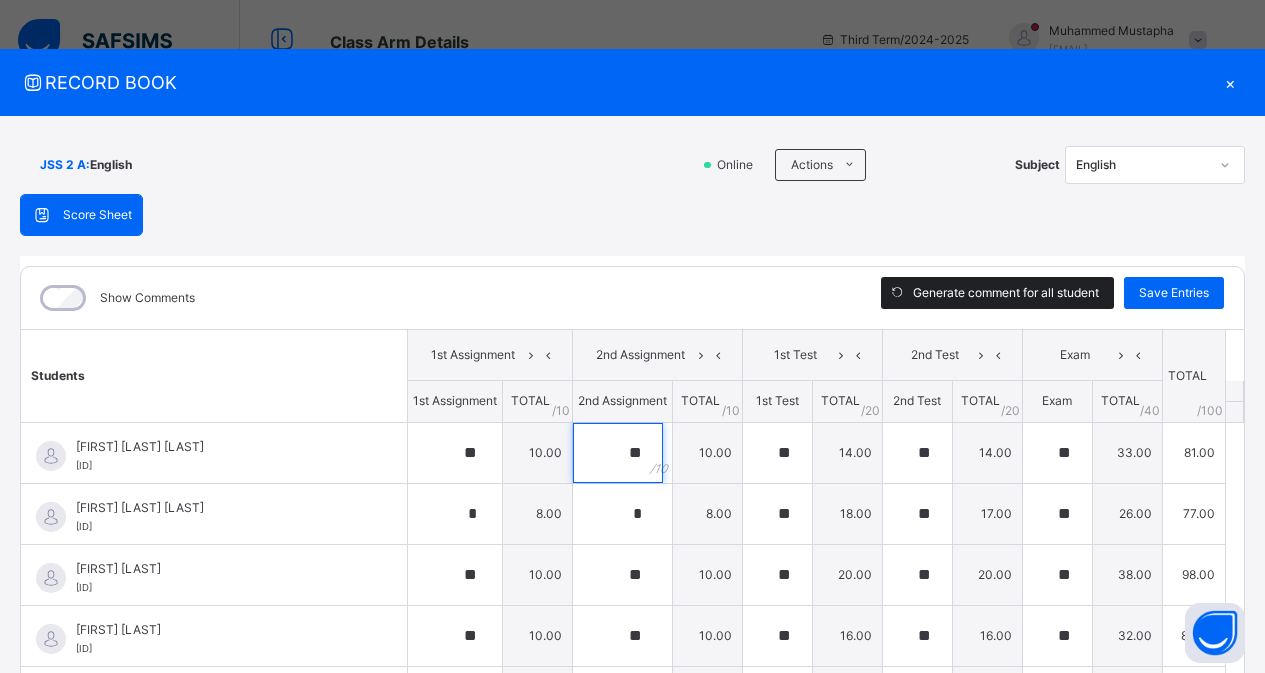 scroll, scrollTop: 0, scrollLeft: 0, axis: both 